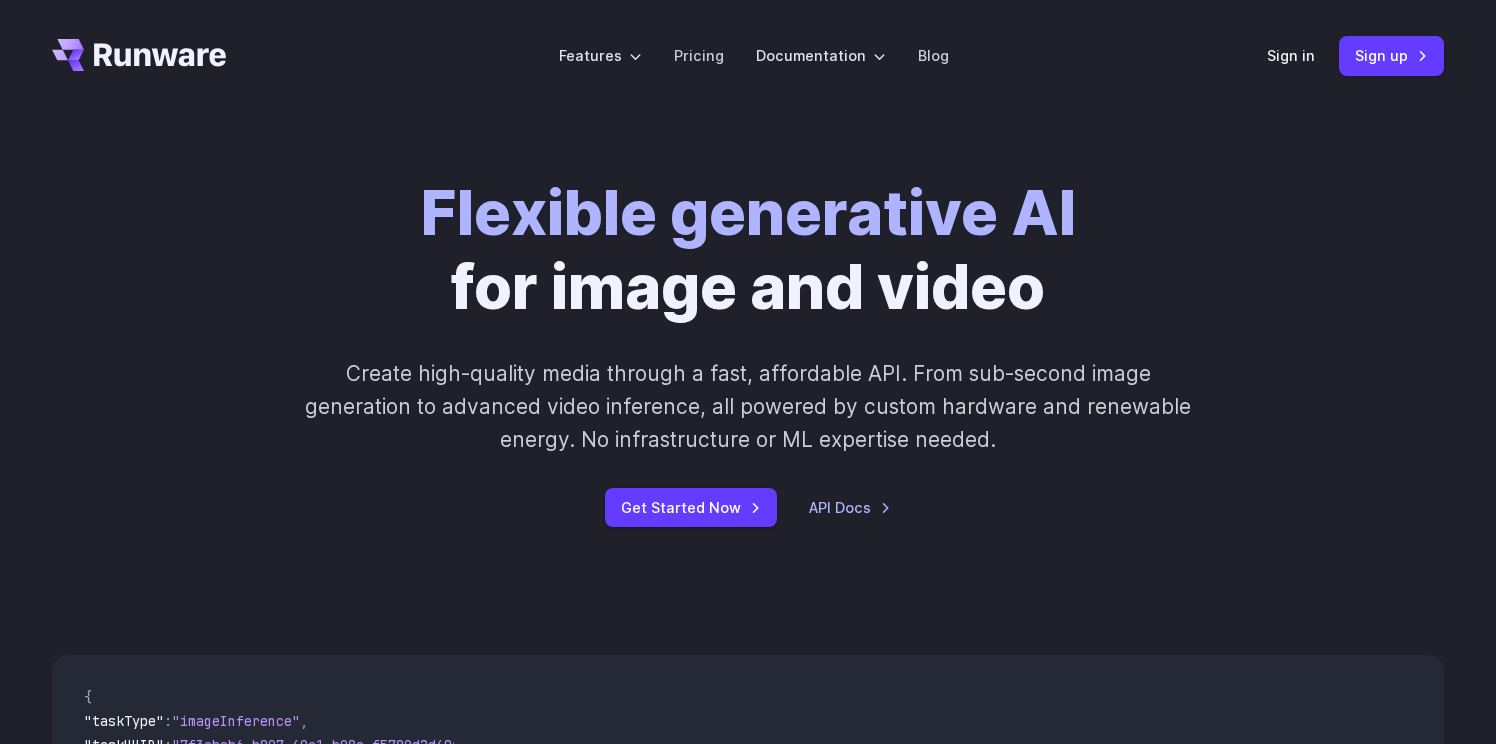 scroll, scrollTop: 0, scrollLeft: 0, axis: both 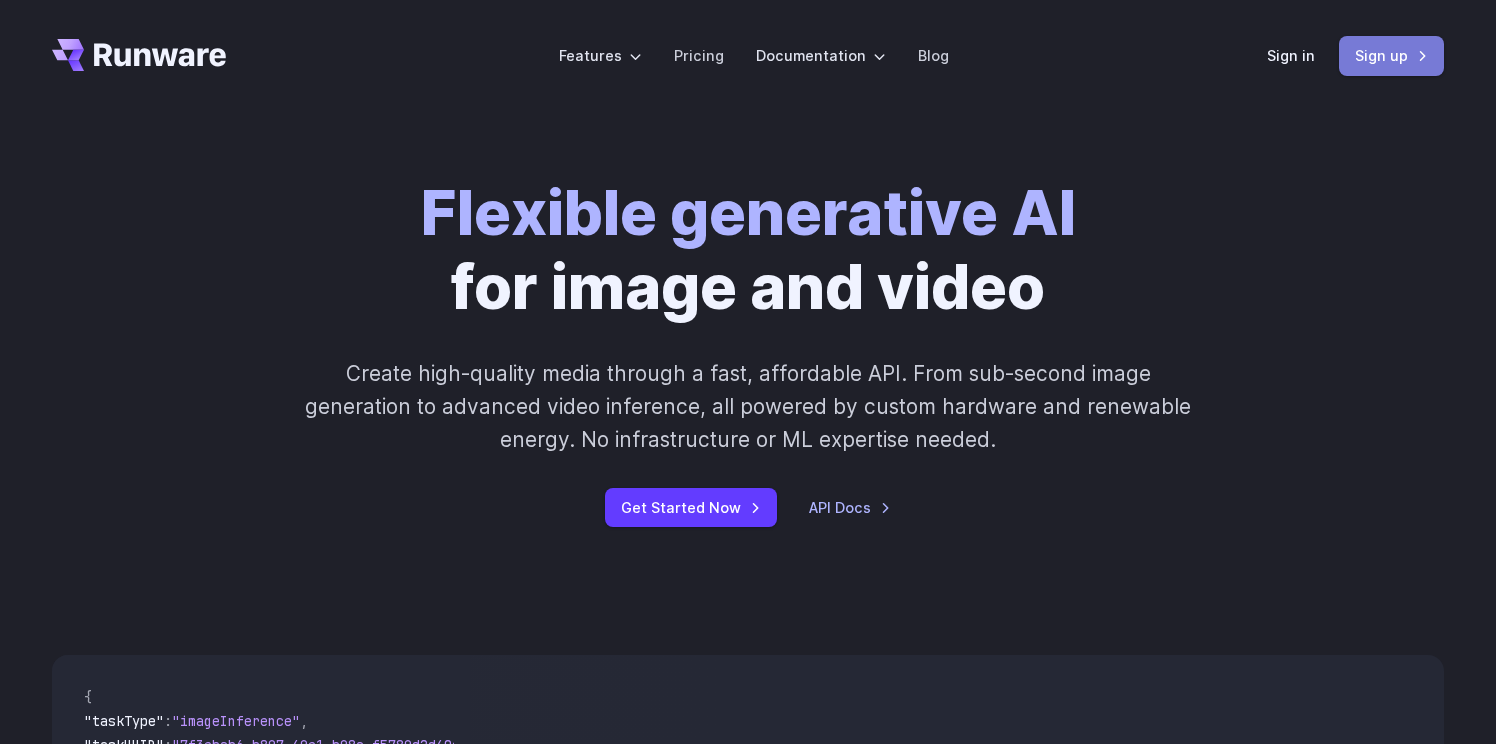 click on "Sign up" at bounding box center [1391, 55] 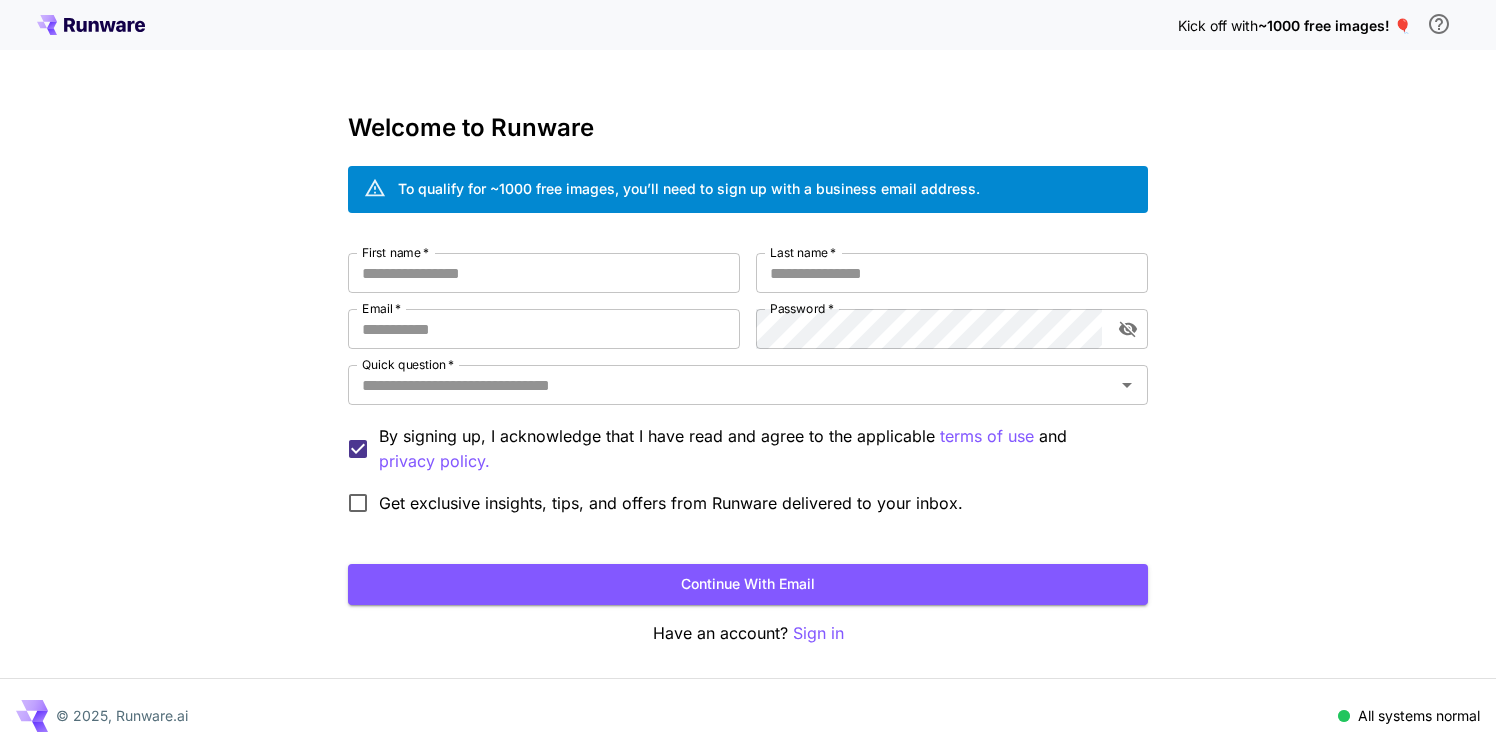 scroll, scrollTop: 0, scrollLeft: 0, axis: both 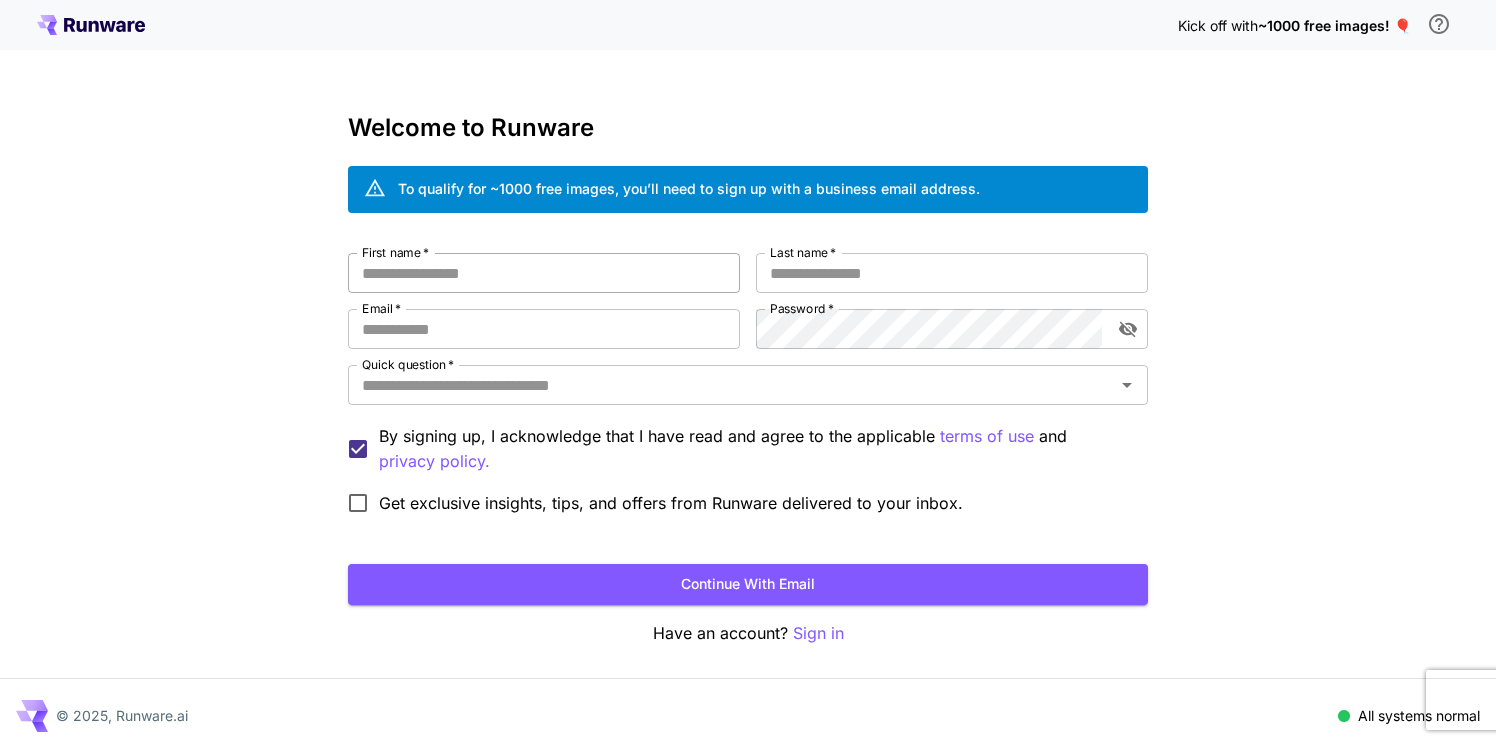 click on "First name   *" at bounding box center [544, 273] 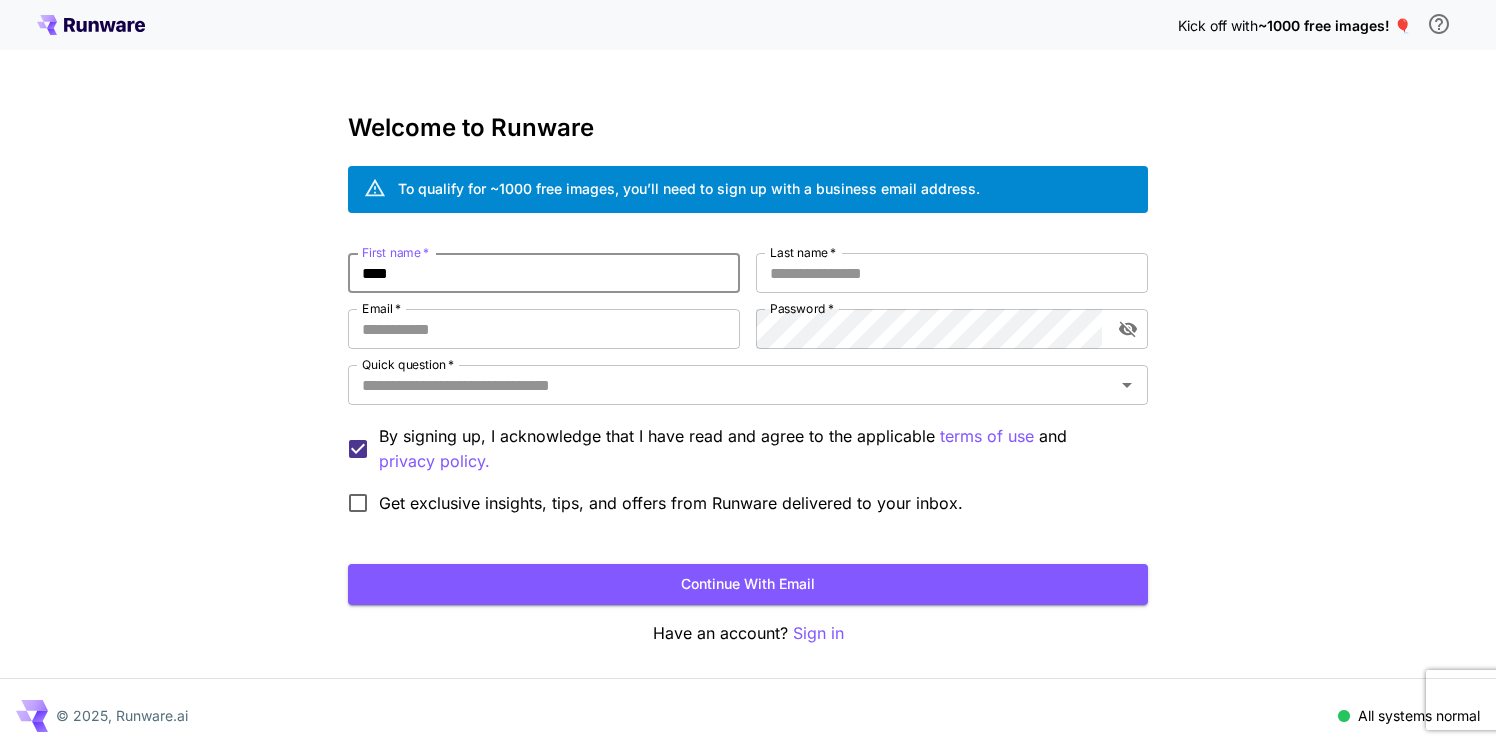 type on "****" 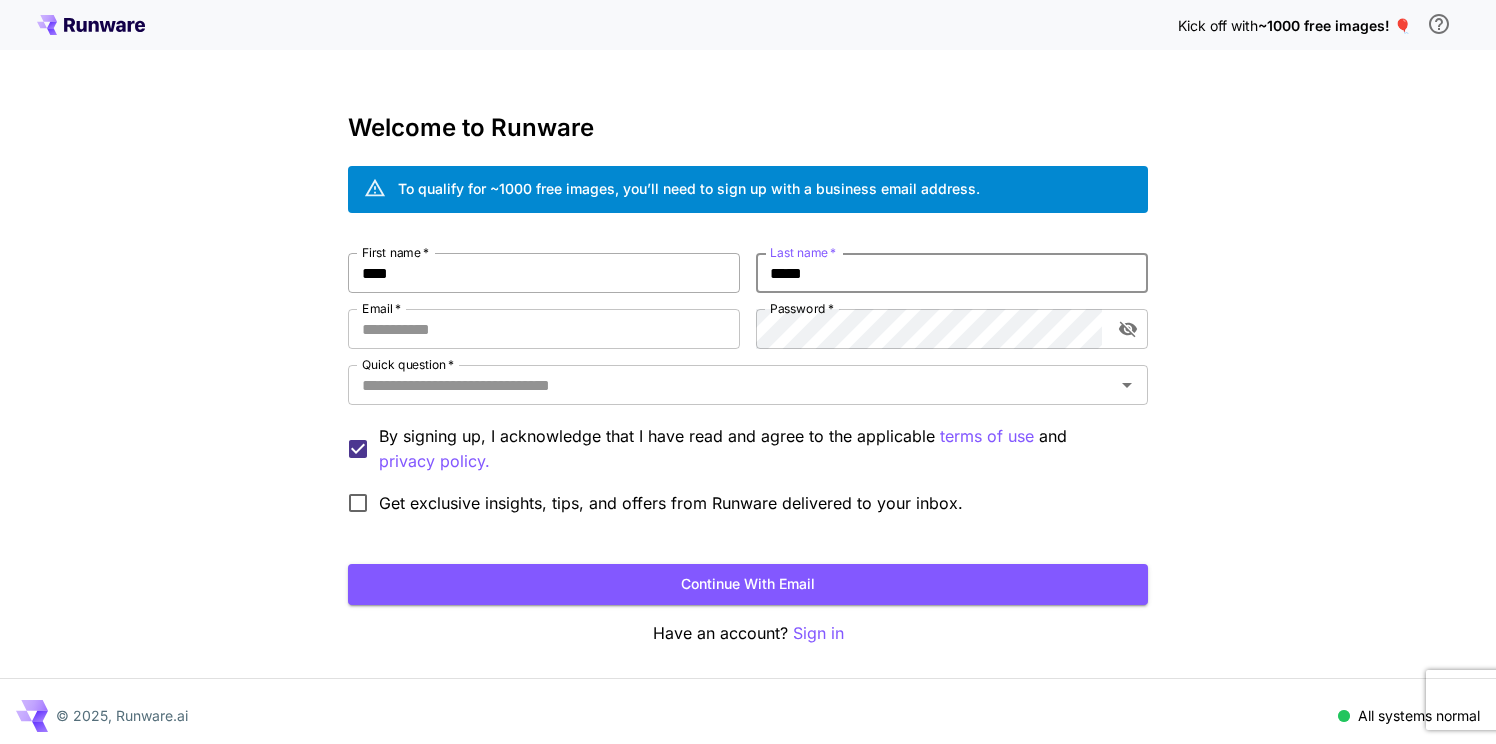 type on "*****" 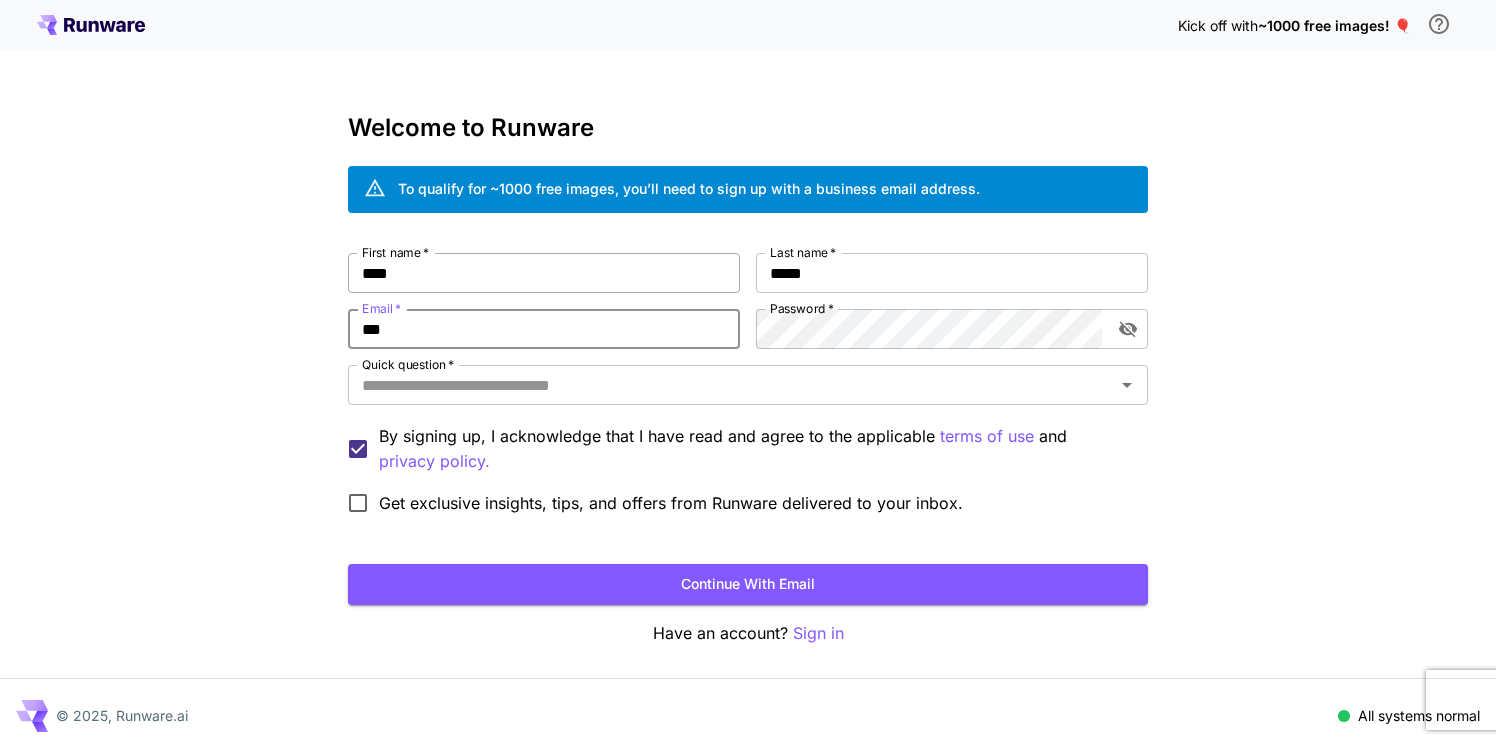 type on "**********" 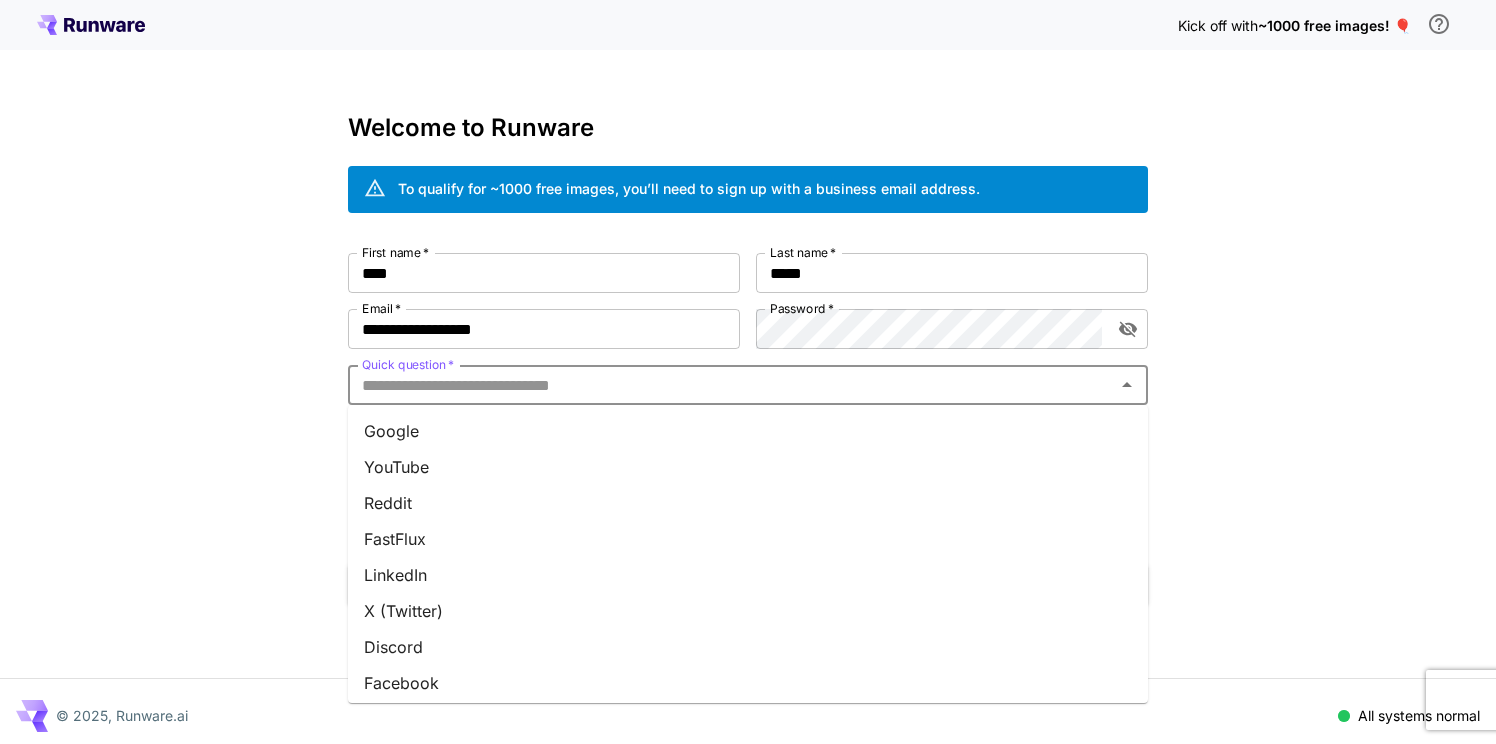 click on "Google" at bounding box center (748, 431) 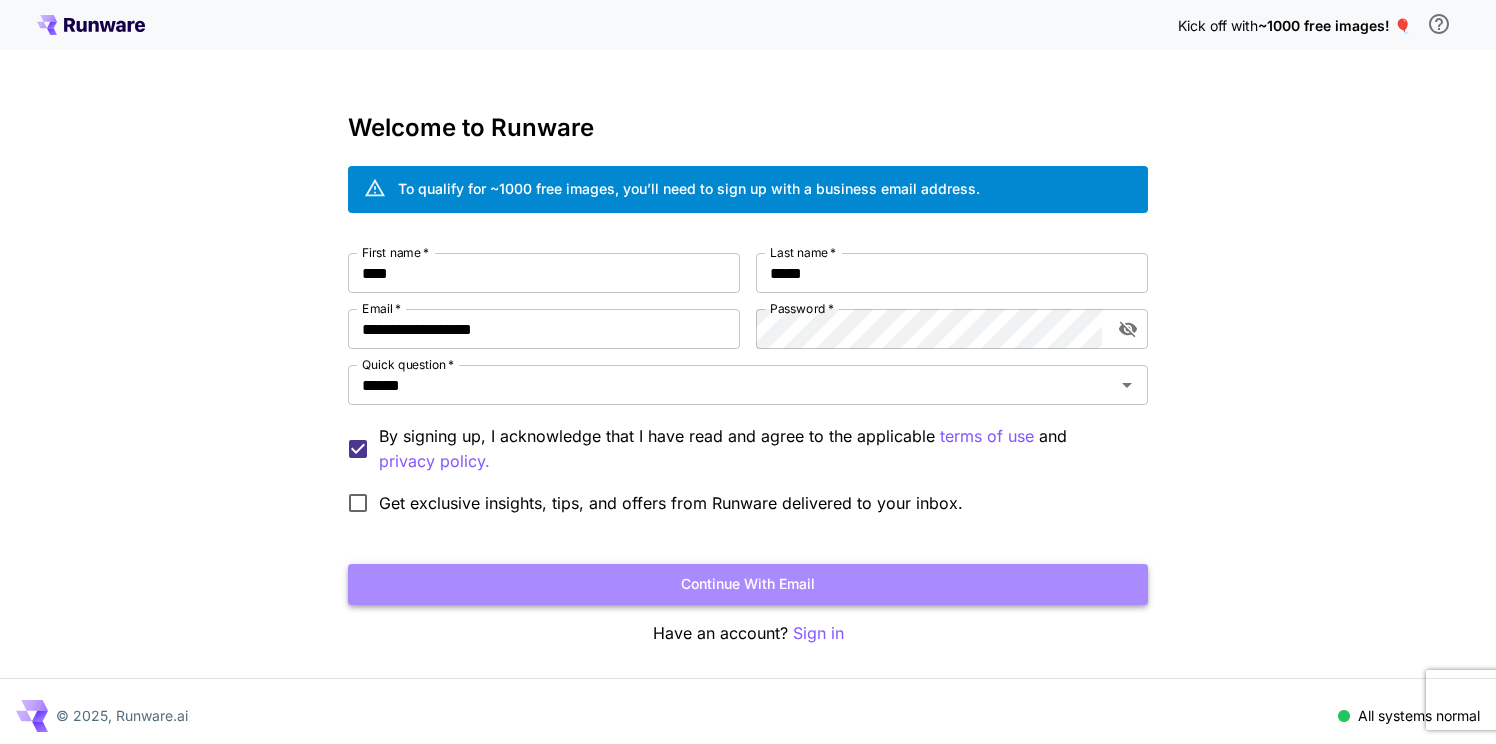 click on "Continue with email" at bounding box center (748, 584) 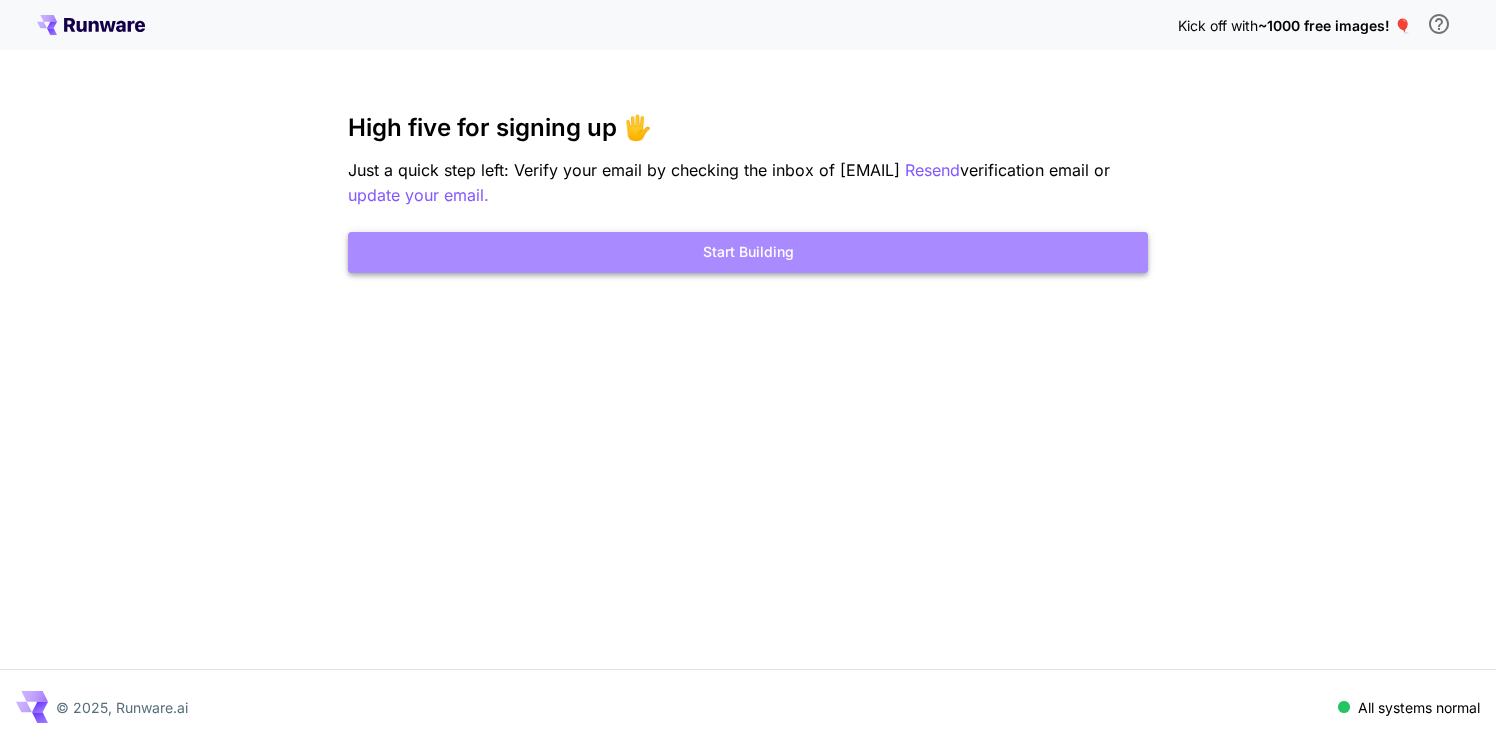 click on "Start Building" at bounding box center [748, 252] 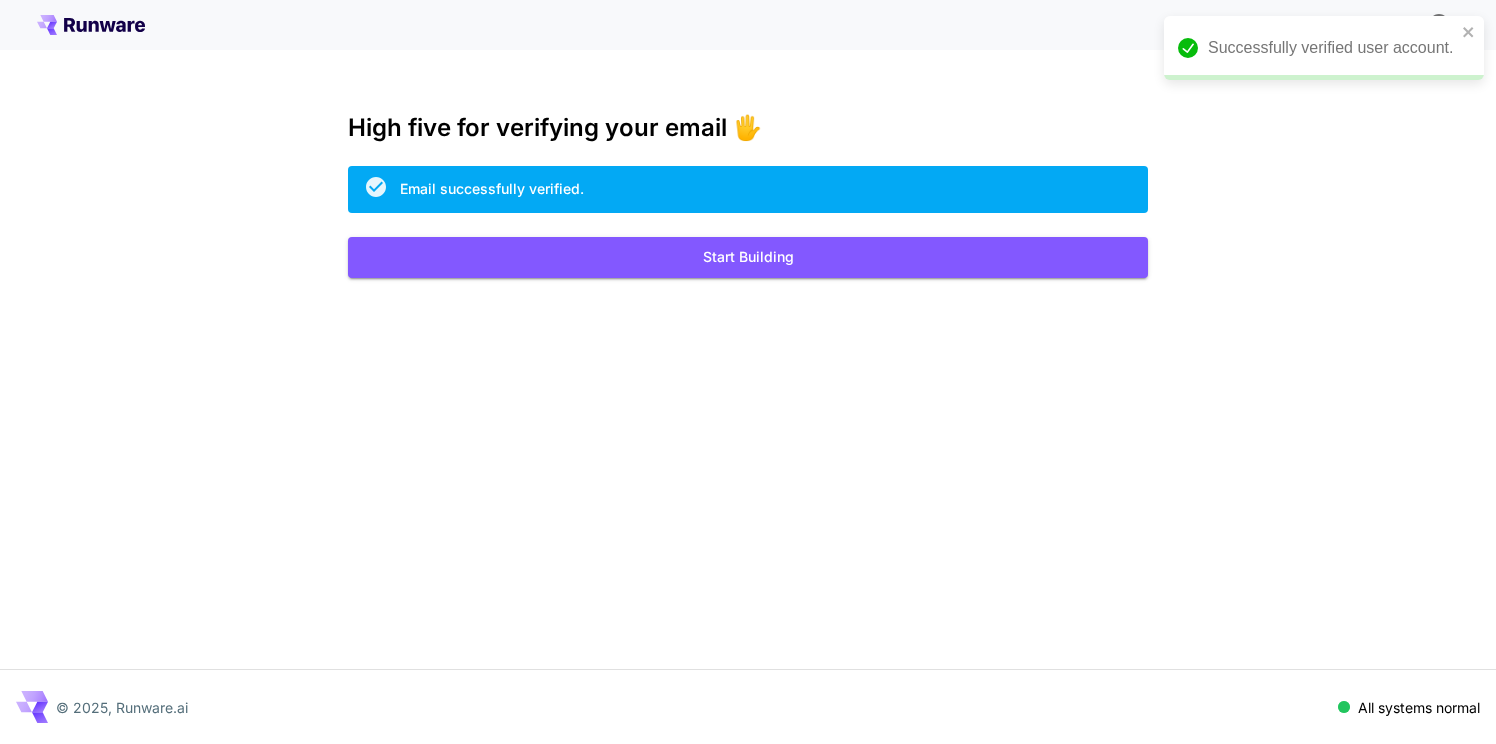scroll, scrollTop: 0, scrollLeft: 0, axis: both 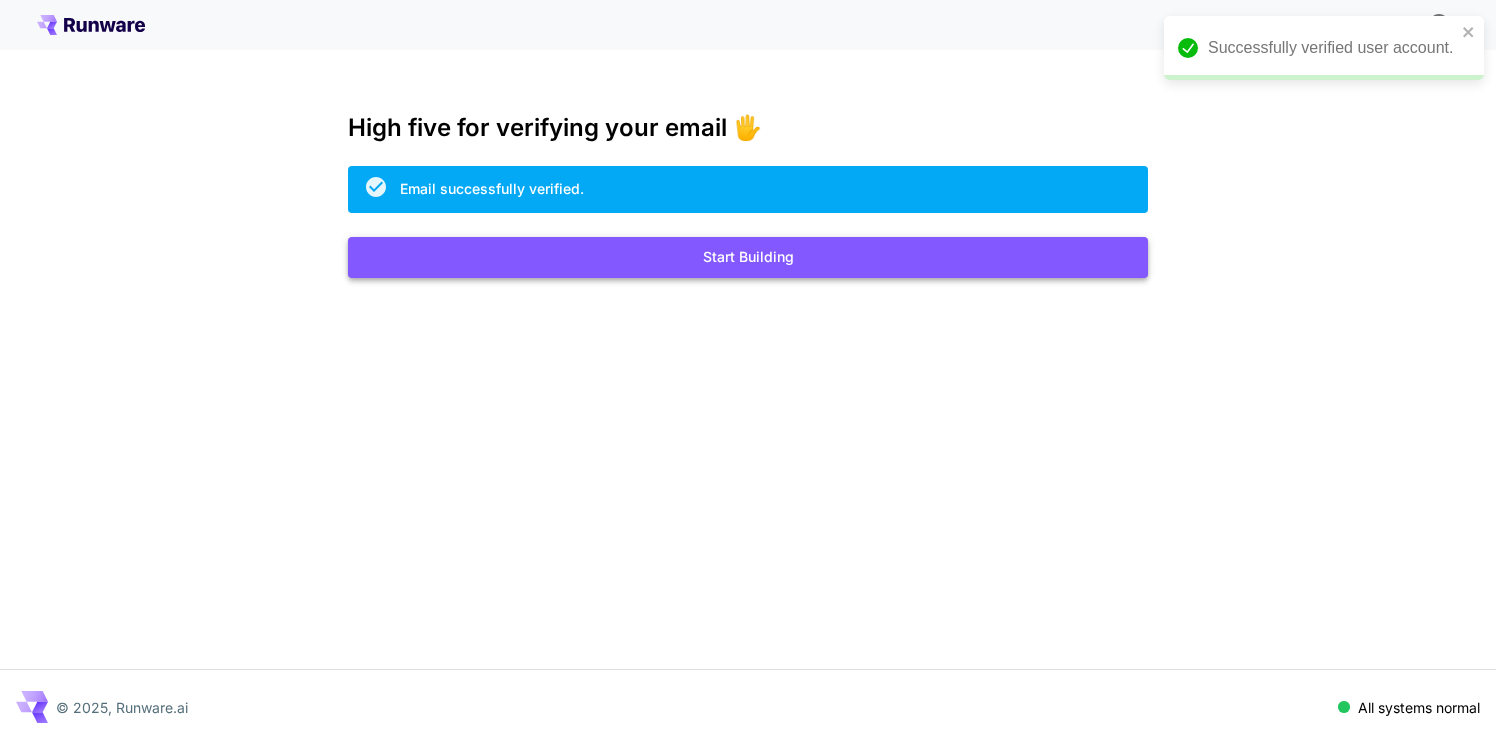 click on "Start Building" at bounding box center (748, 257) 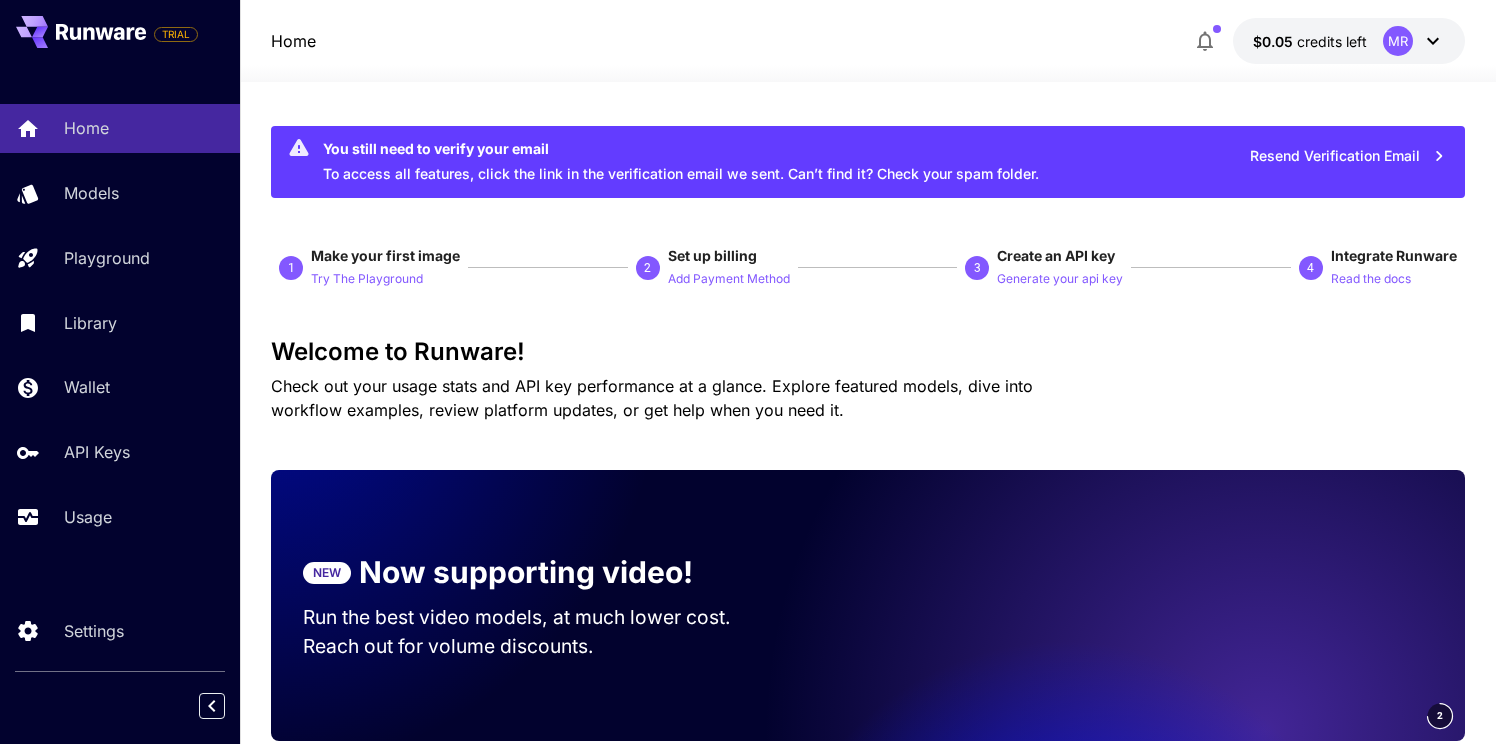 click 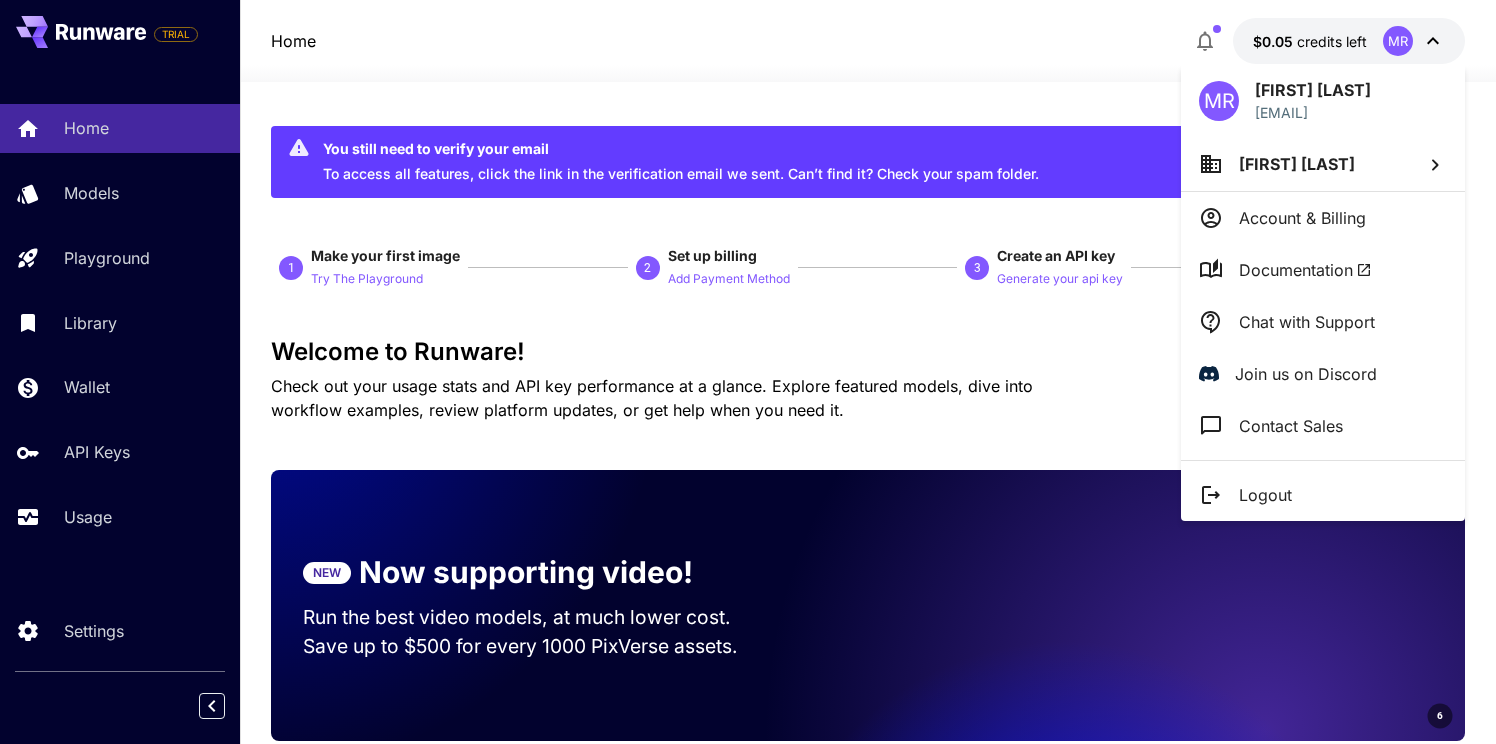 click at bounding box center [748, 372] 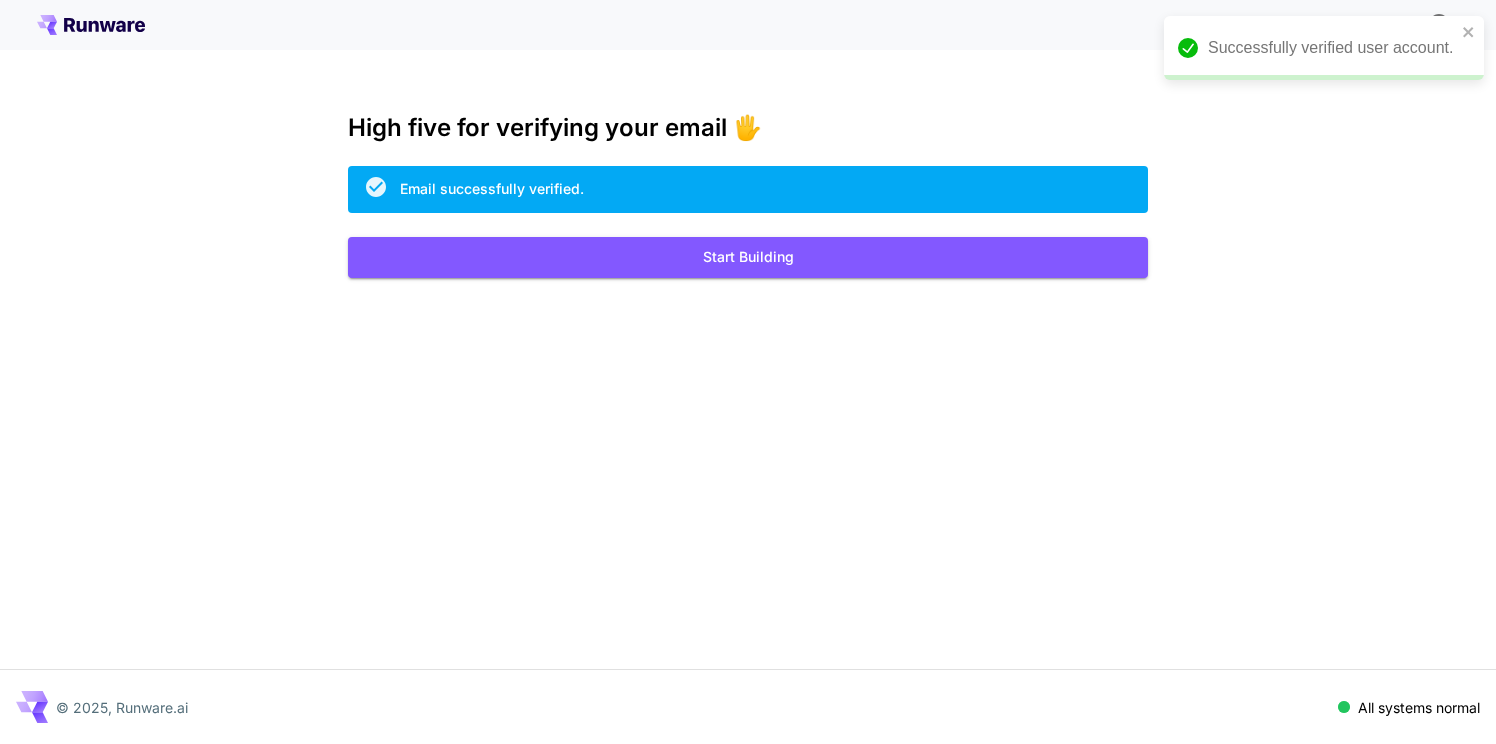 scroll, scrollTop: 0, scrollLeft: 0, axis: both 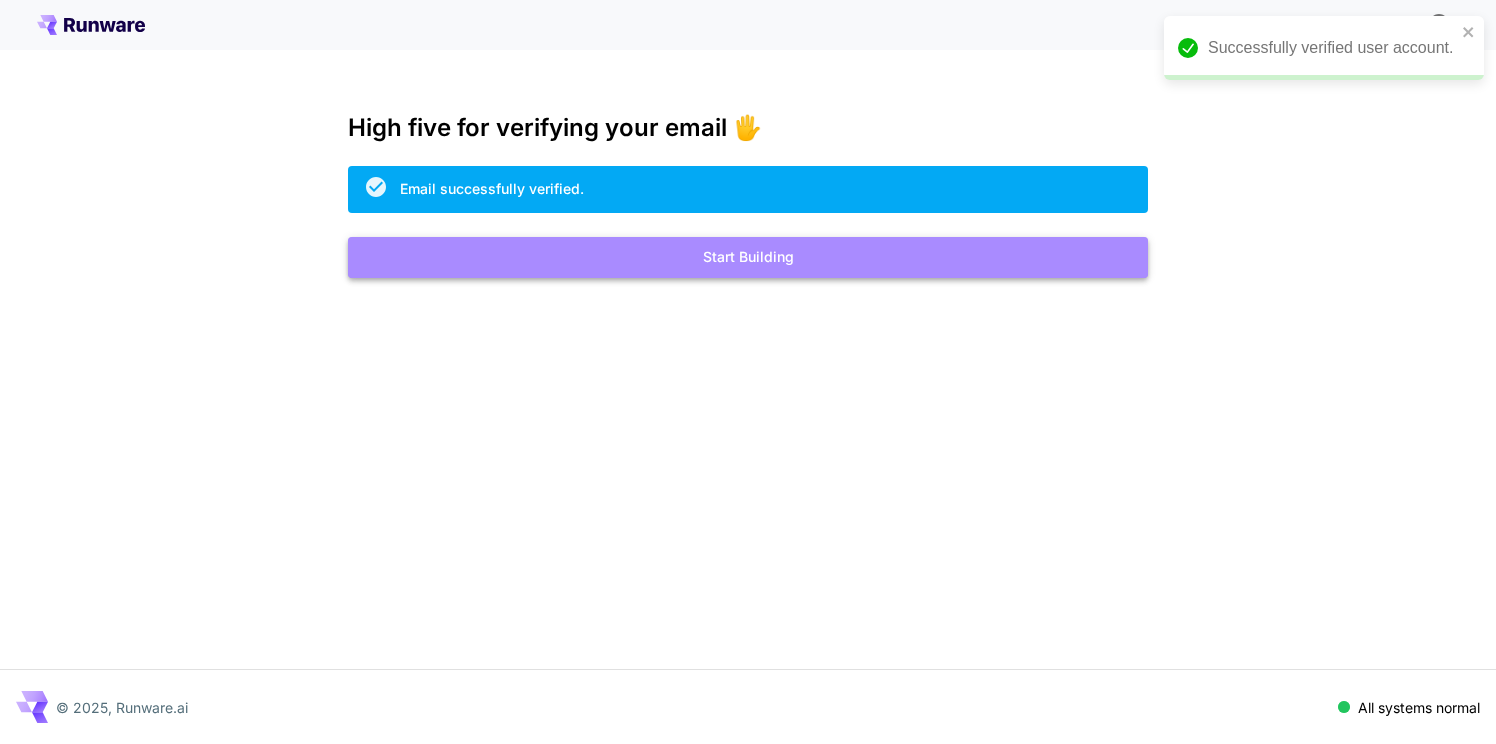 click on "Start Building" at bounding box center (748, 257) 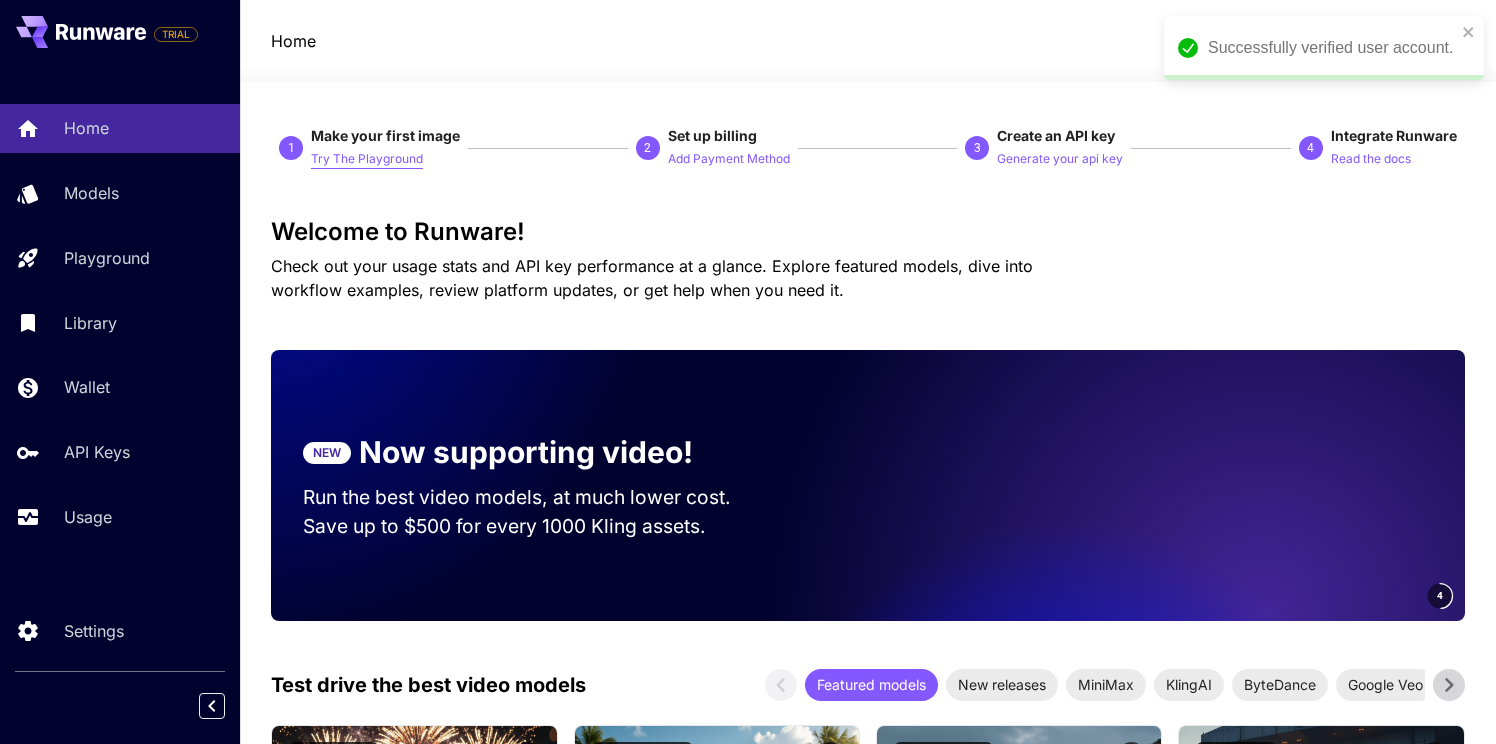click on "Try The Playground" at bounding box center (367, 159) 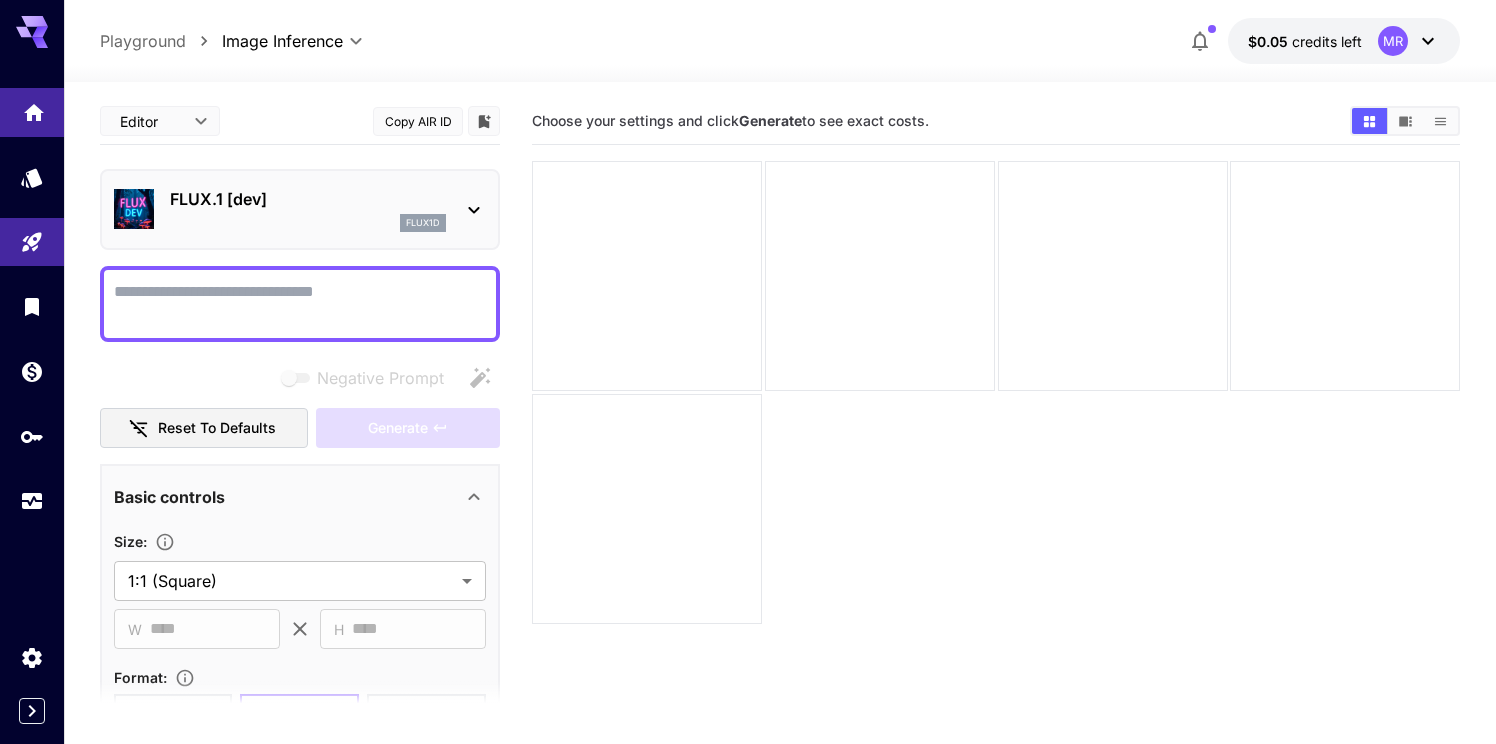 click at bounding box center (32, 112) 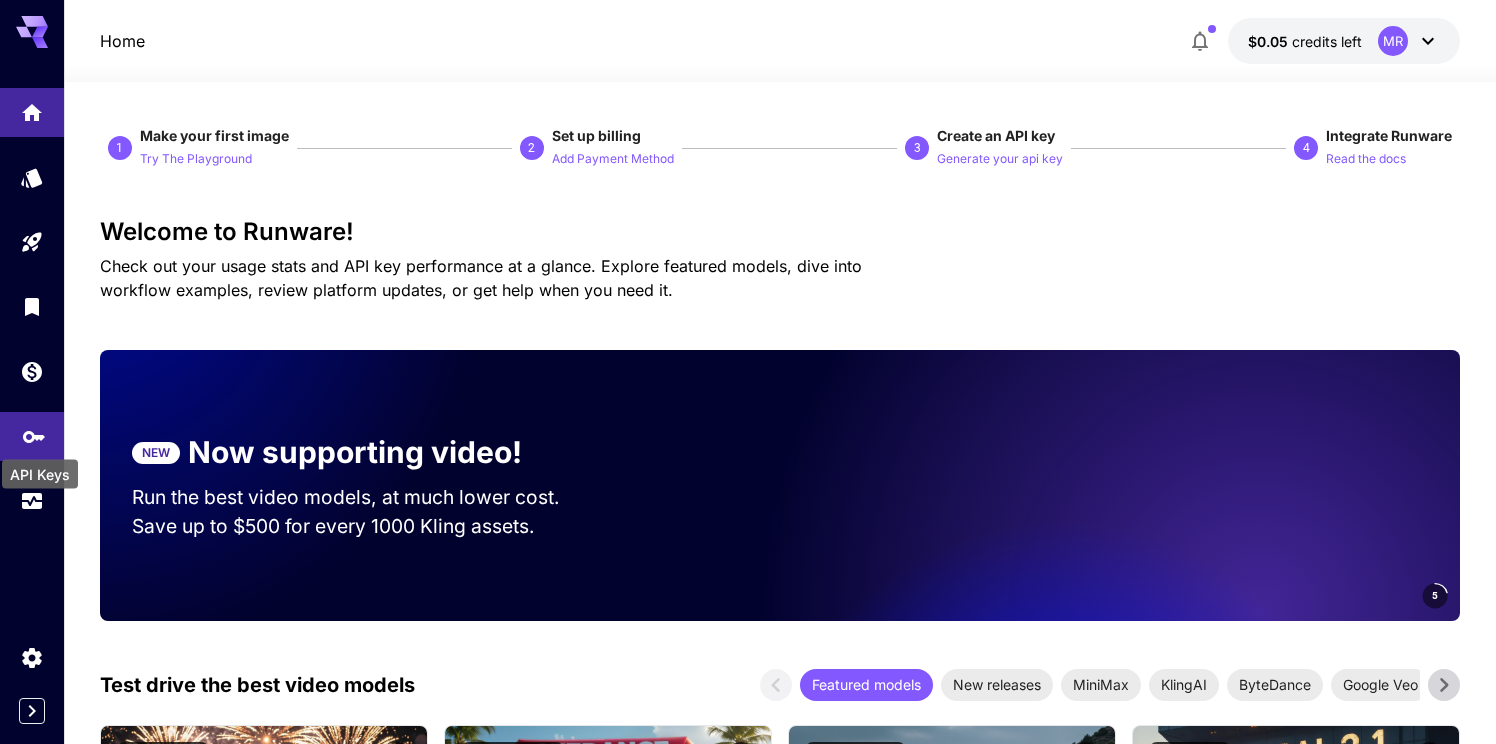 click 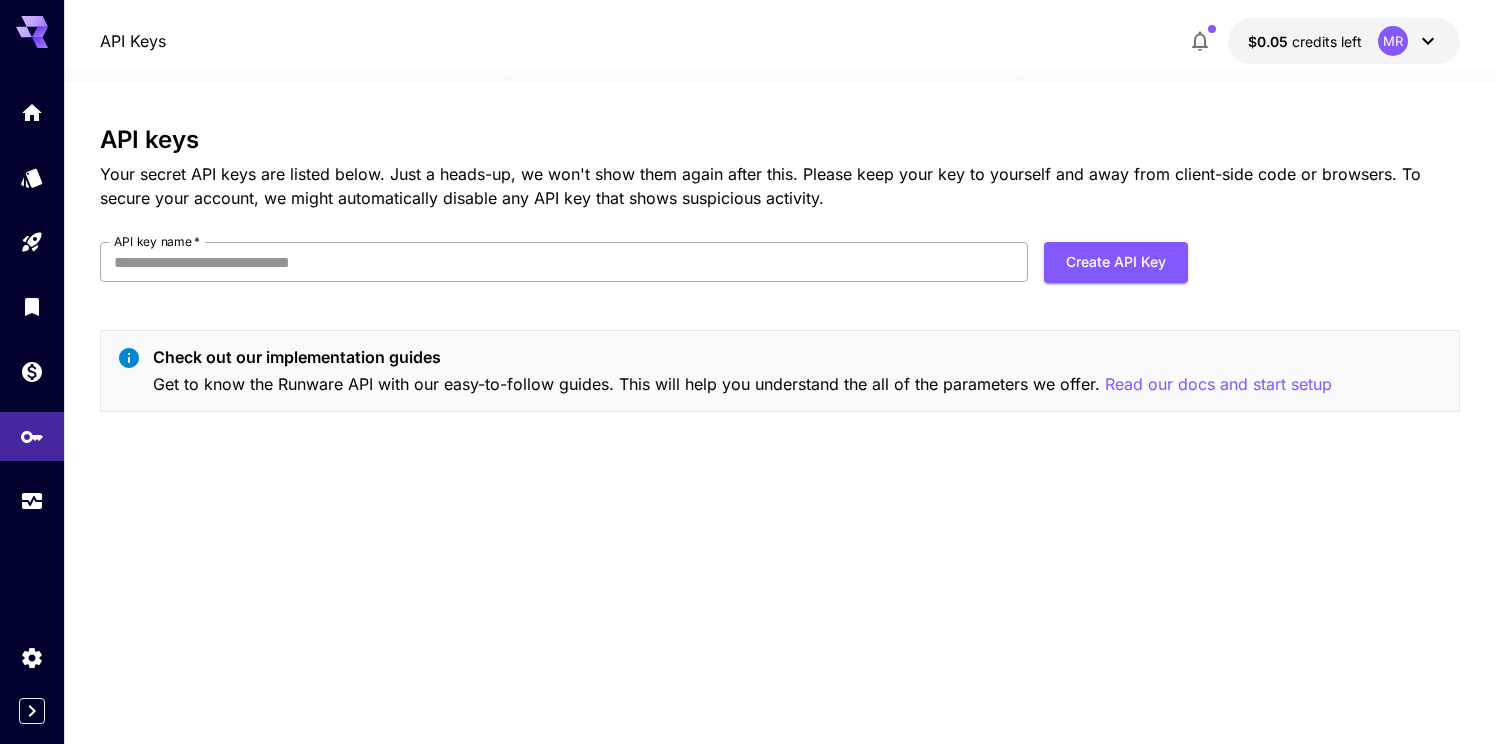 click on "API key name   *" at bounding box center (564, 262) 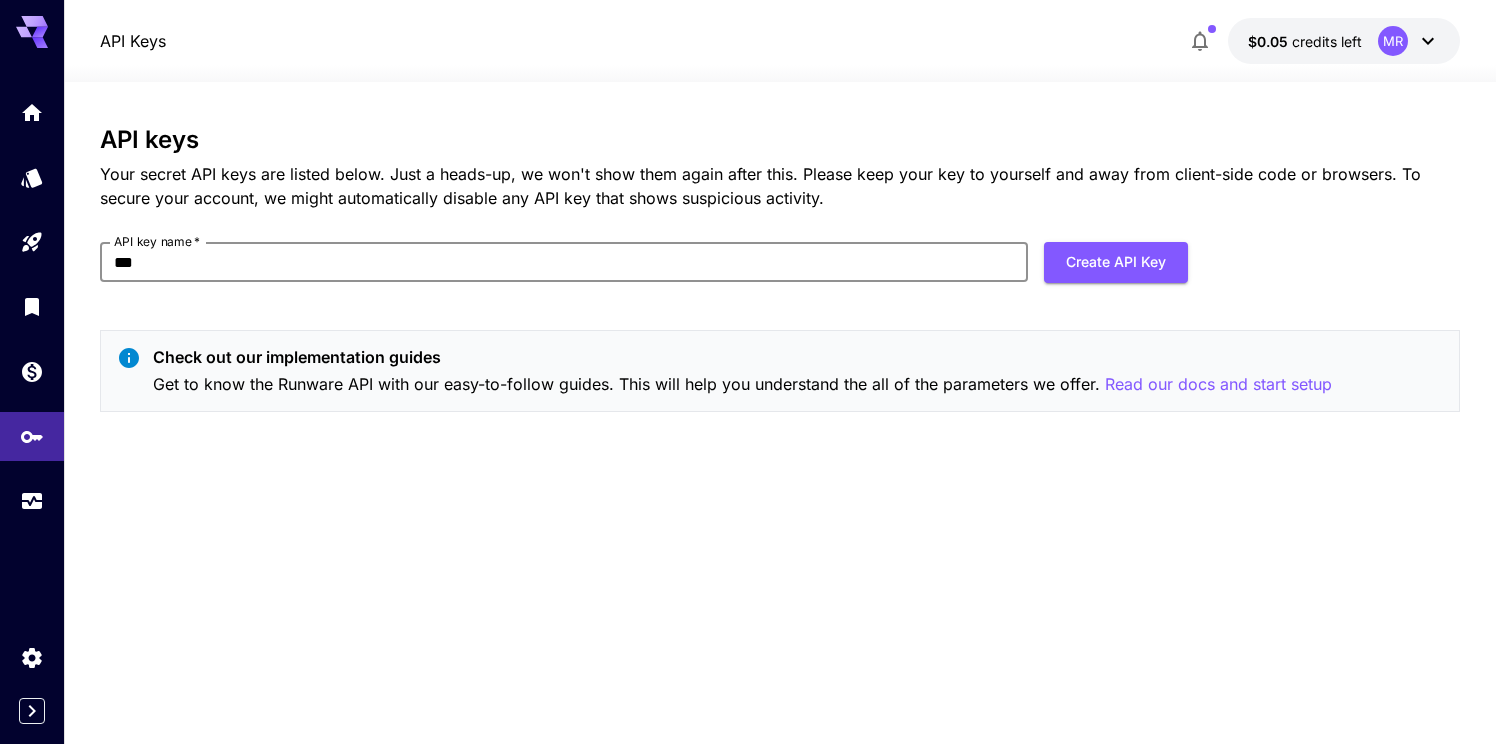 type on "**********" 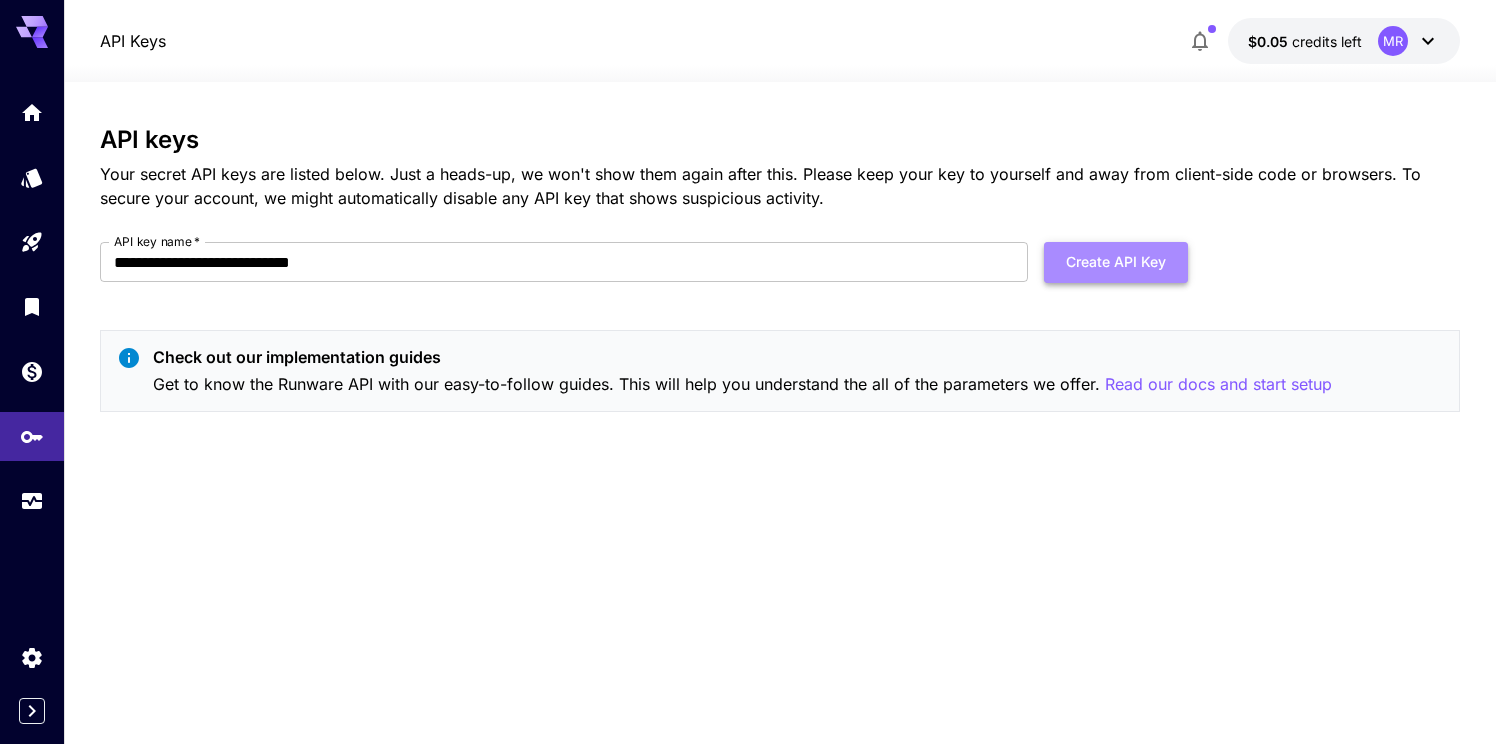 click on "Create API Key" at bounding box center (1116, 262) 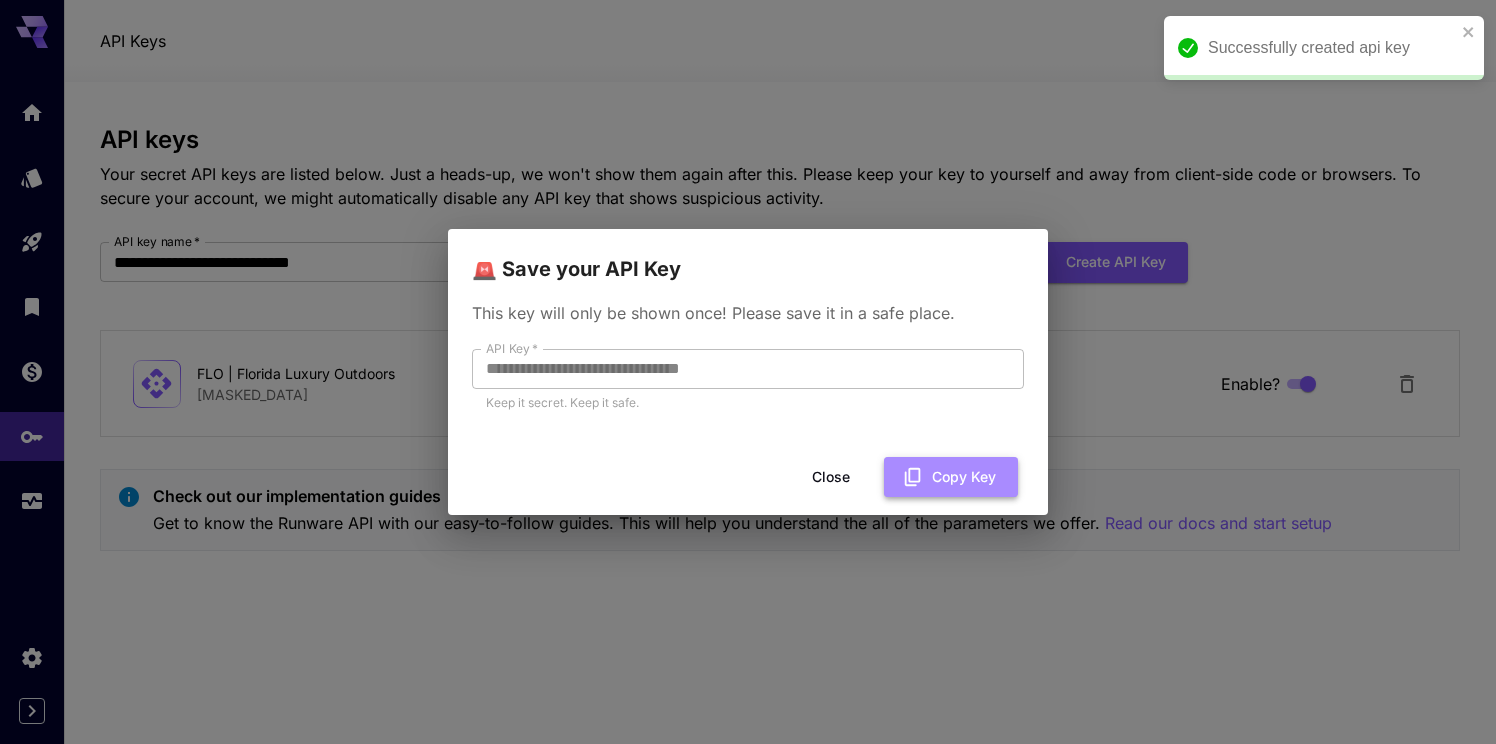 click on "Copy Key" at bounding box center (951, 477) 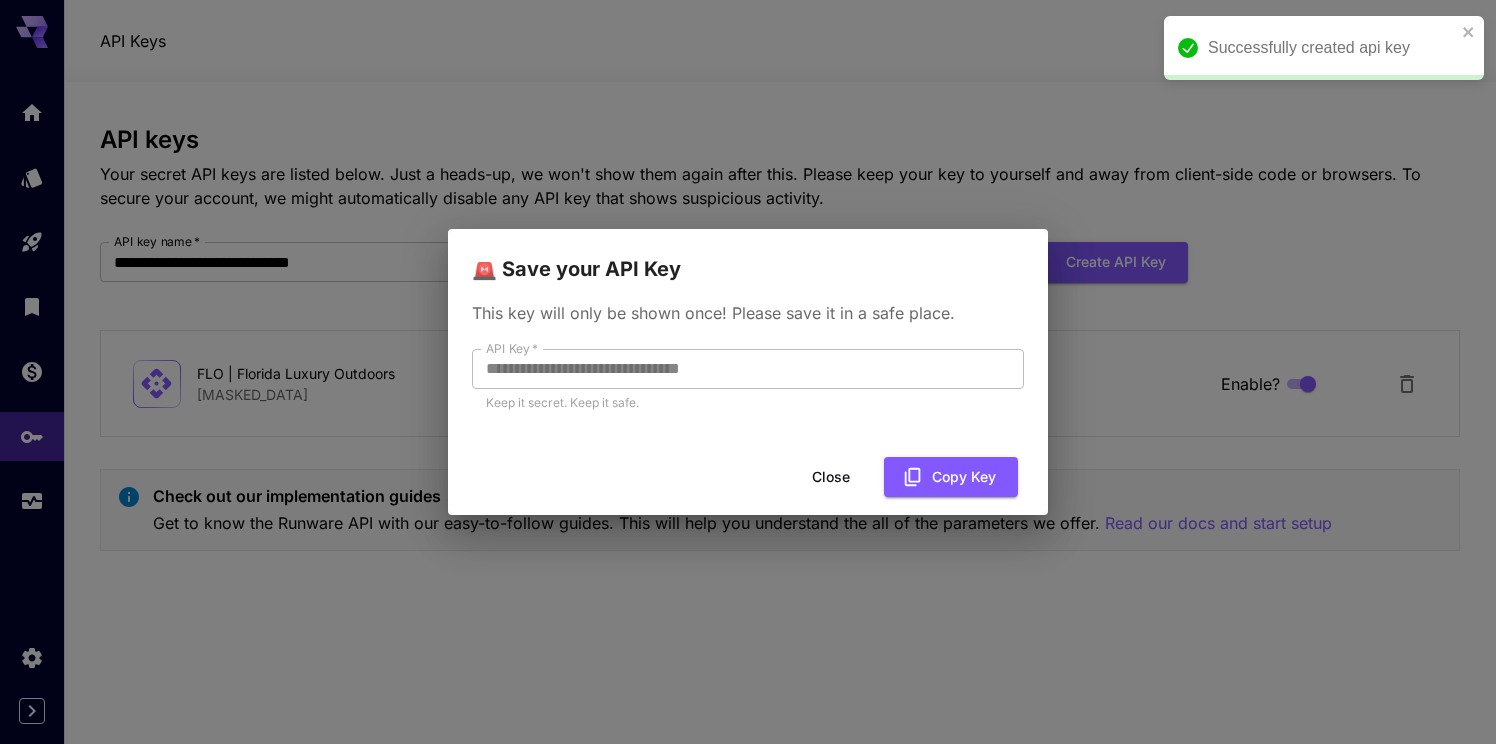 click on "Close" at bounding box center (831, 477) 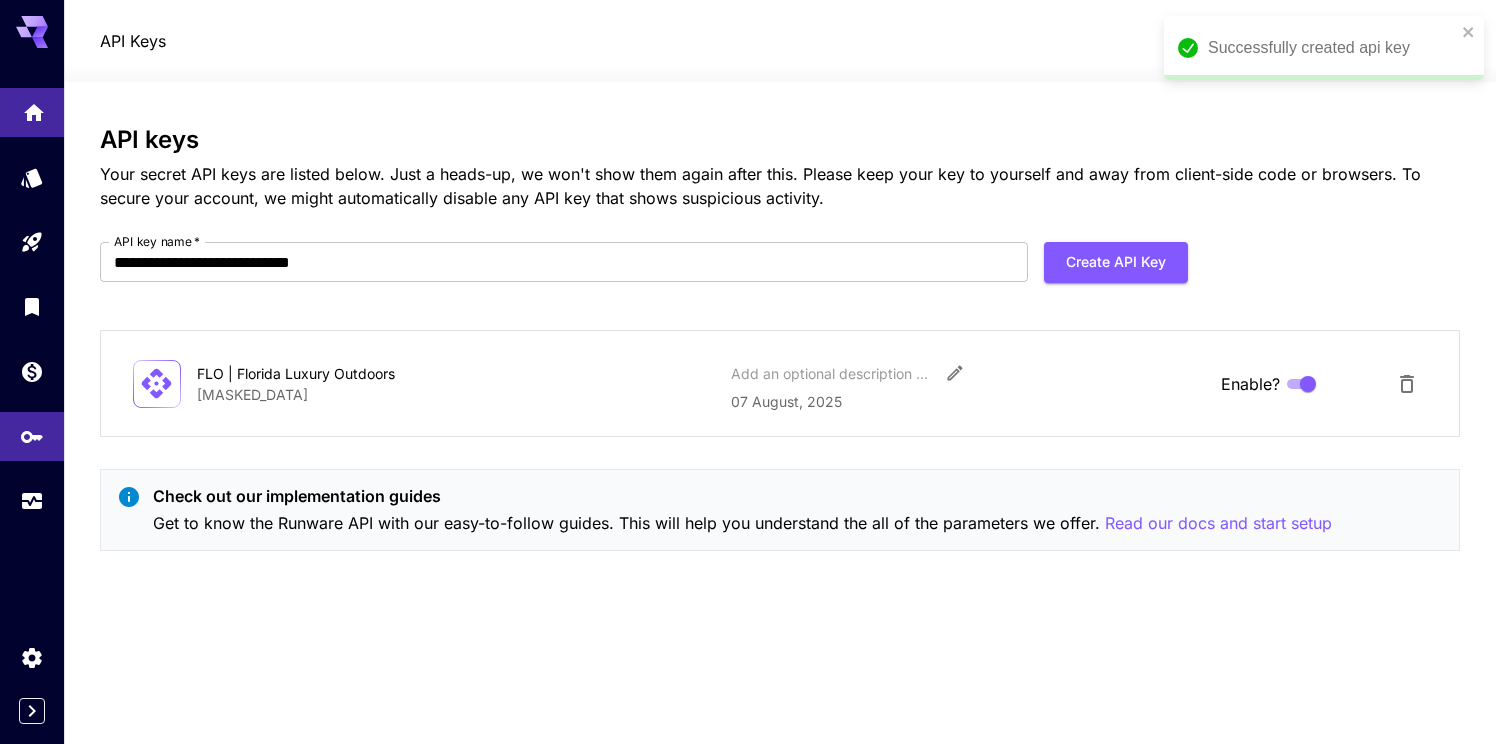 click at bounding box center [32, 112] 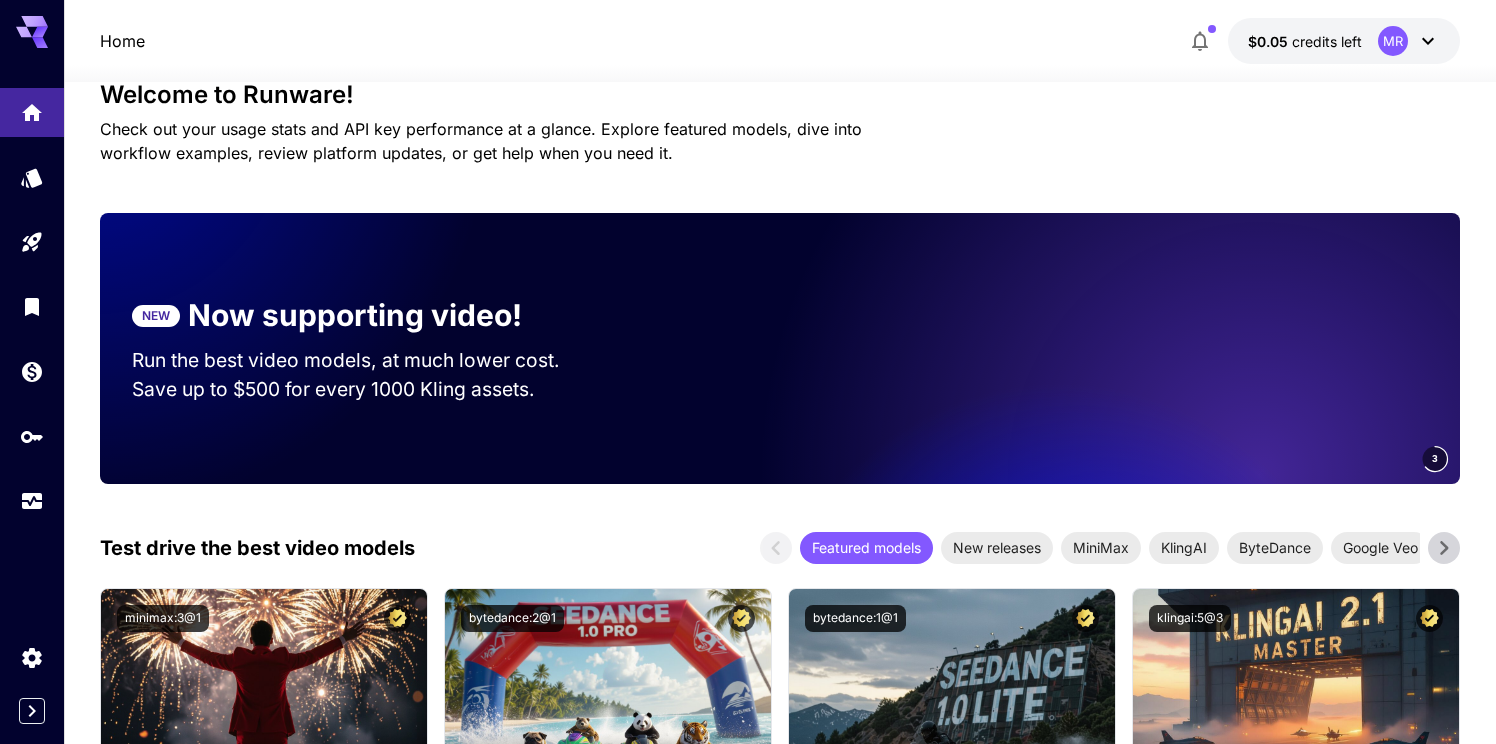 scroll, scrollTop: 0, scrollLeft: 0, axis: both 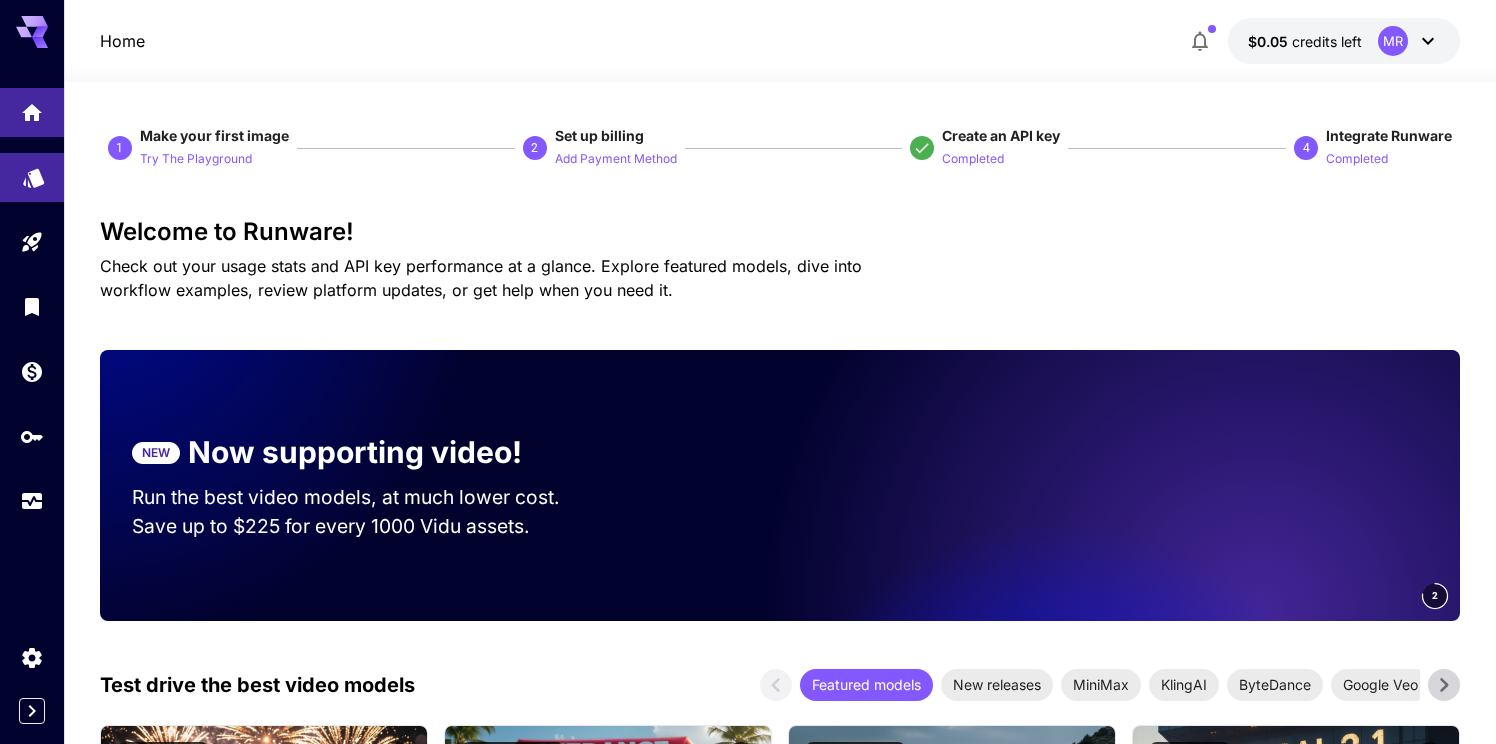 click 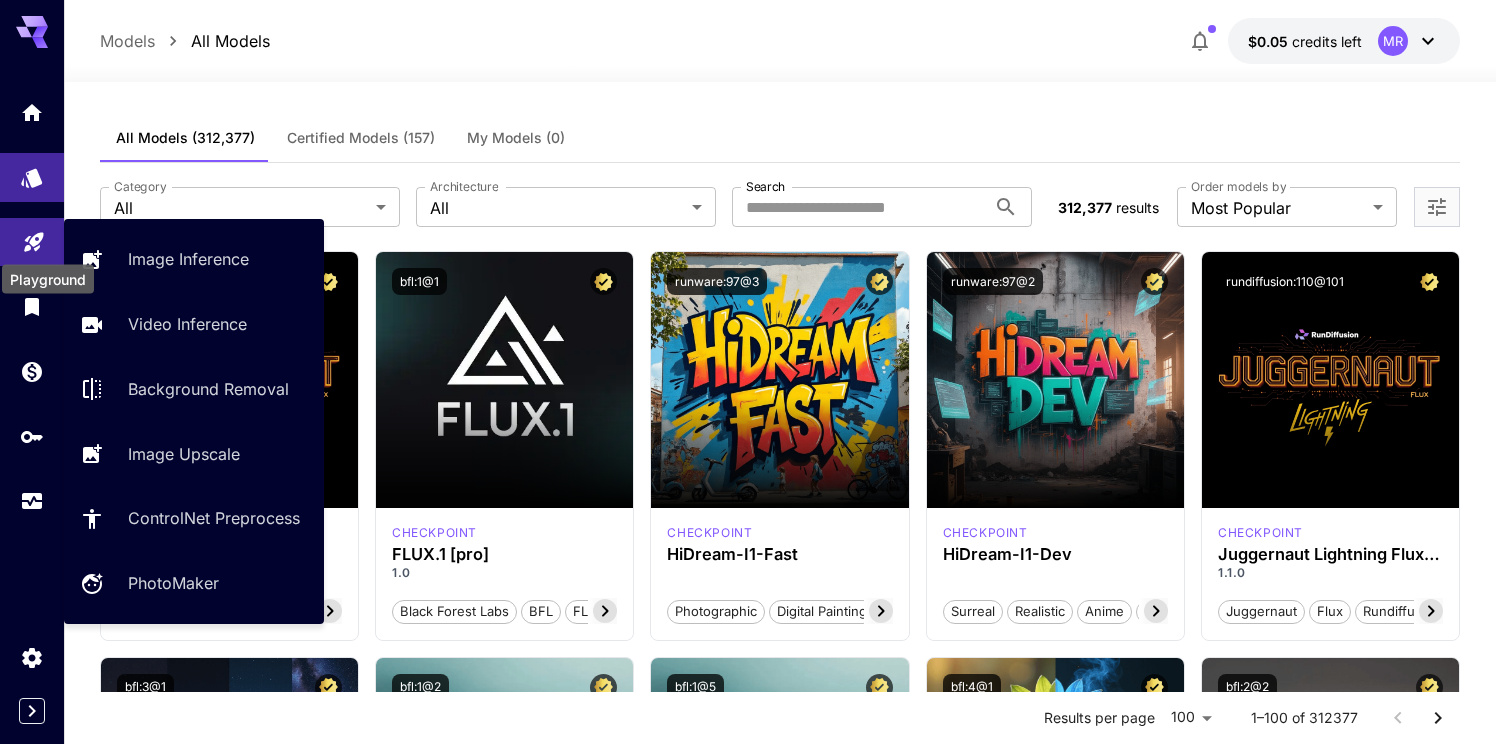 click 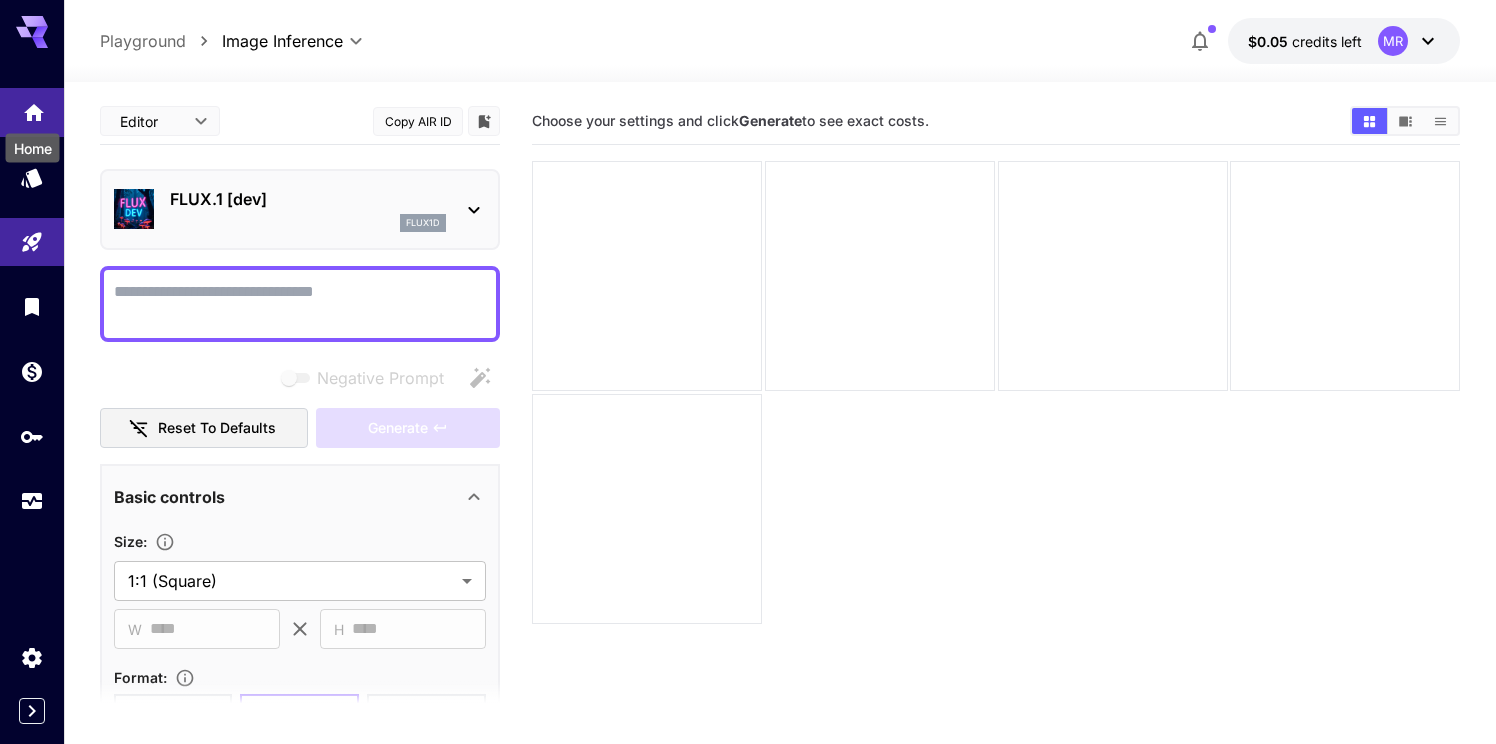 click 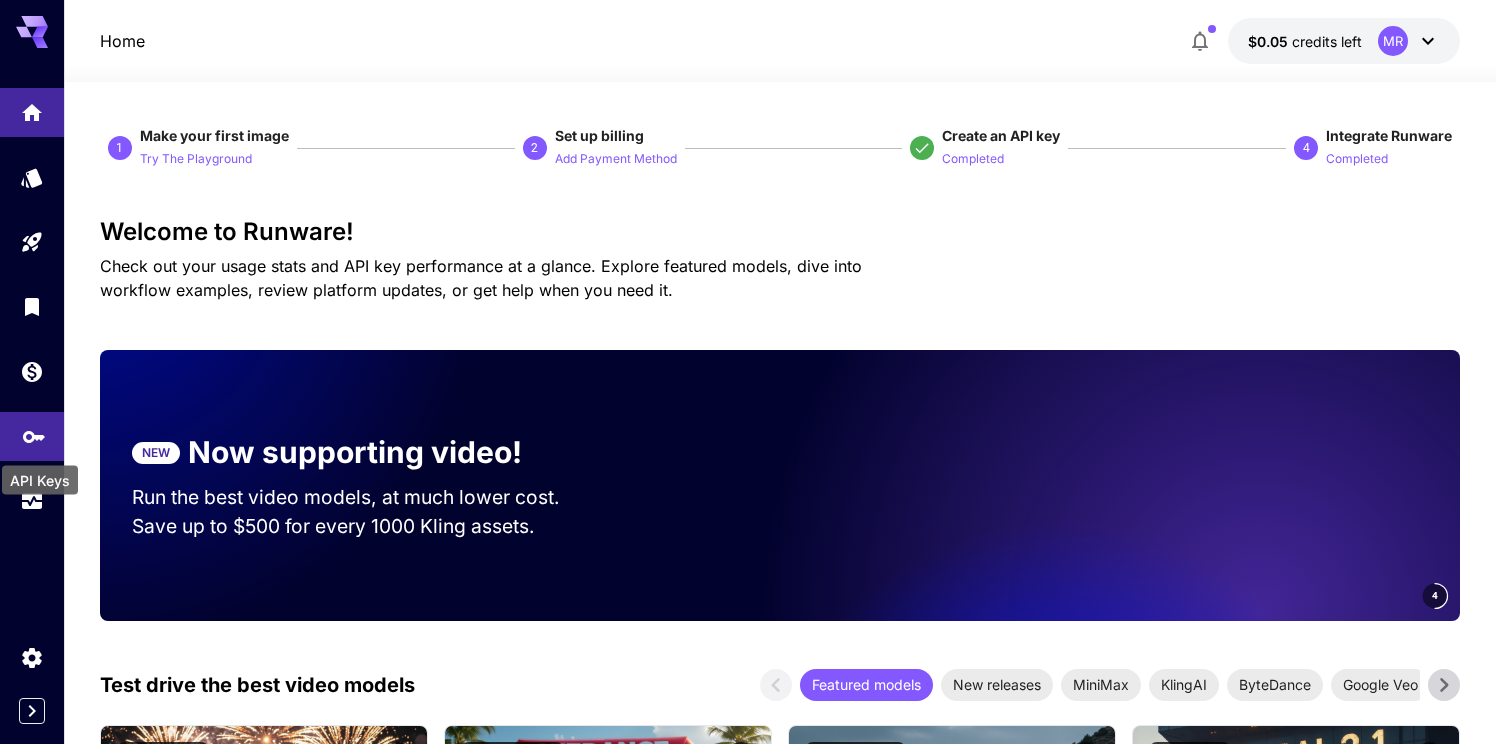 click 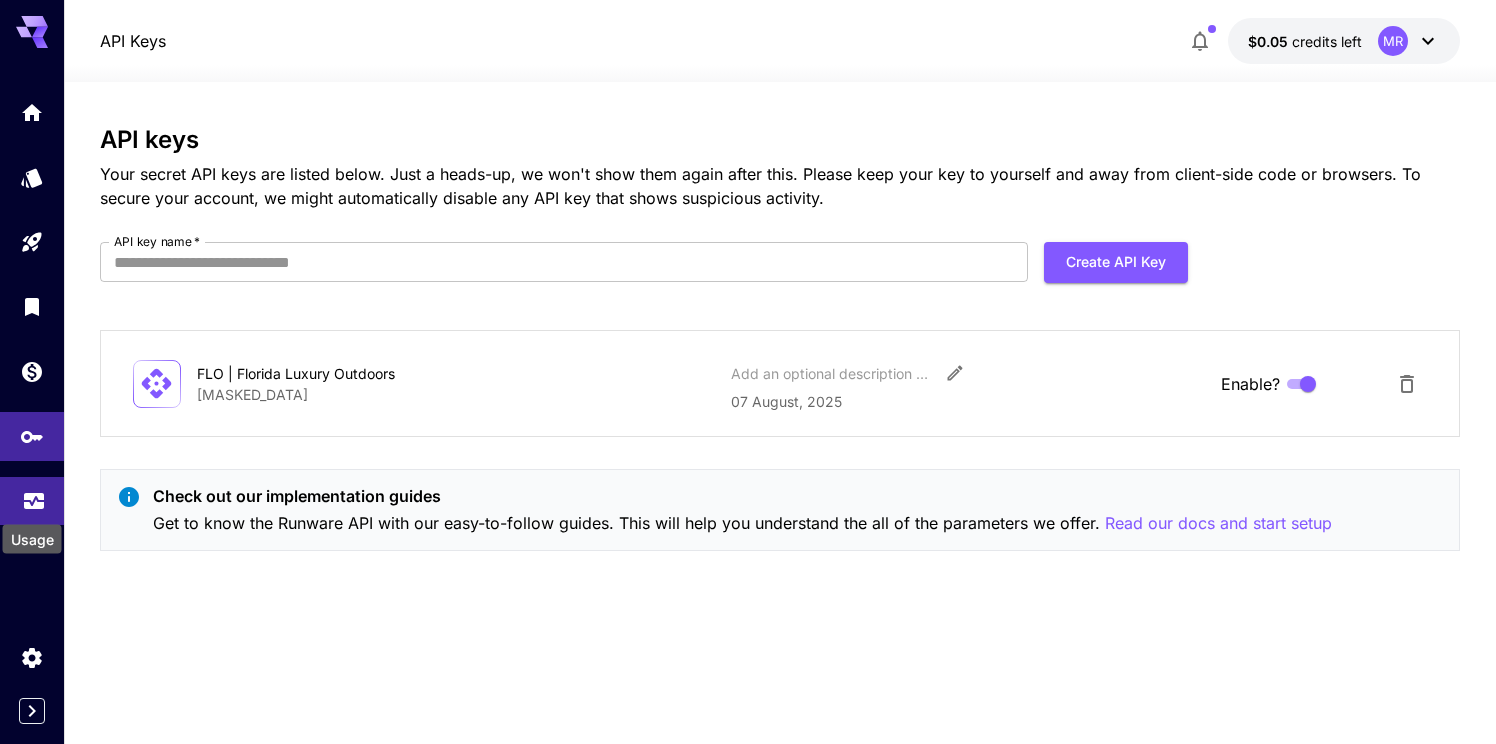 click 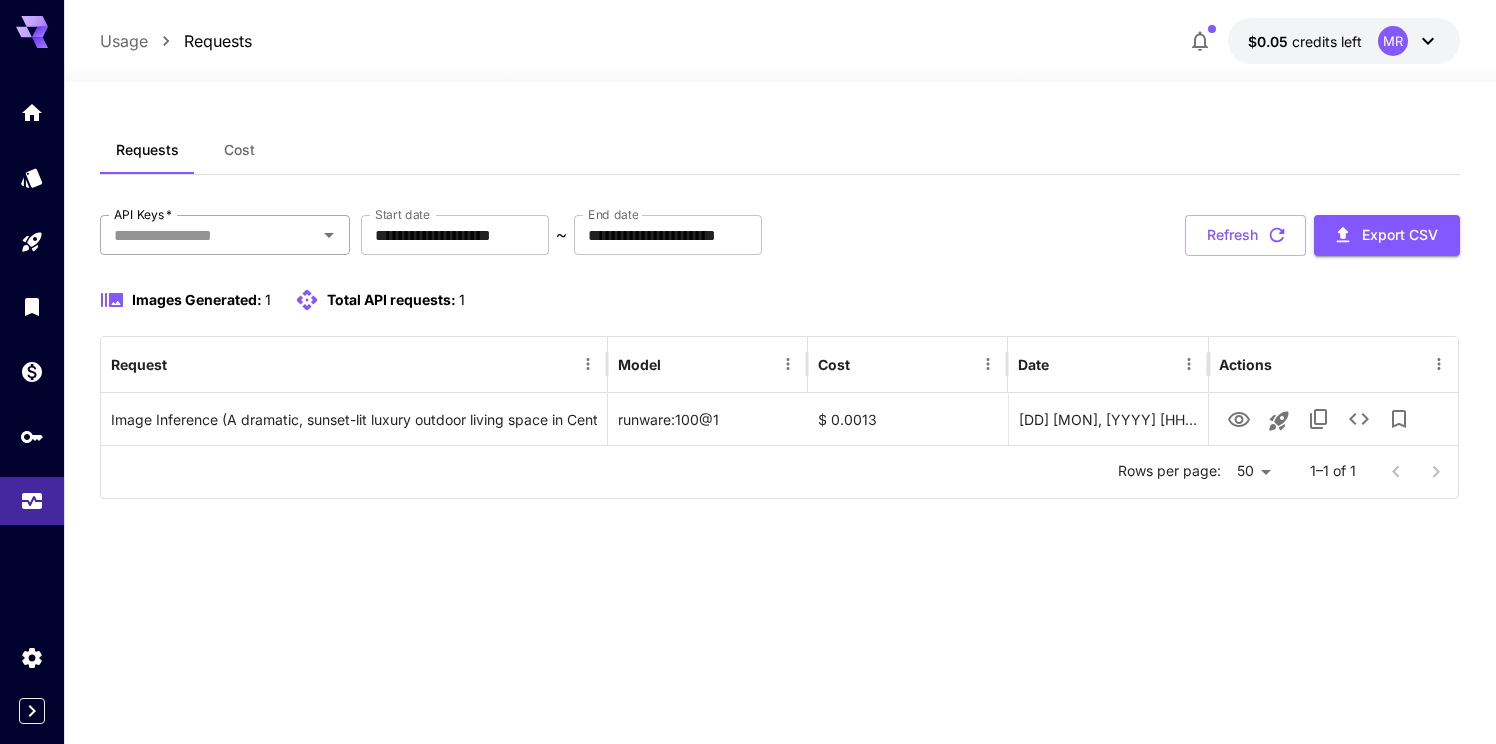 click on "API Keys   *" at bounding box center (208, 235) 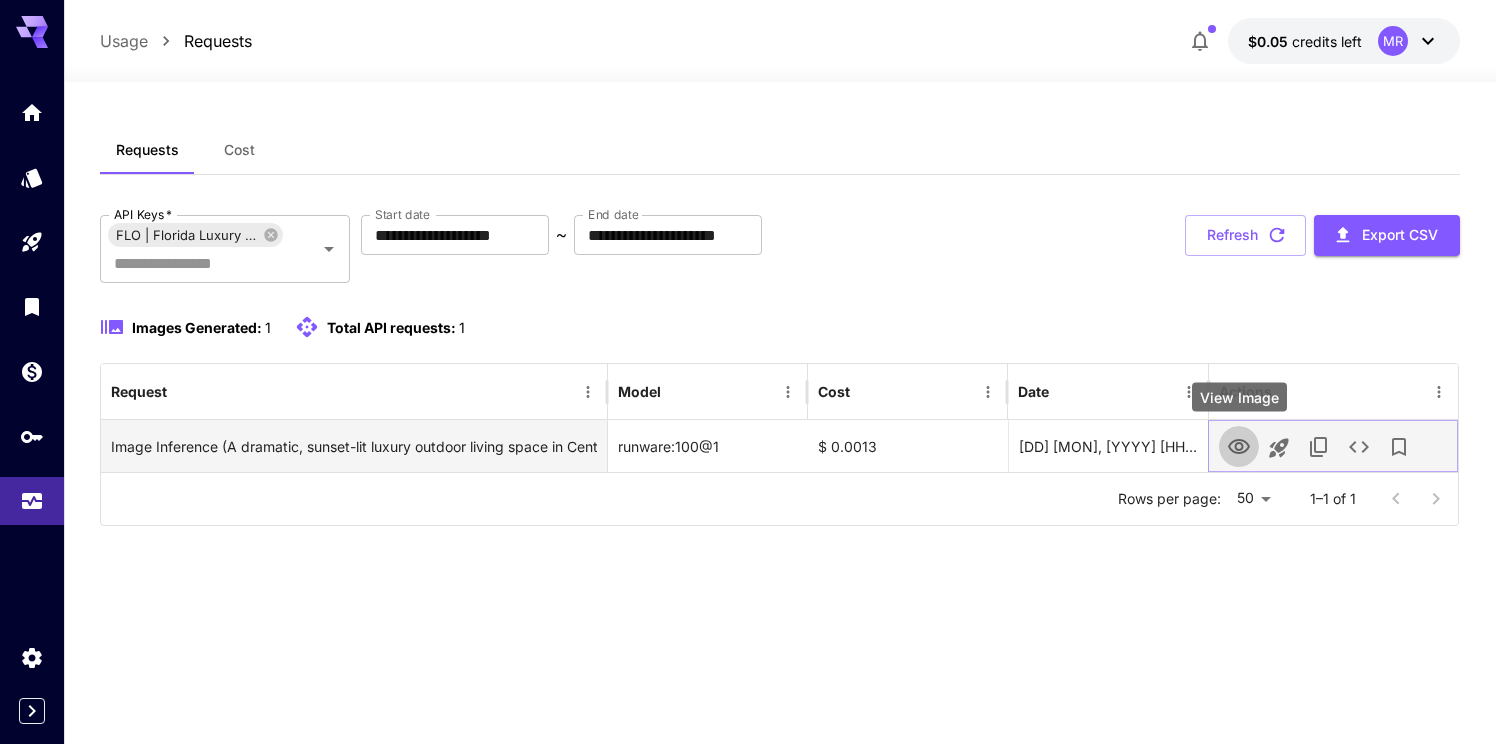 click 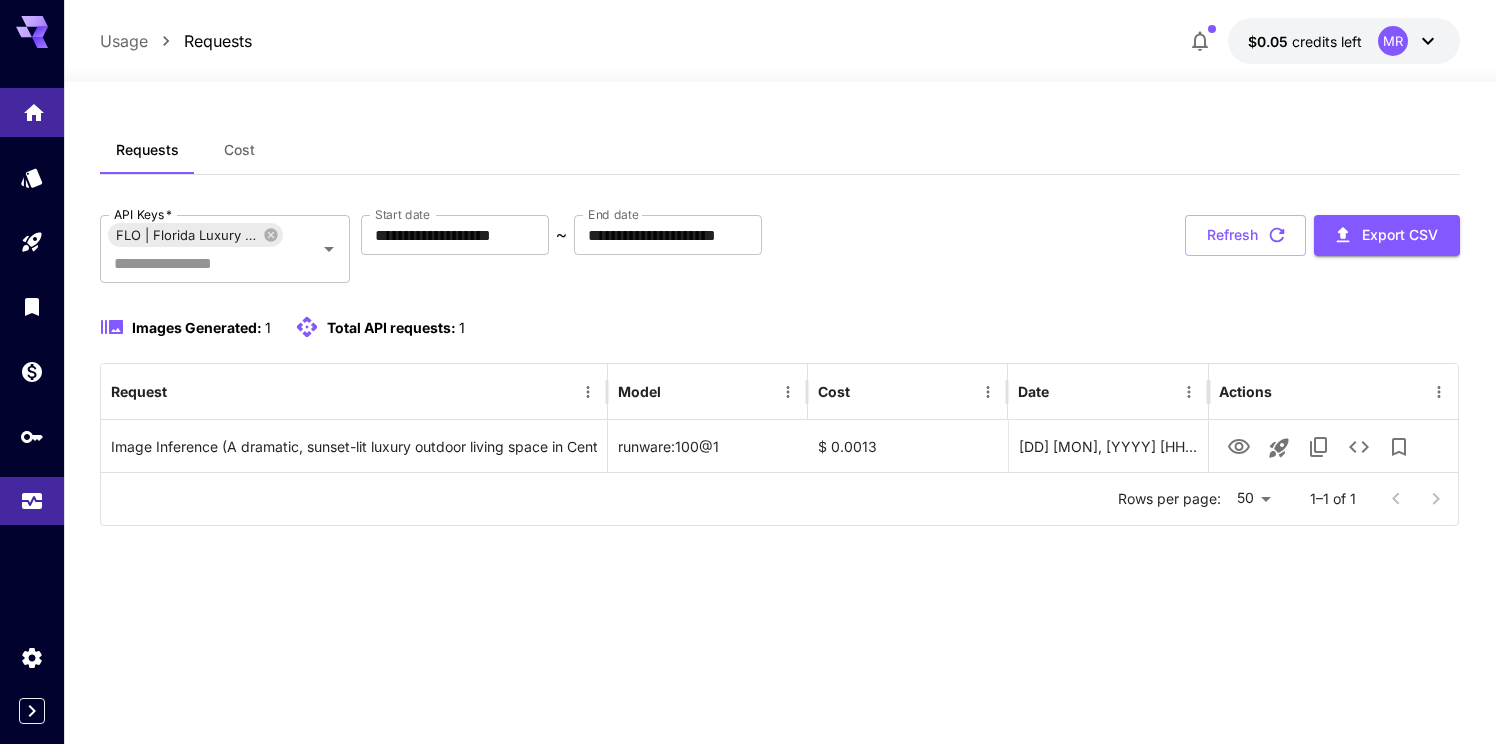 click 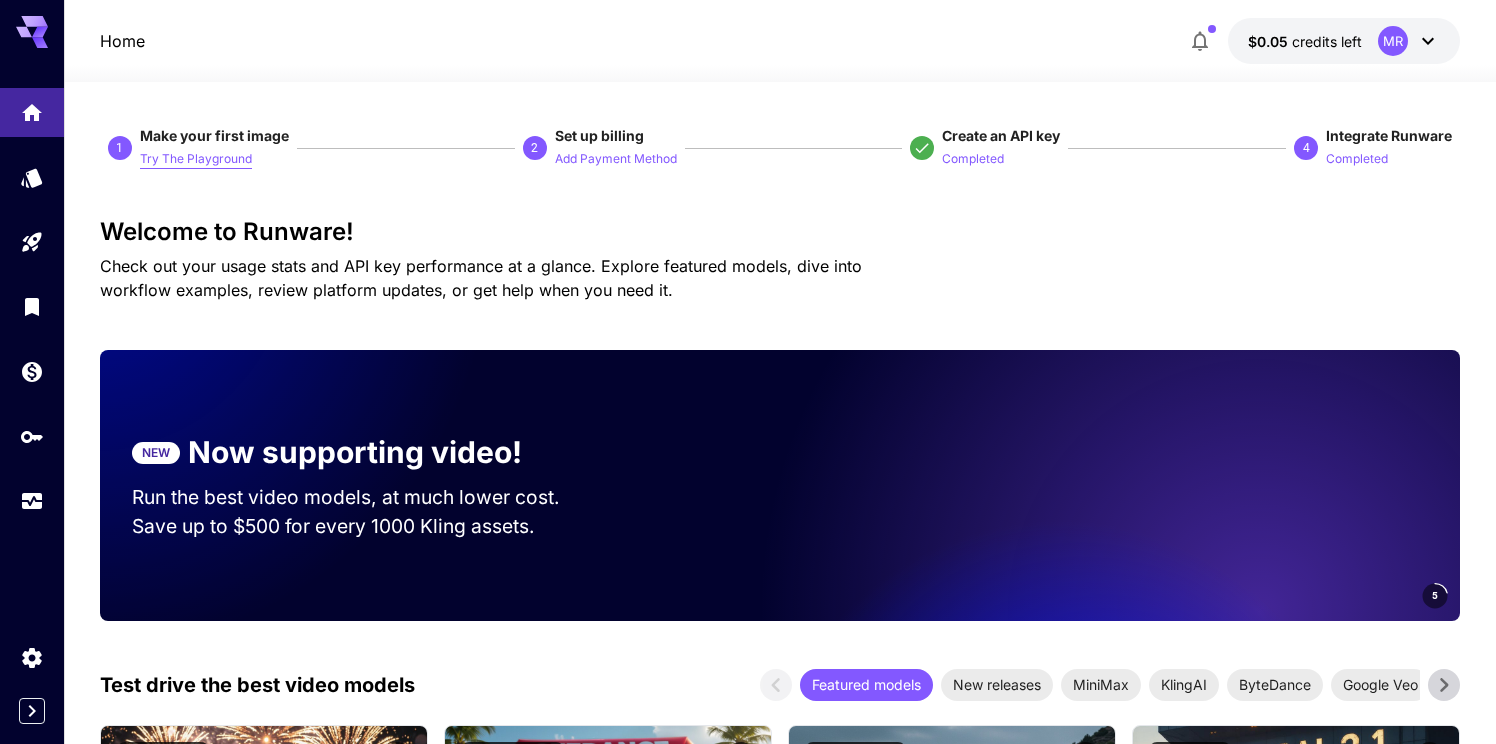 click on "Try The Playground" at bounding box center [196, 159] 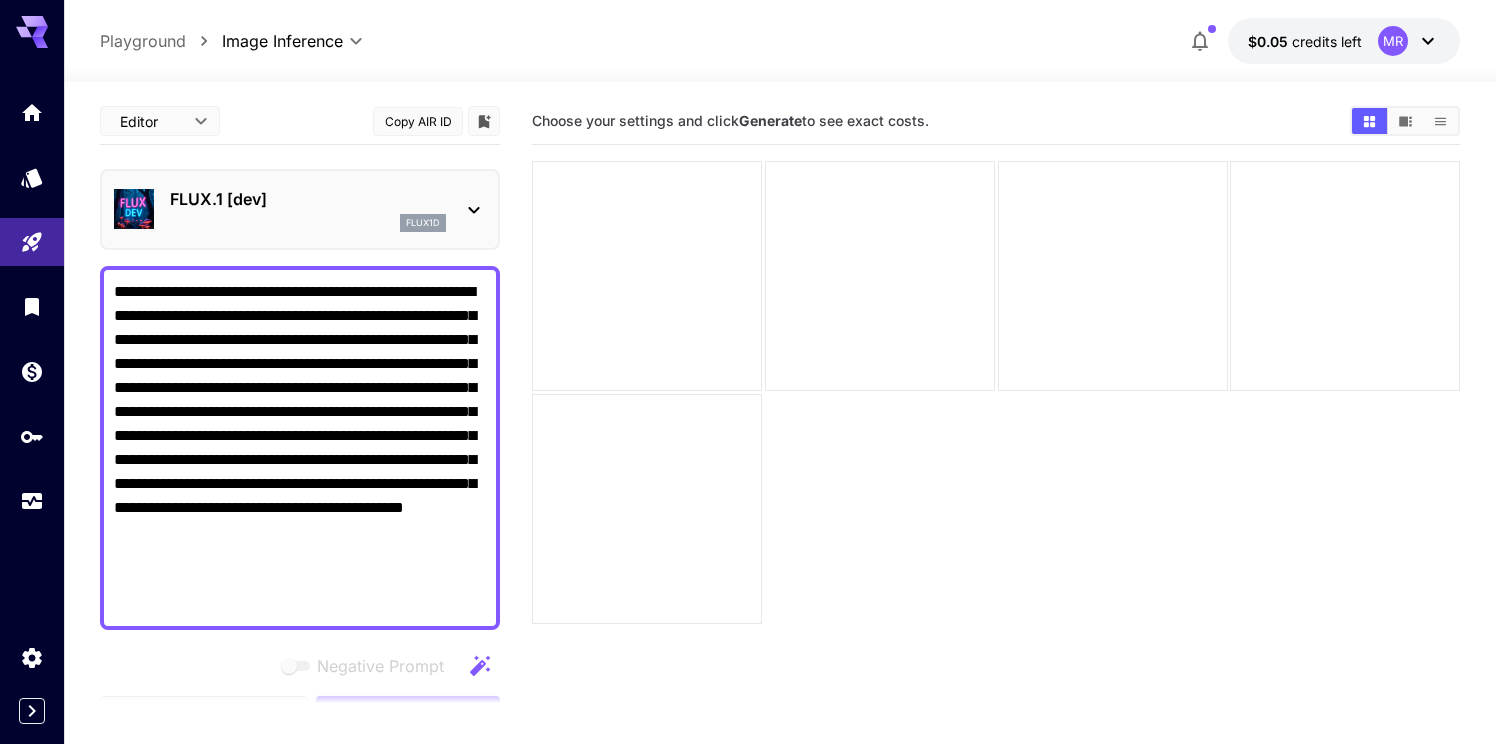 click on "FLUX.1 [dev] flux1d" at bounding box center [300, 209] 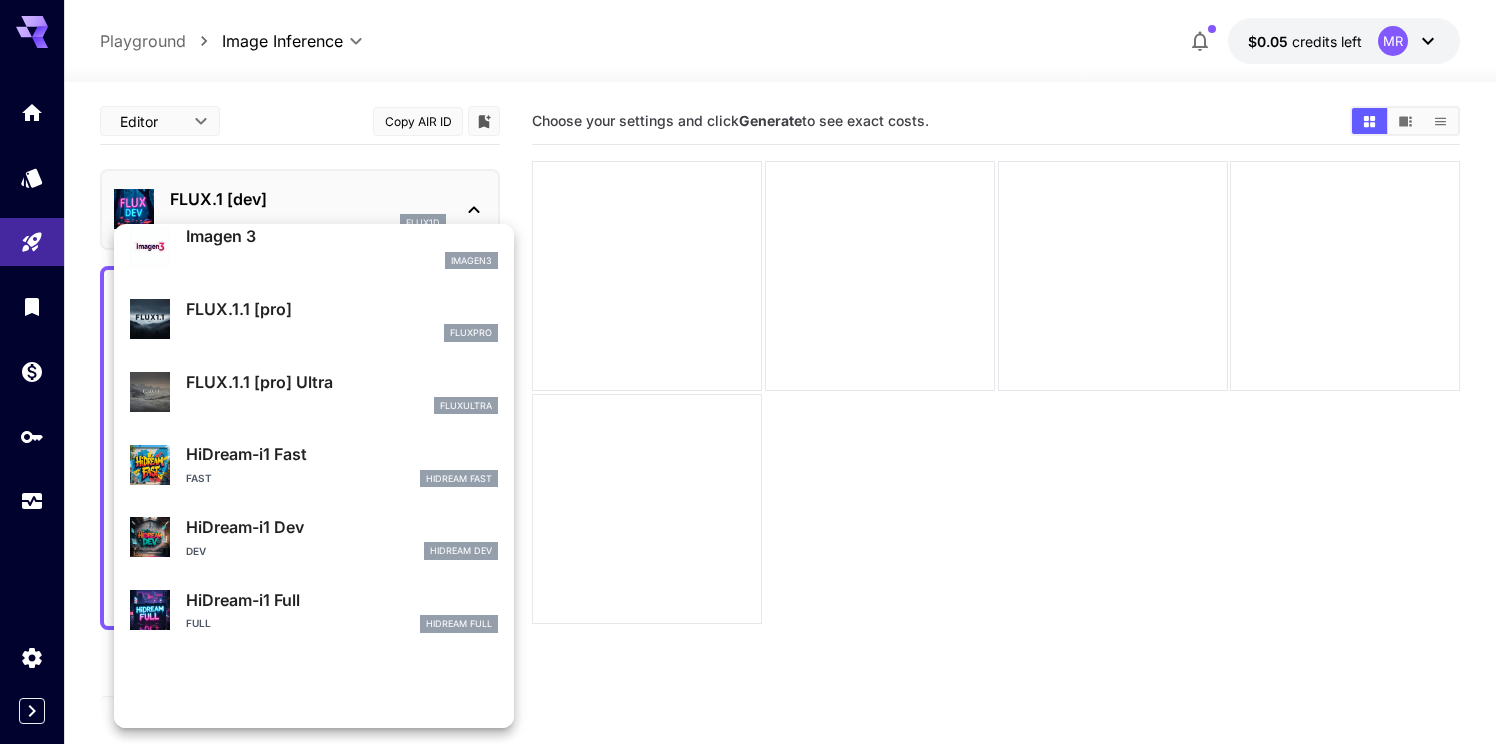 scroll, scrollTop: 0, scrollLeft: 0, axis: both 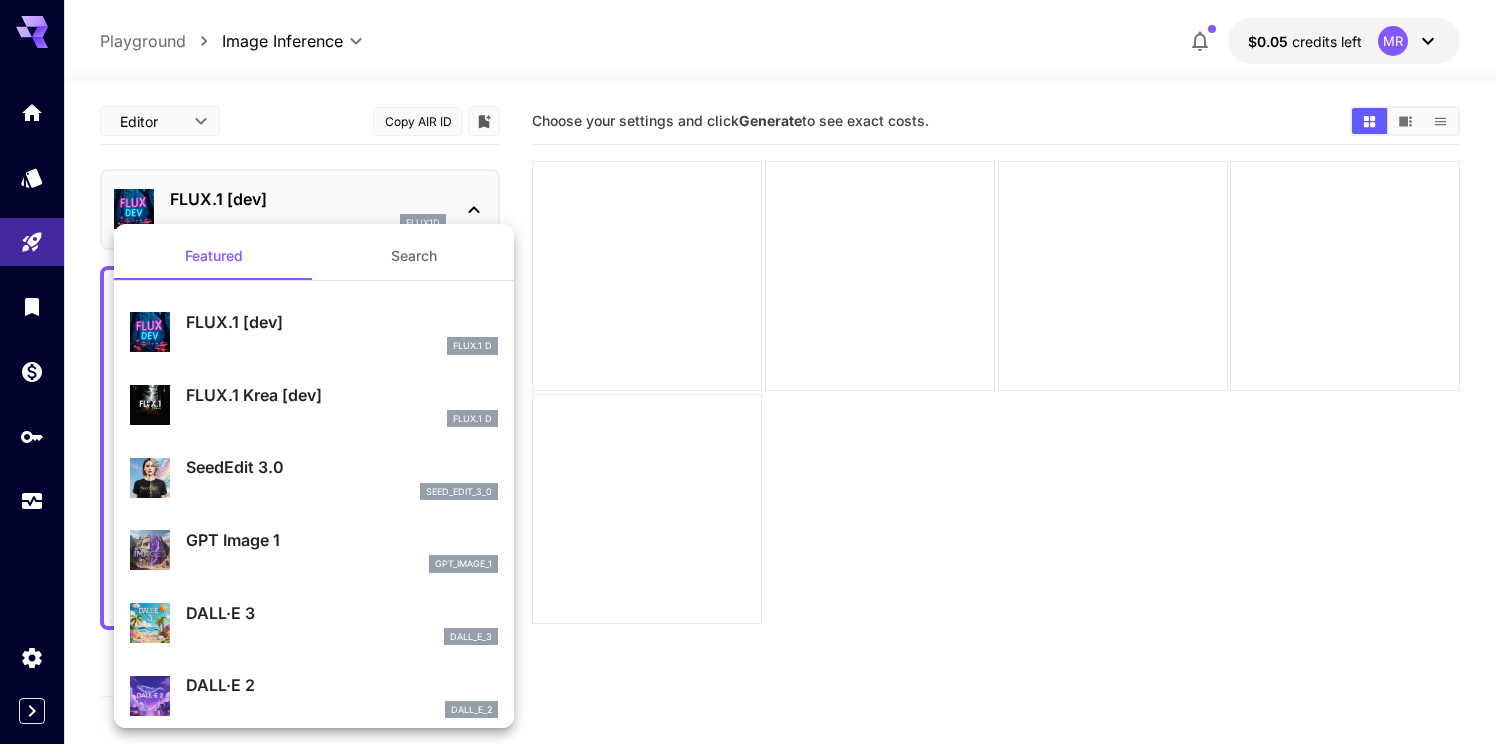 click at bounding box center [748, 372] 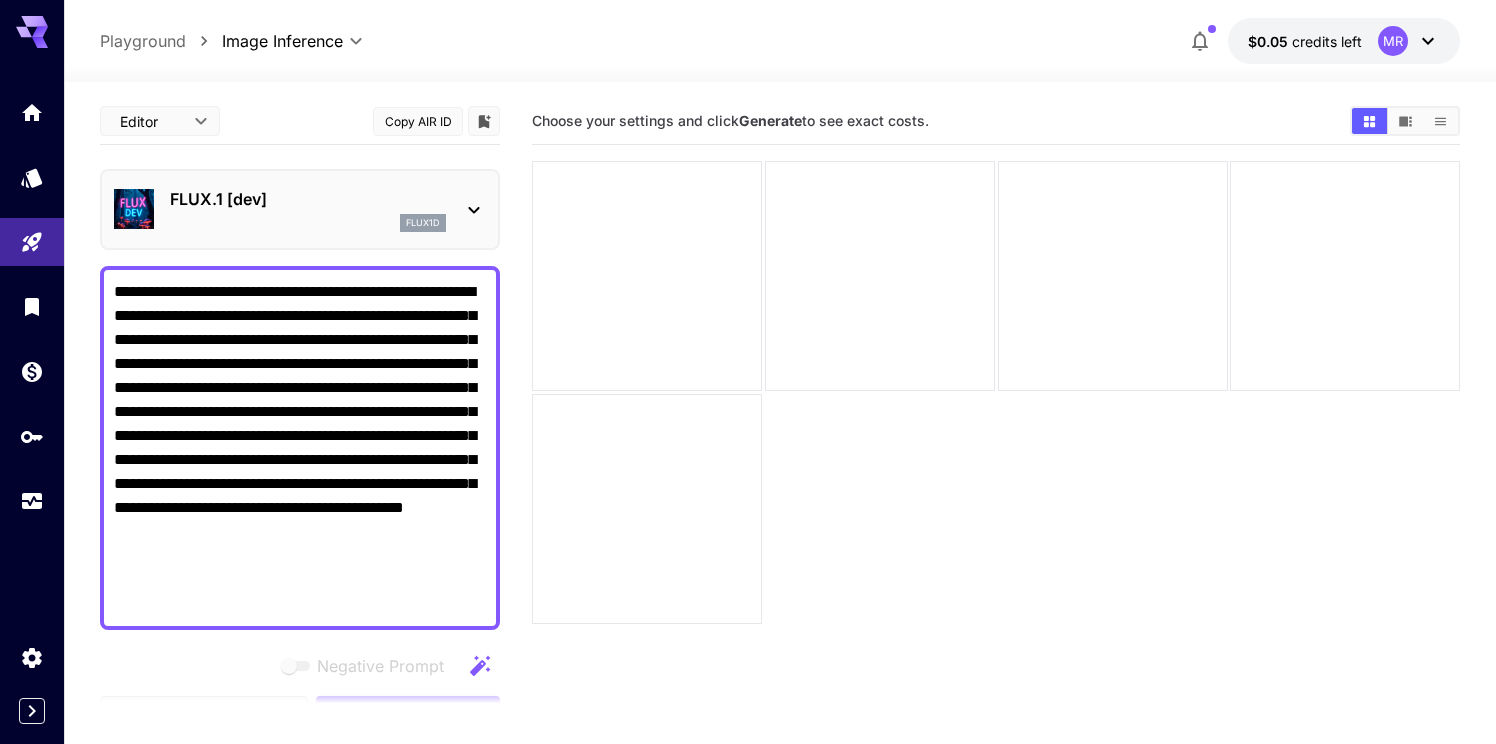 click on "Featured Search FLUX.1 [dev] FLUX.1 D FLUX.1 Krea [dev] FLUX.1 D SeedEdit 3.0 seed_edit_3_0 GPT Image 1 gpt_image_1 DALL·E 3 dall_e_3 DALL·E 2 dall_e_2" at bounding box center (200, 300) 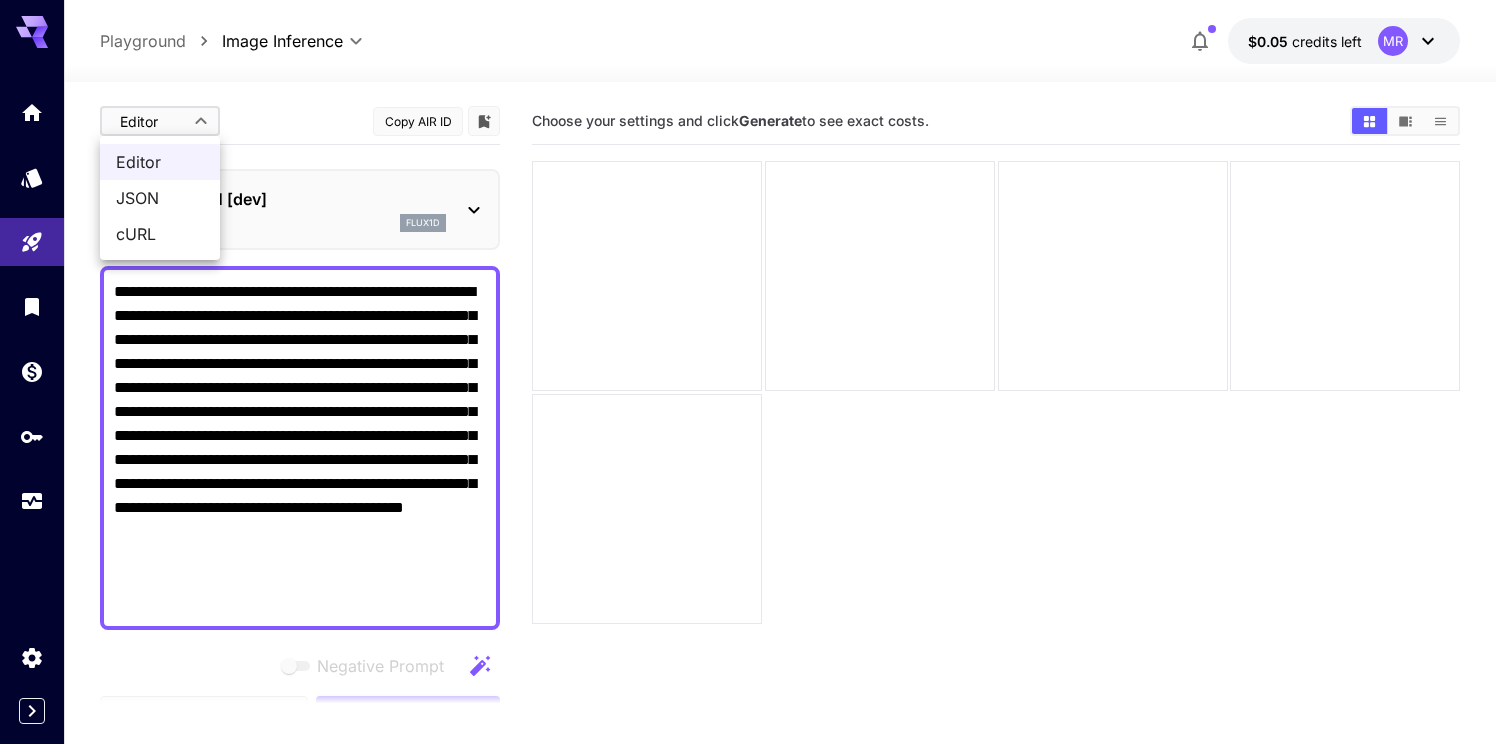 click on "Playground Playground Image Inference [MASKED_DATA] ​ $0.05    credits left  MR Editor **** ​ Copy AIR ID FLUX.1 [dev] flux1d [MASKED_DATA] Negative Prompt Reset to defaults Generate   Basic controls Size :  1:1 (Square) [MASKED_DATA] ​ ​ W **** ​ ​ H **** ​ Format :  PNG JPEG WEBP Number of images :  1 1 20 1 Advanced controls Seed image :  Drag or upload image ​ Mask image :  Drag or upload image ​ Outpainting :  *" at bounding box center [748, 451] 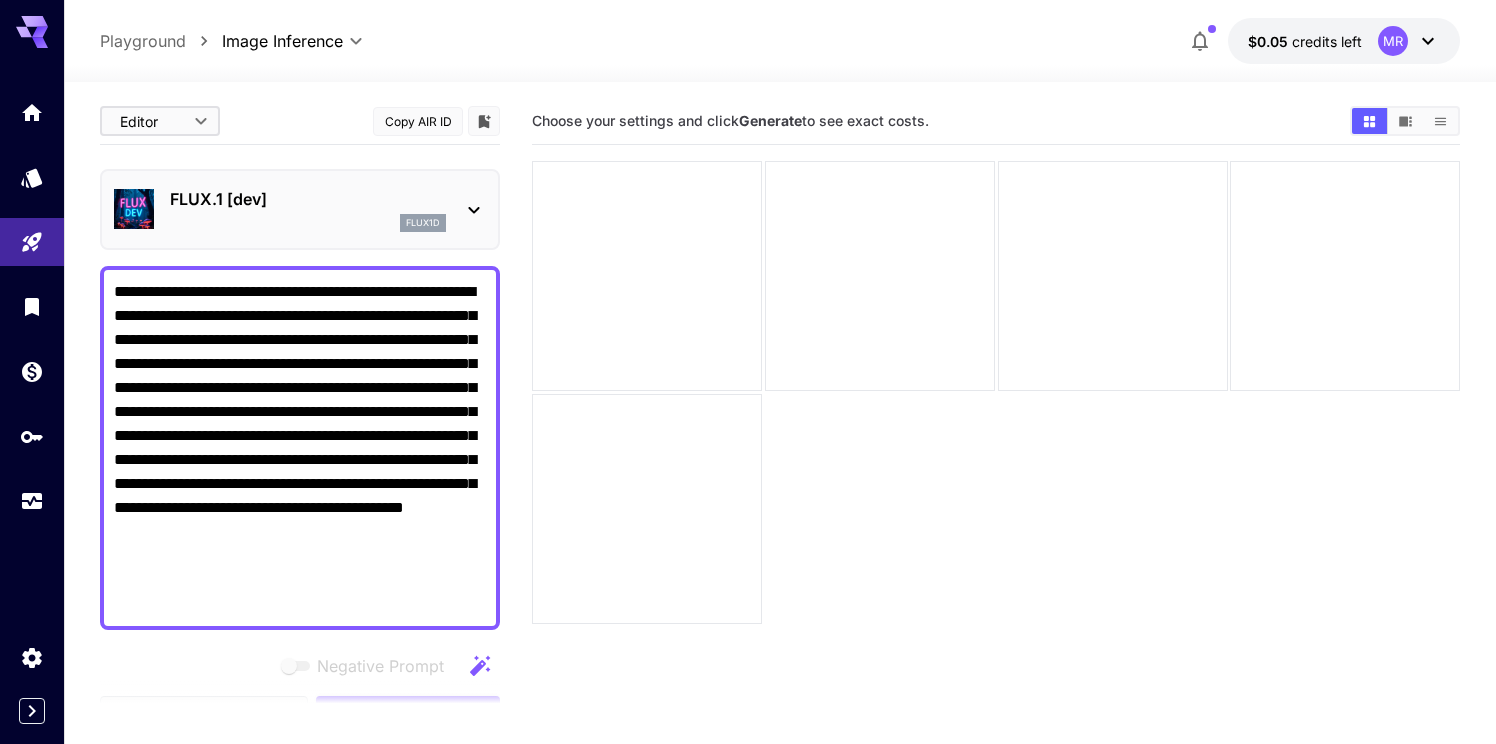 click 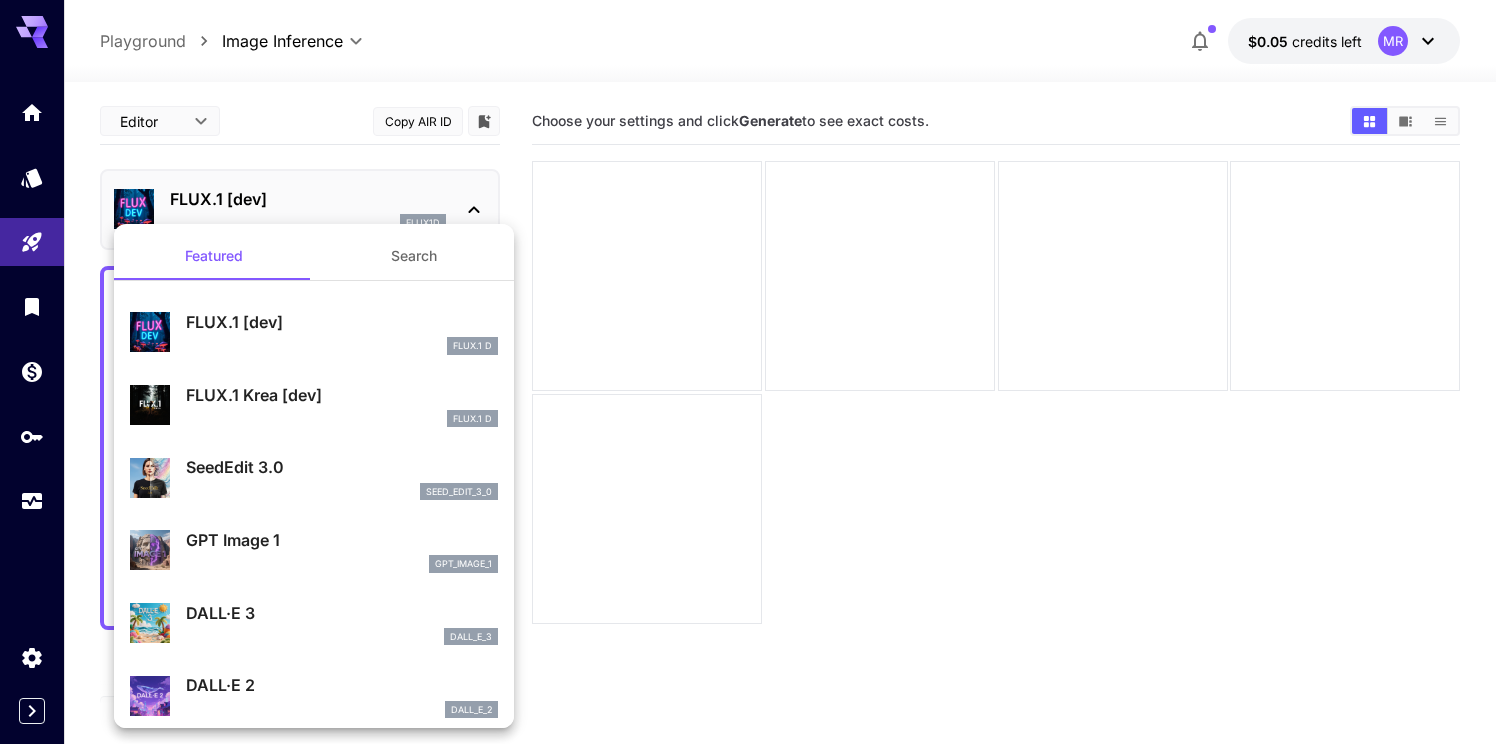 click on "Search" at bounding box center (414, 256) 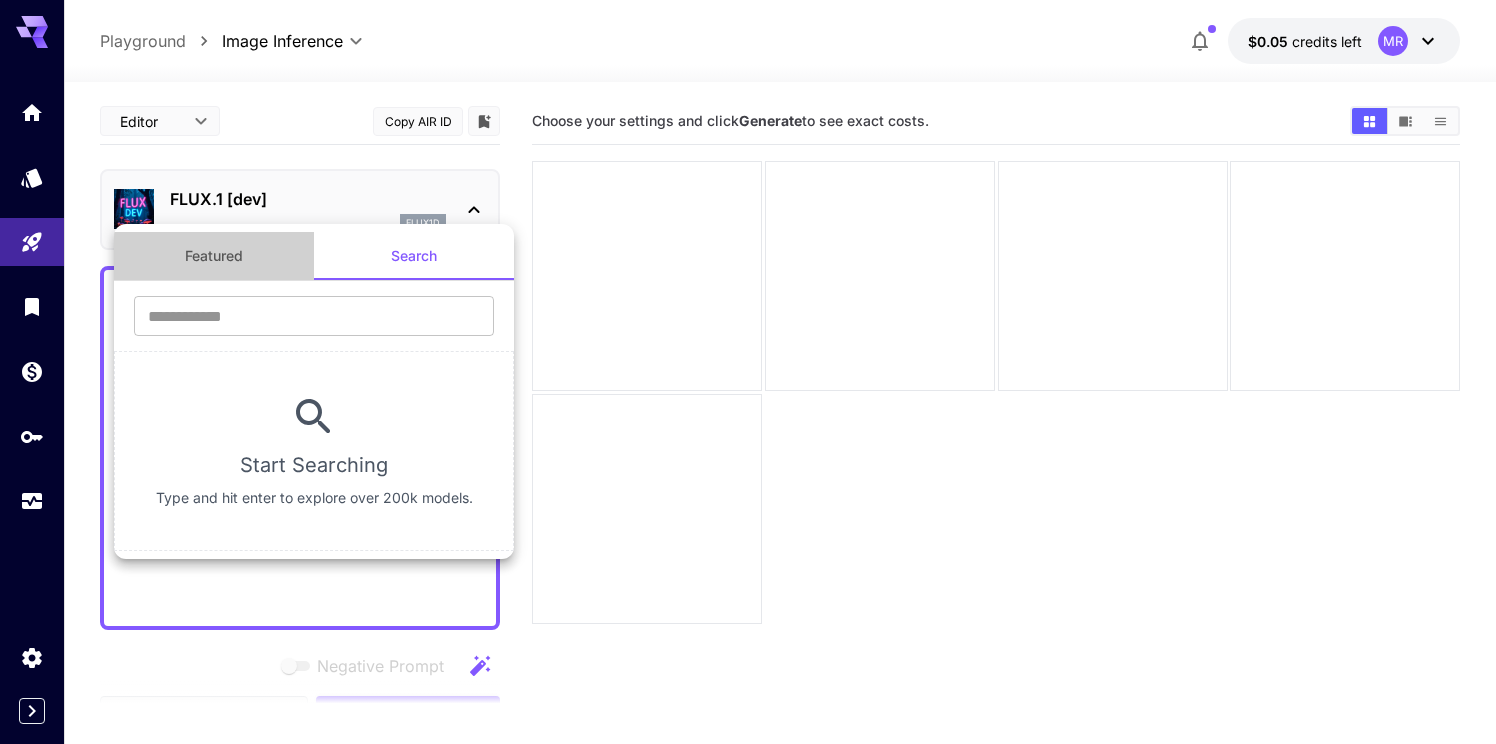 click on "Featured" at bounding box center [214, 256] 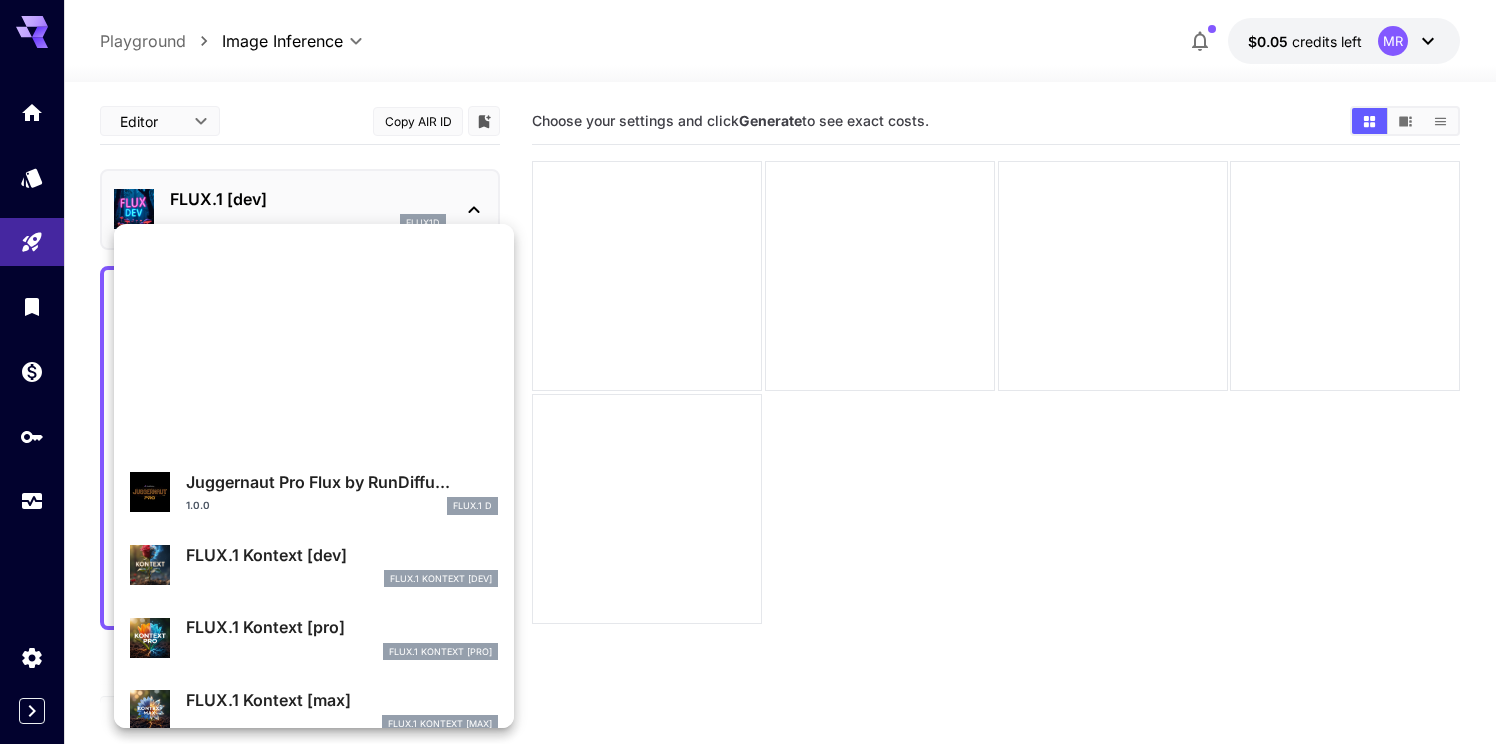 scroll, scrollTop: 0, scrollLeft: 0, axis: both 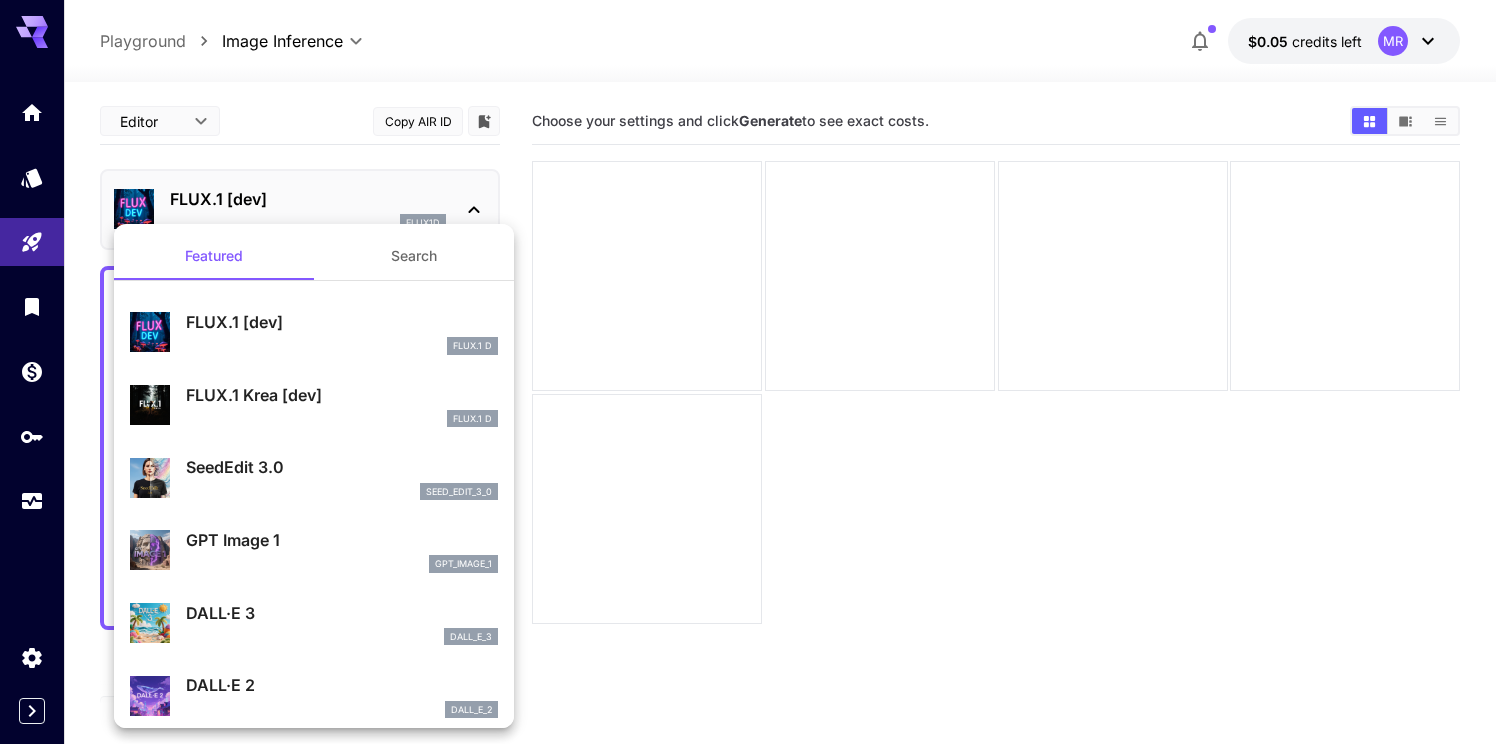 click at bounding box center [748, 372] 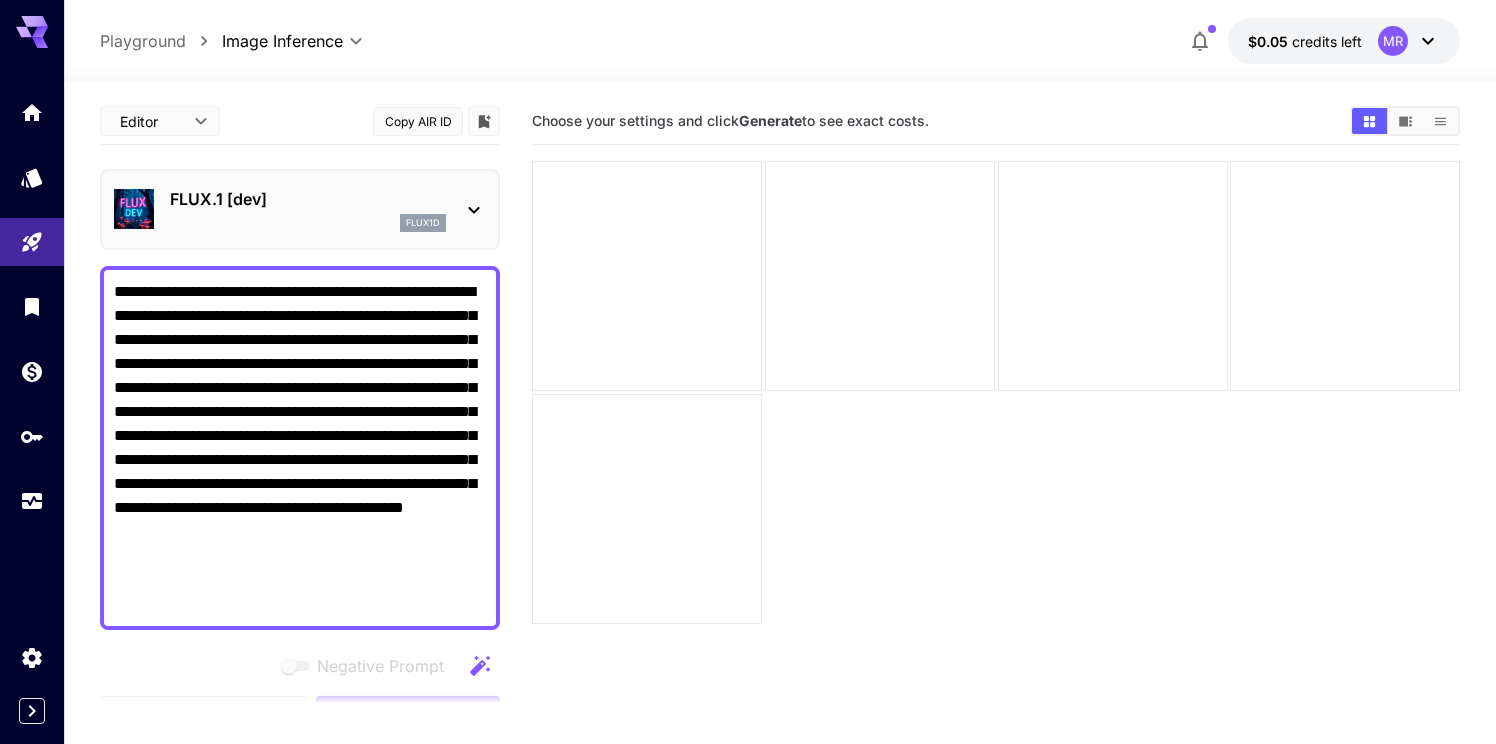 click on "**********" at bounding box center [300, 448] 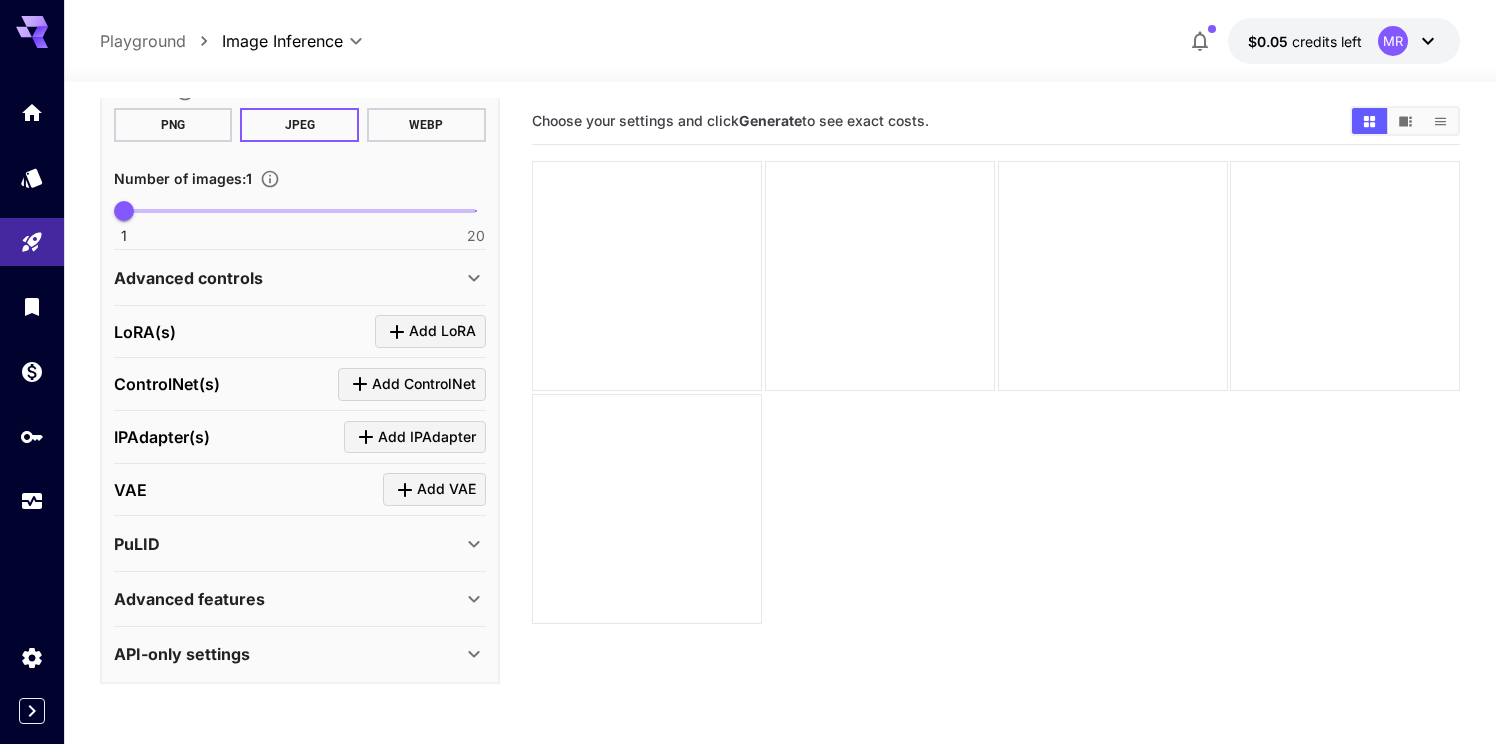 scroll, scrollTop: 852, scrollLeft: 0, axis: vertical 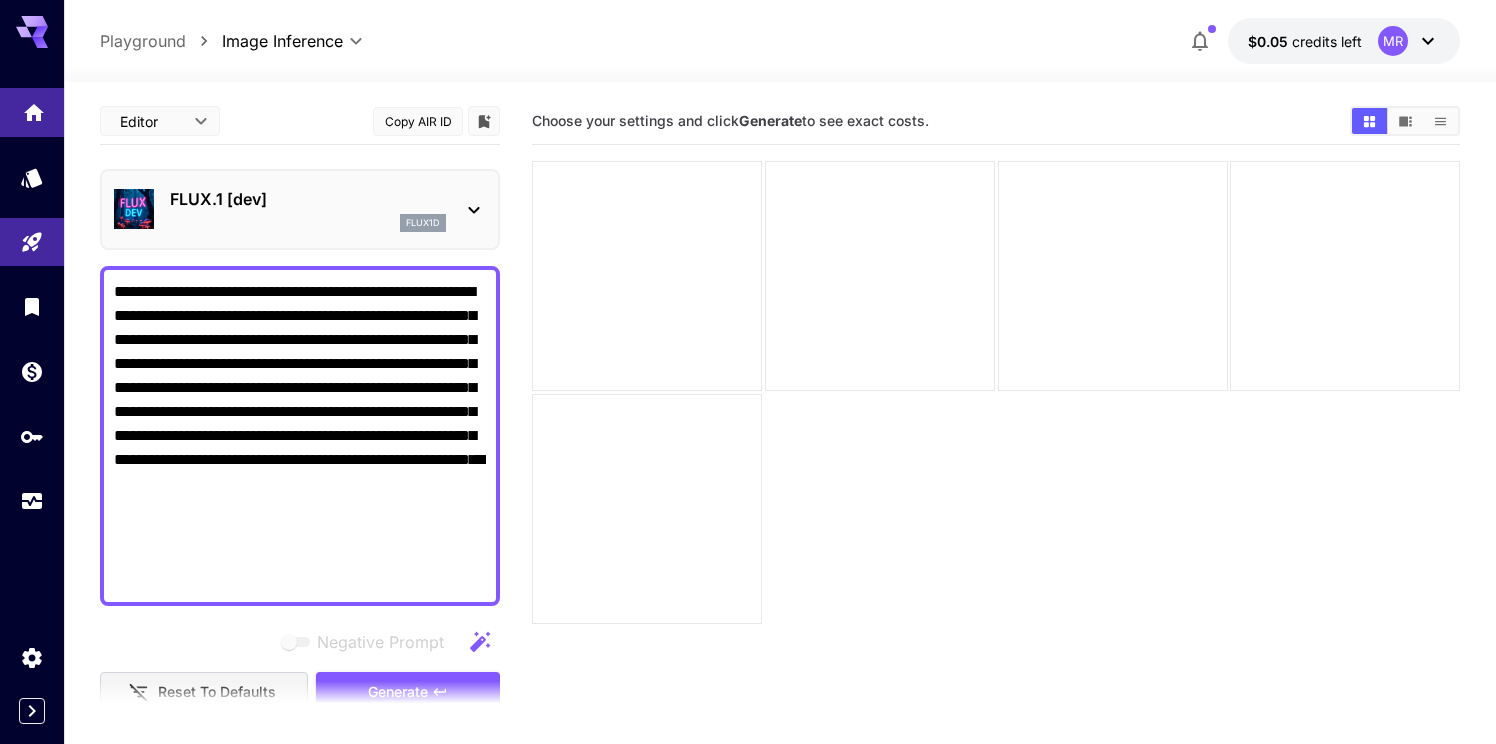 type on "**********" 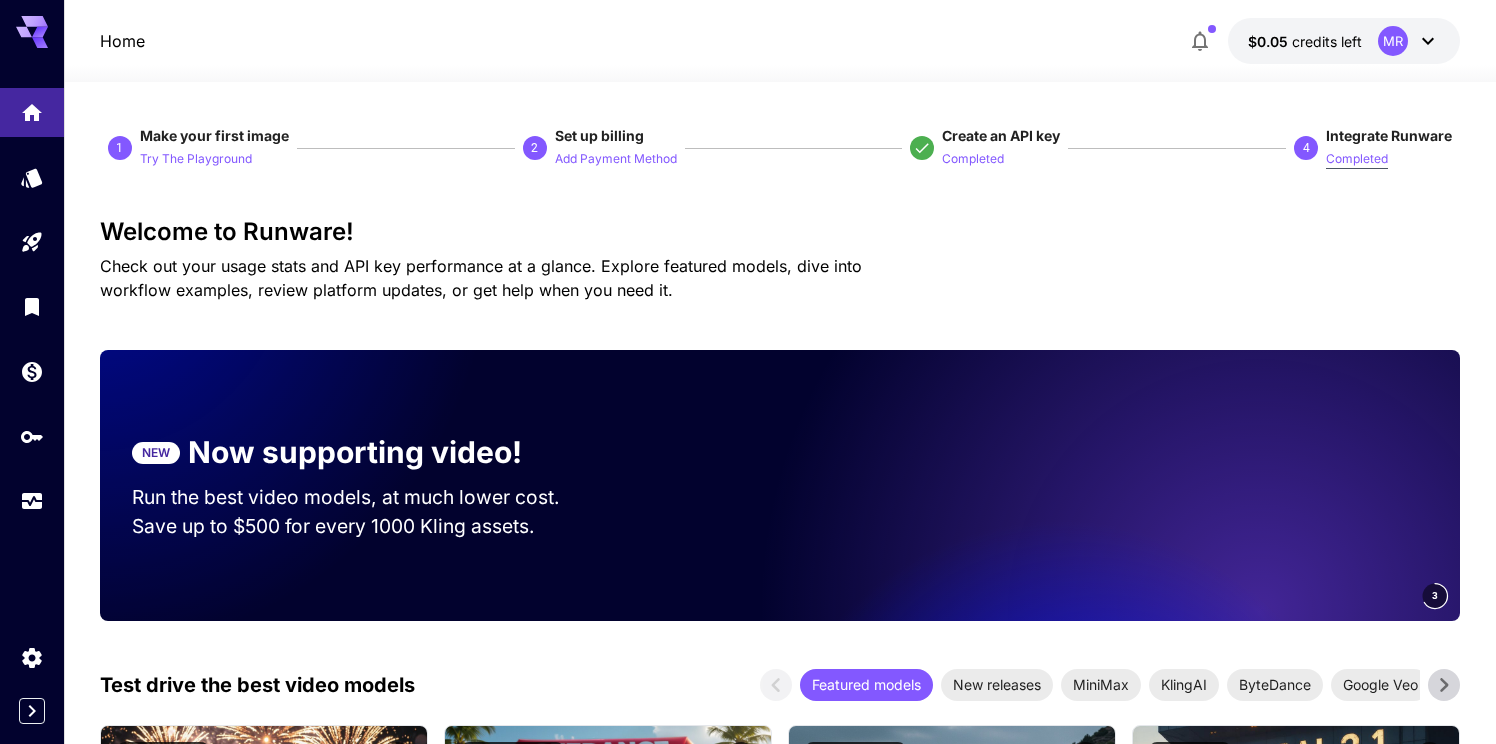 click on "Completed" at bounding box center (1357, 159) 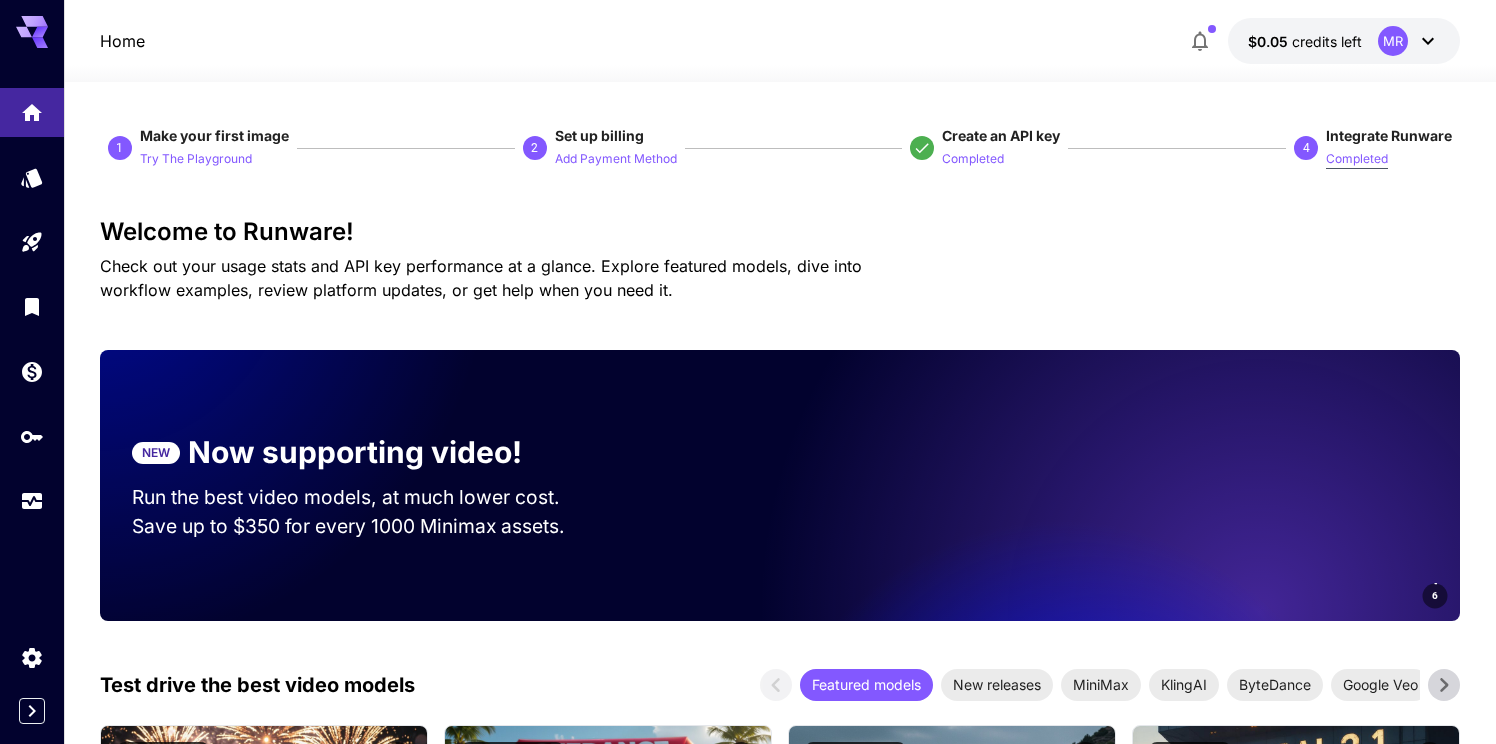 click on "Completed" at bounding box center (1357, 159) 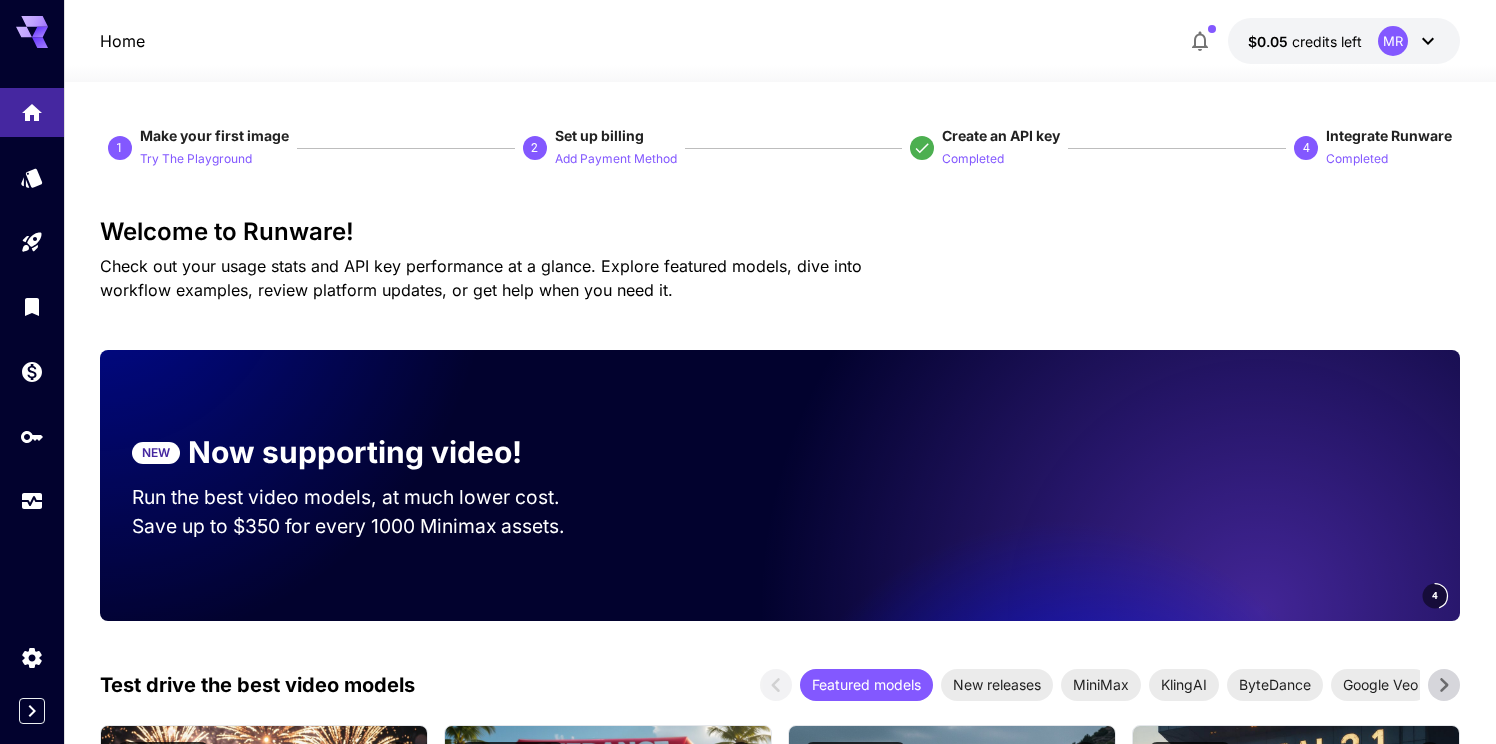 click 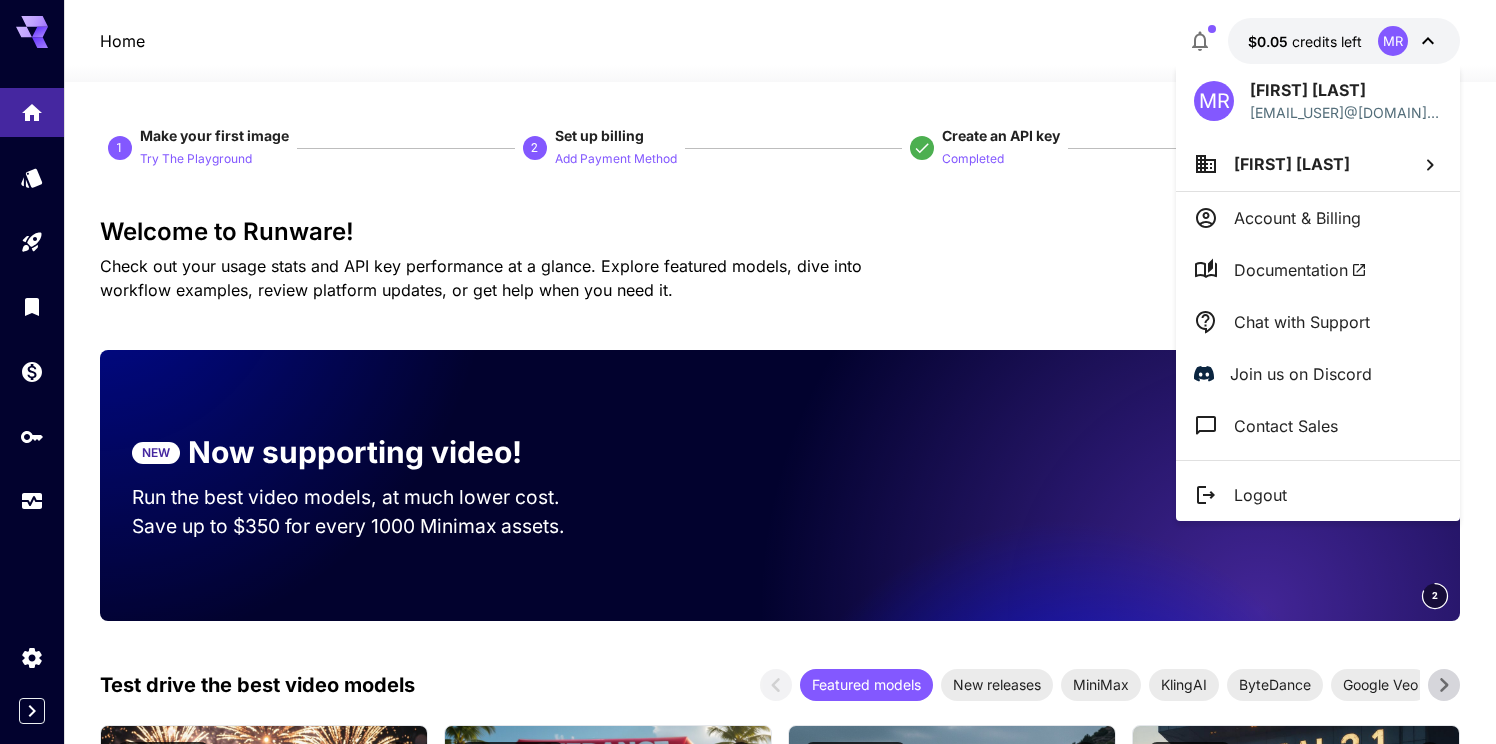 click at bounding box center (748, 372) 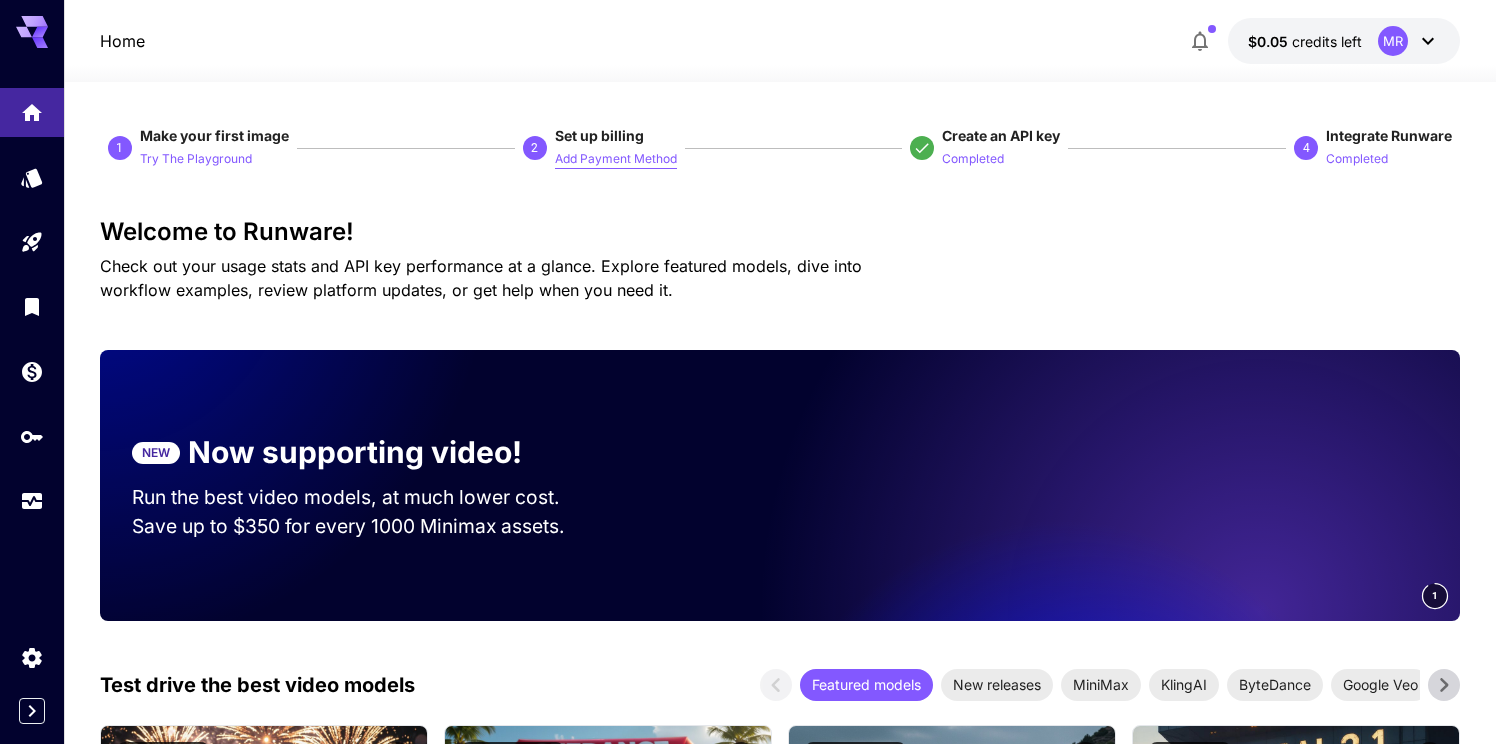 click on "Add Payment Method" at bounding box center (616, 159) 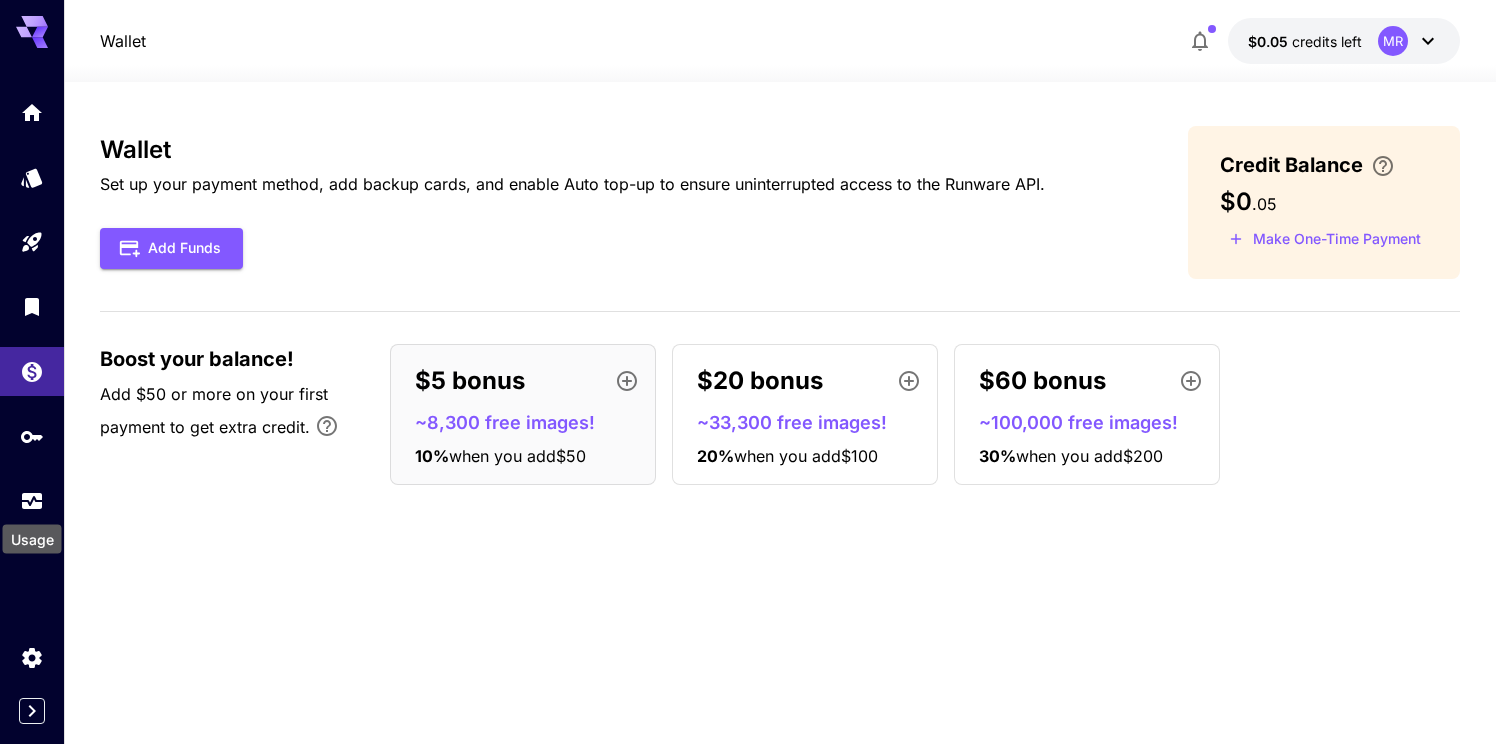 click on "Usage" at bounding box center [32, 533] 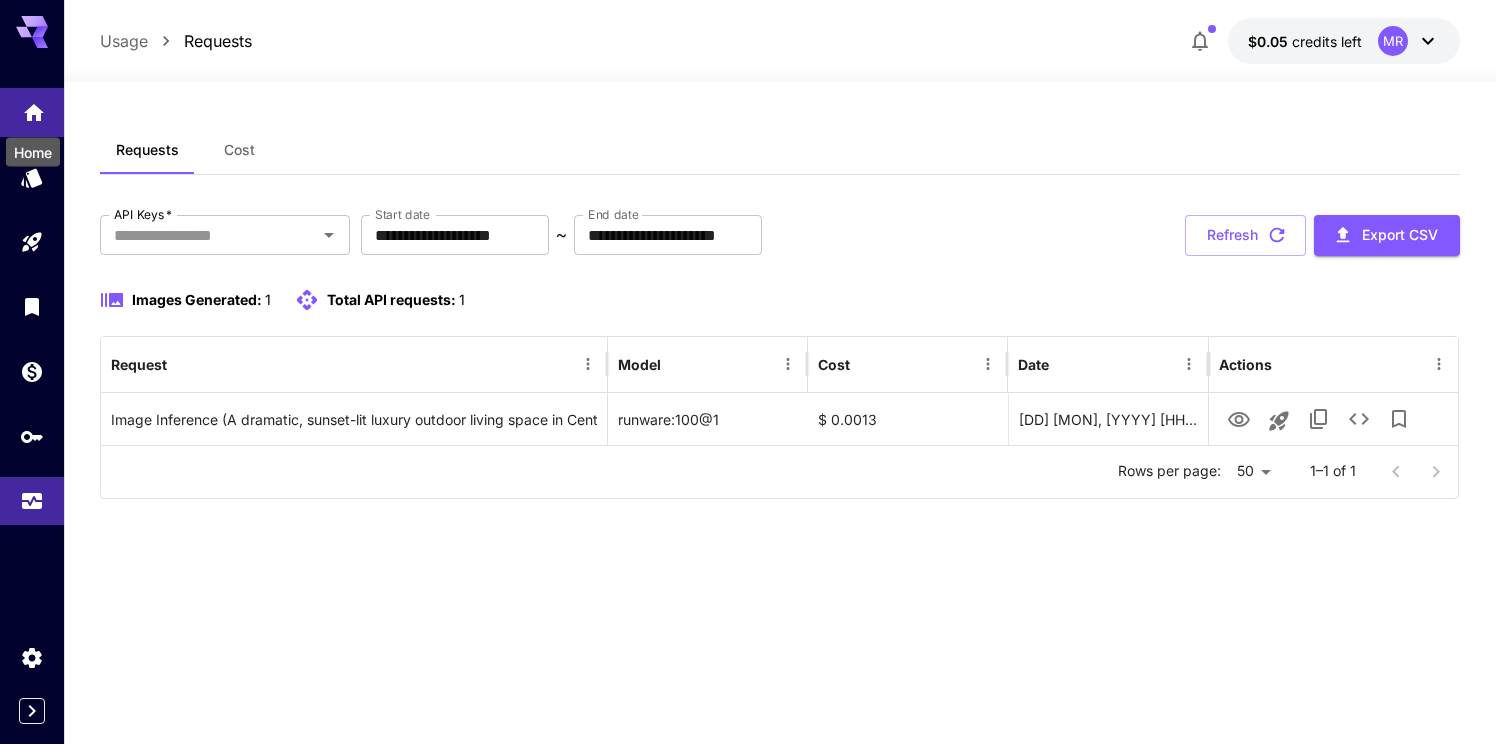 click at bounding box center (32, 112) 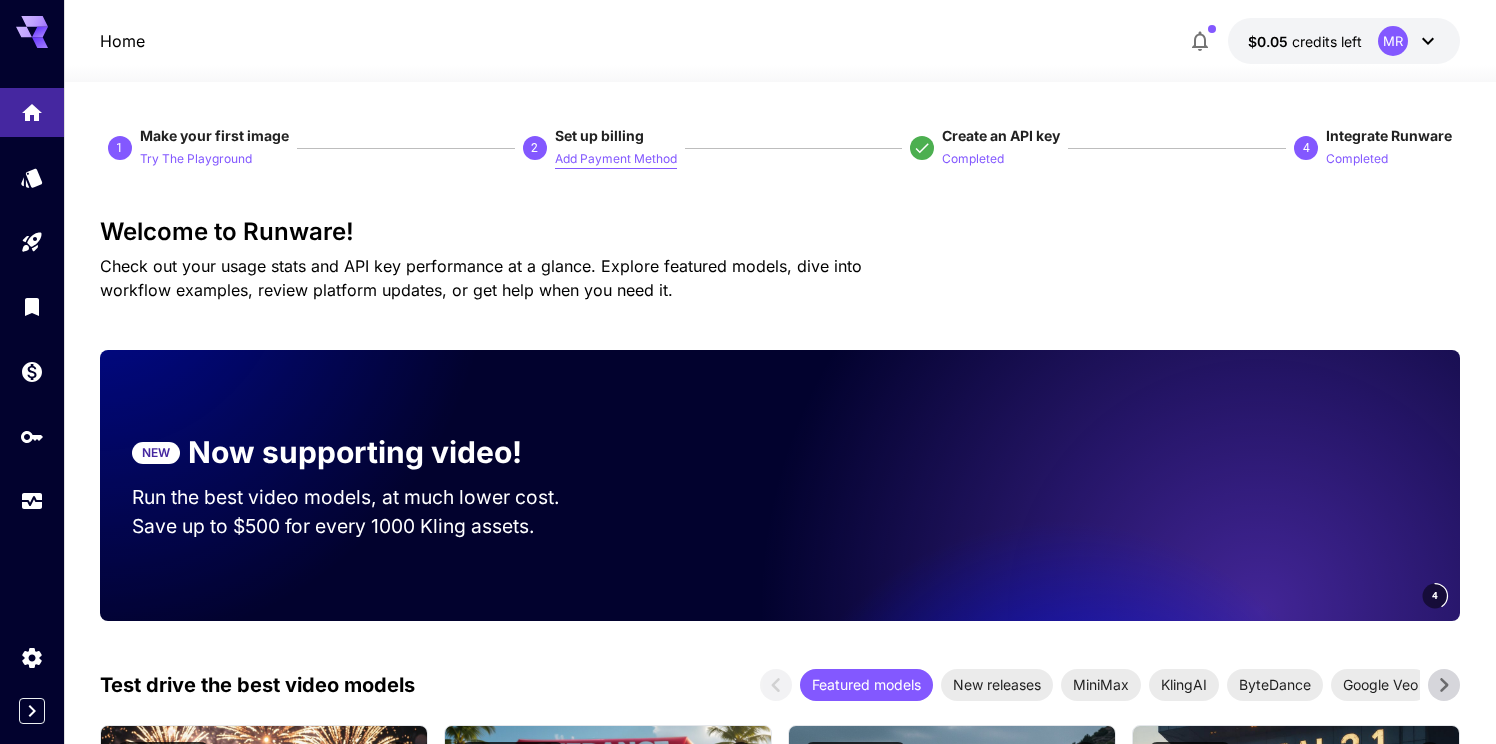 click on "Add Payment Method" at bounding box center [616, 159] 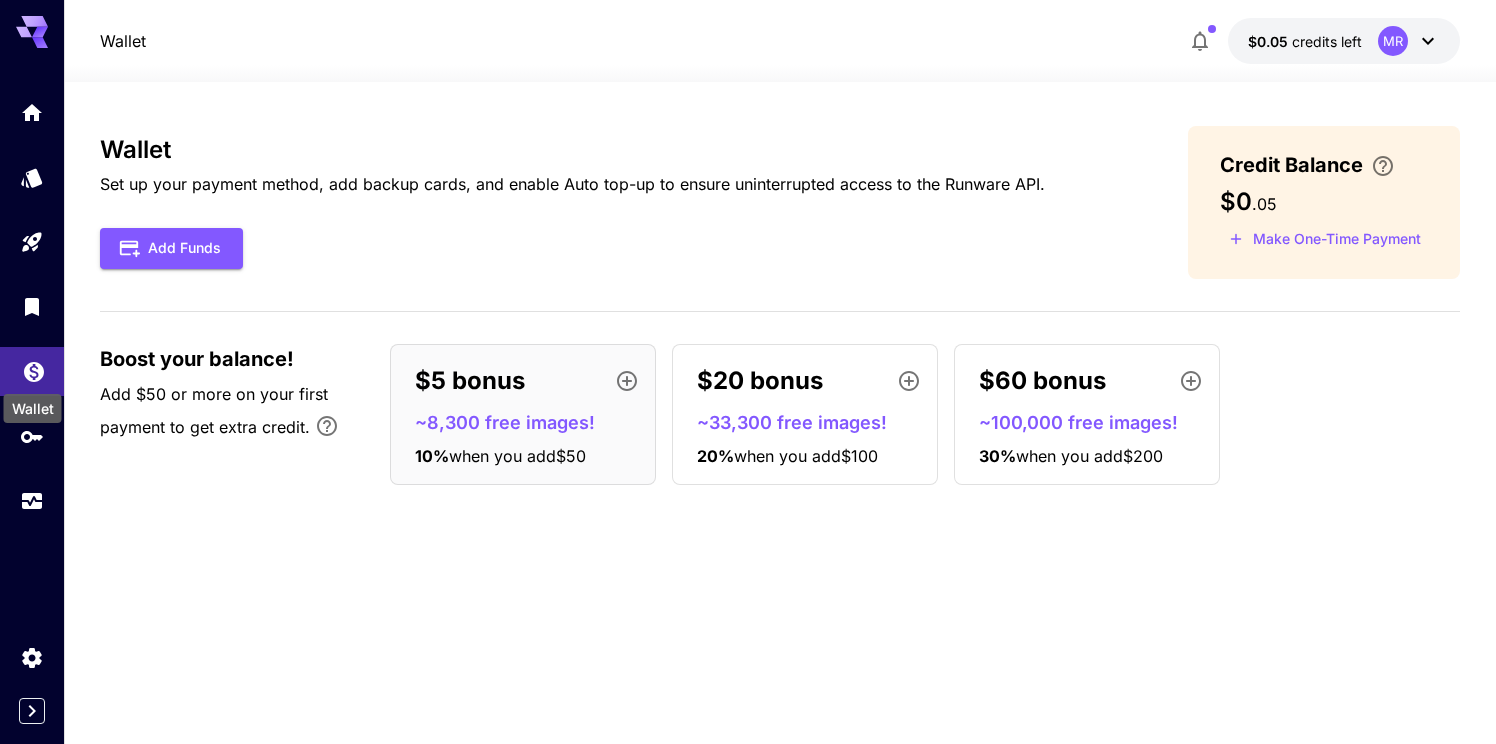 click on "Wallet" at bounding box center [33, 408] 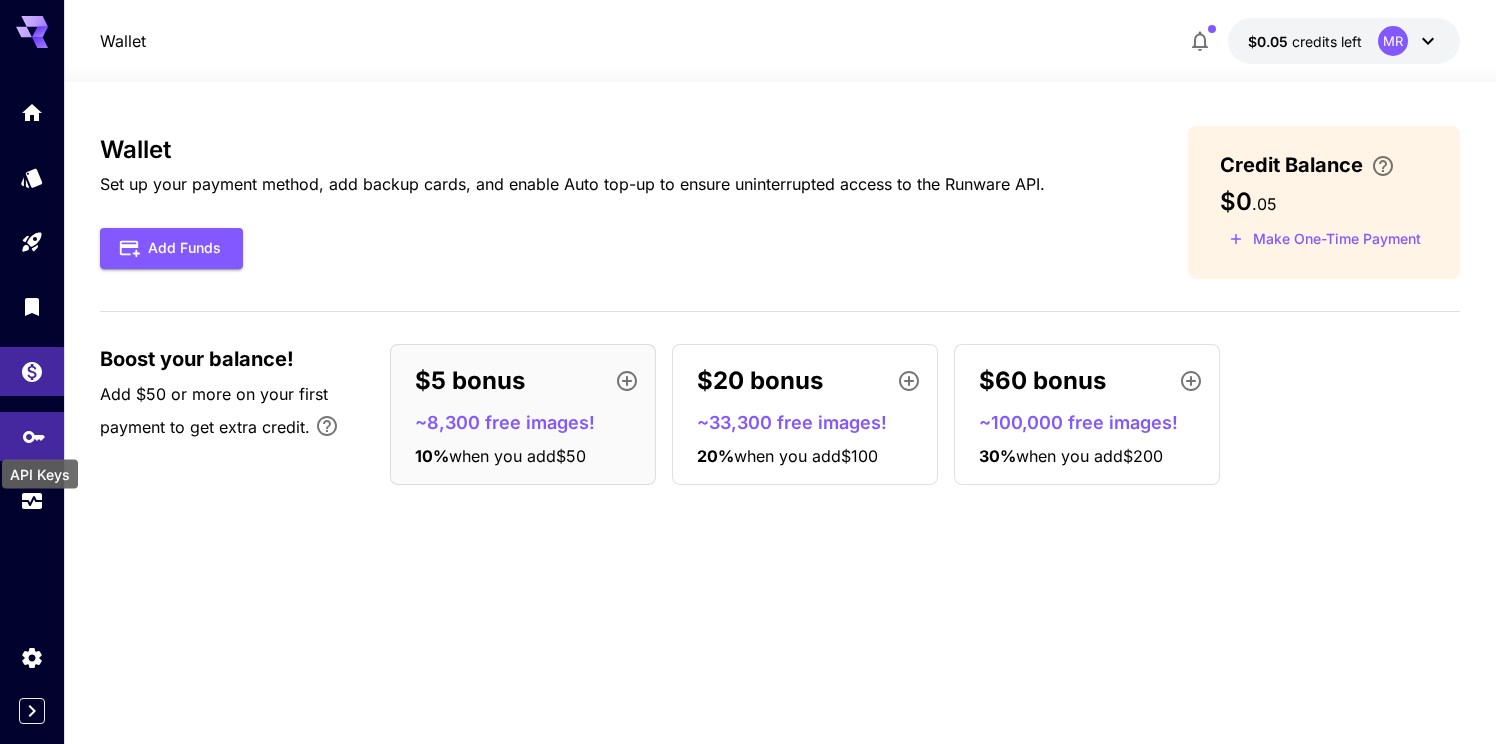 click on "API Keys" at bounding box center [40, 474] 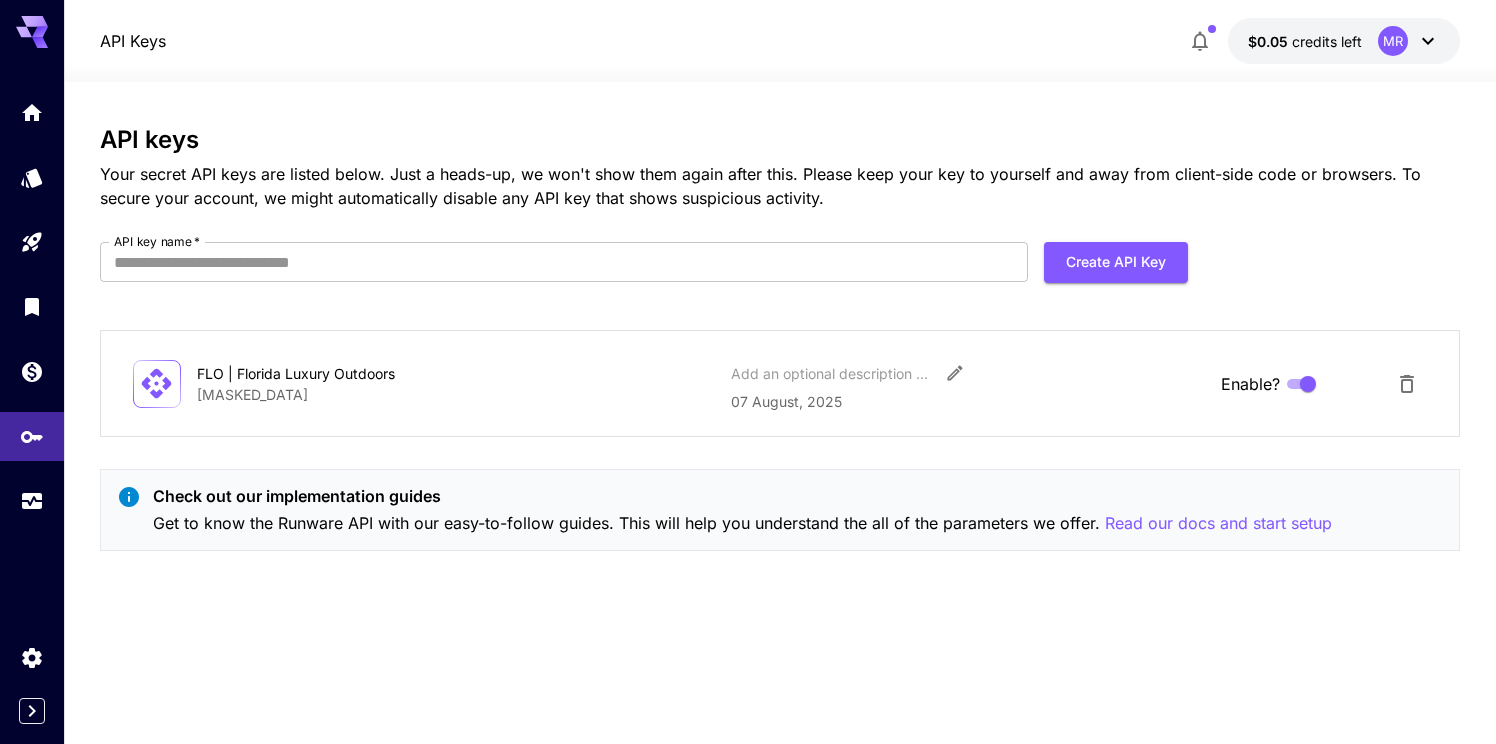 click on "[MASKED_DATA]" at bounding box center (456, 394) 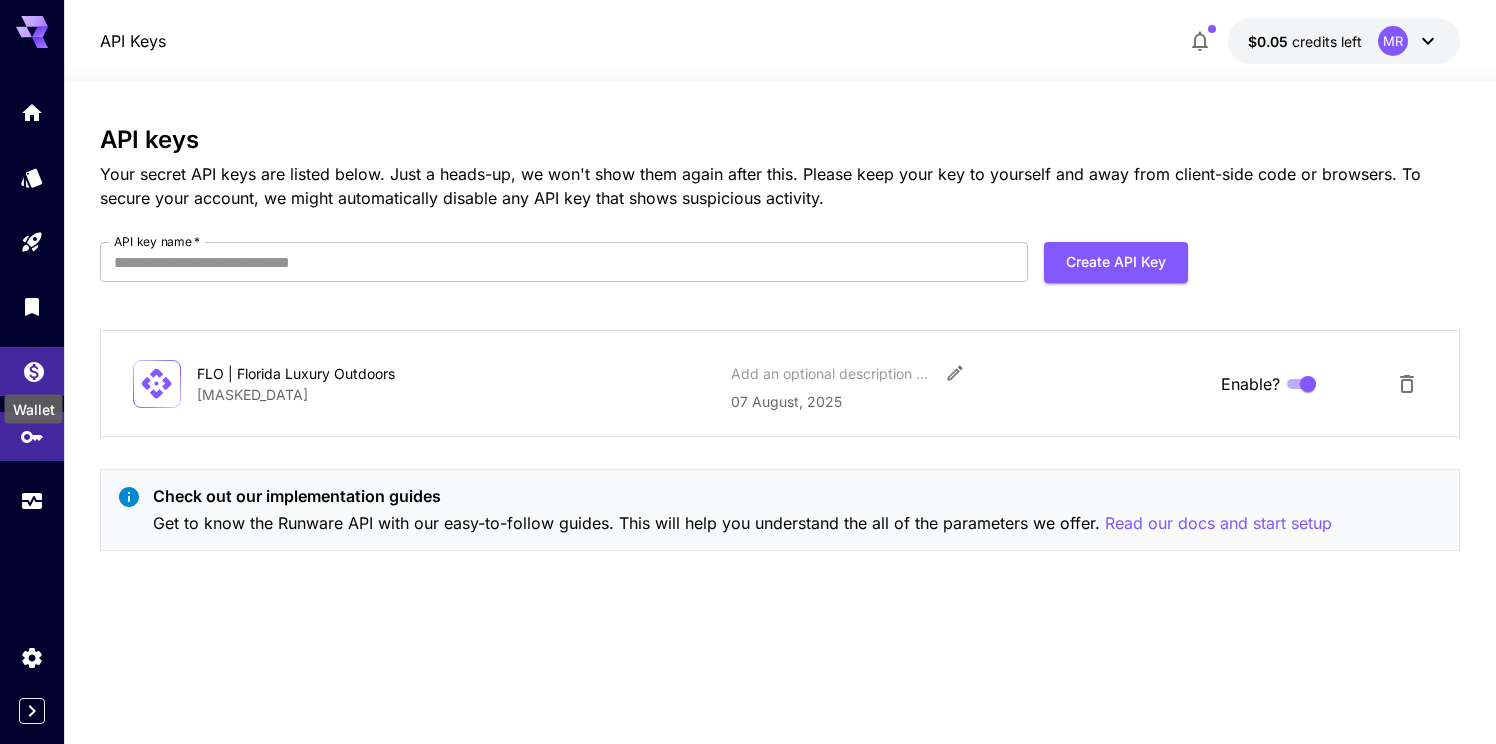 click 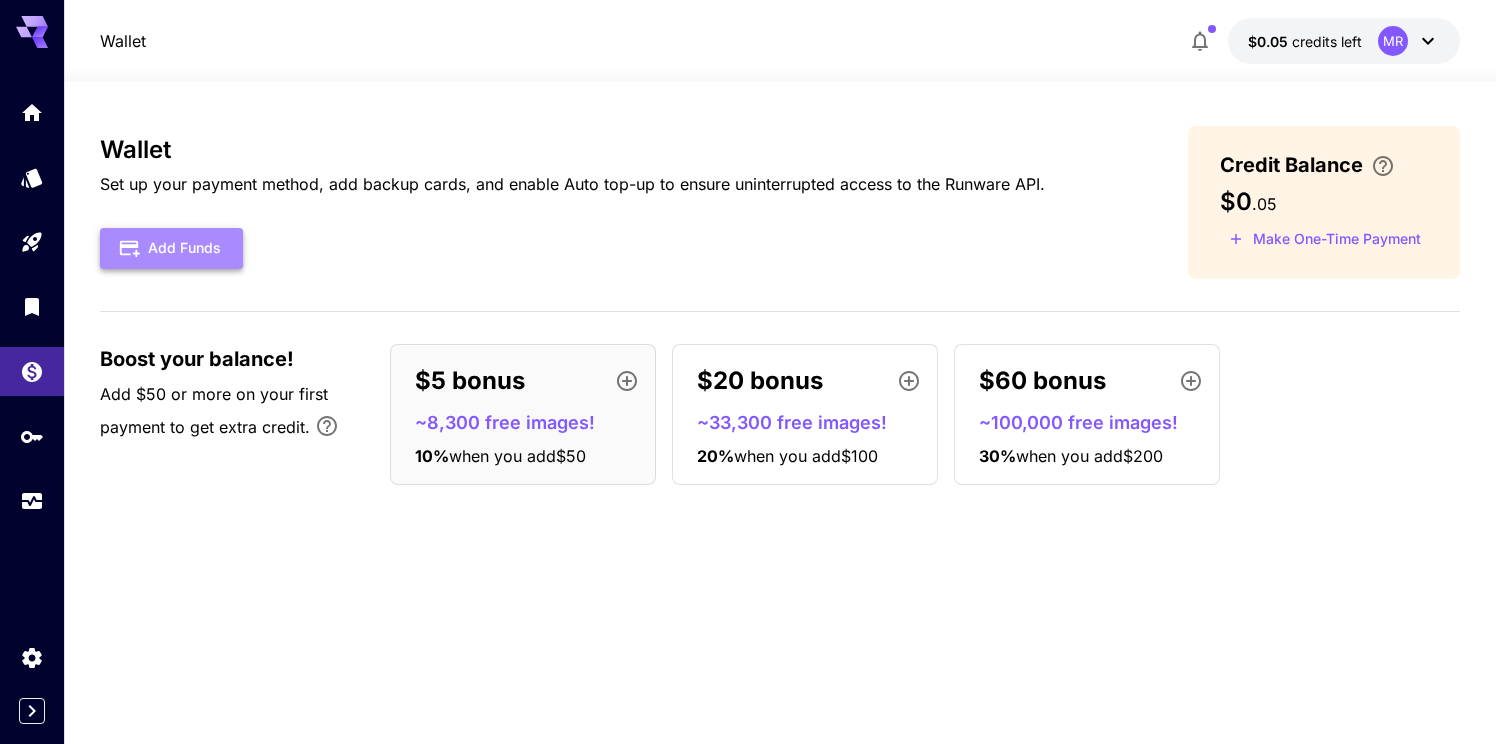 click on "Add Funds" at bounding box center [171, 248] 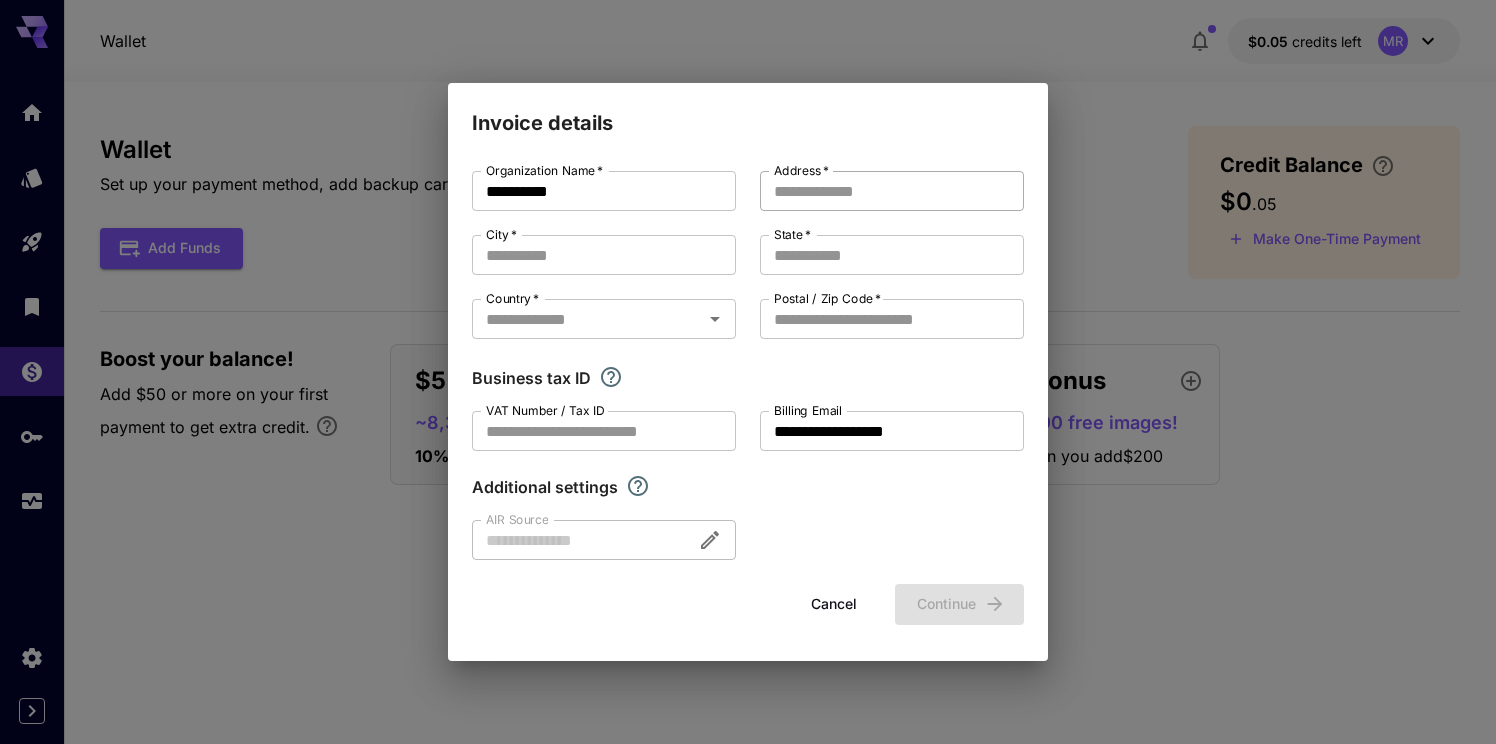 click on "Address   *" at bounding box center [892, 191] 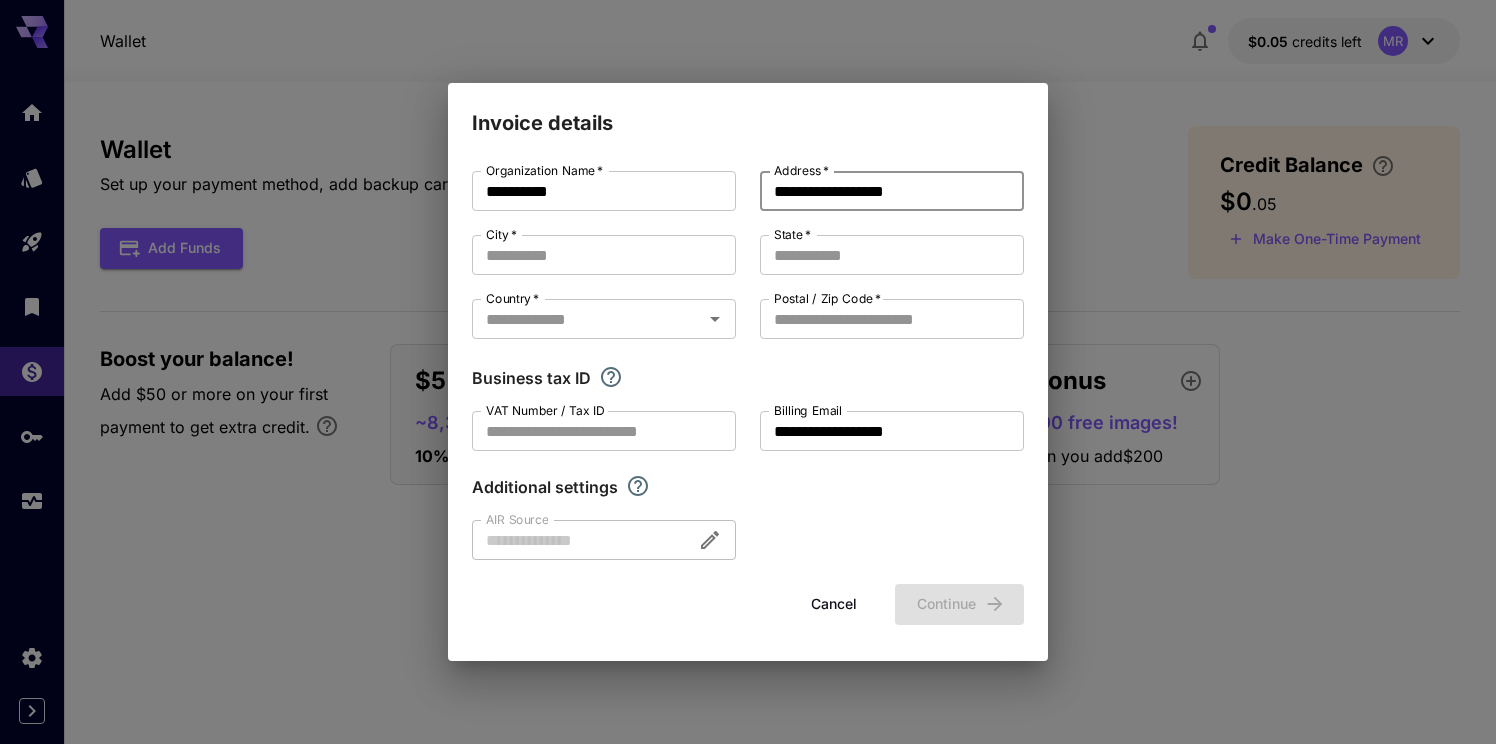 type on "**********" 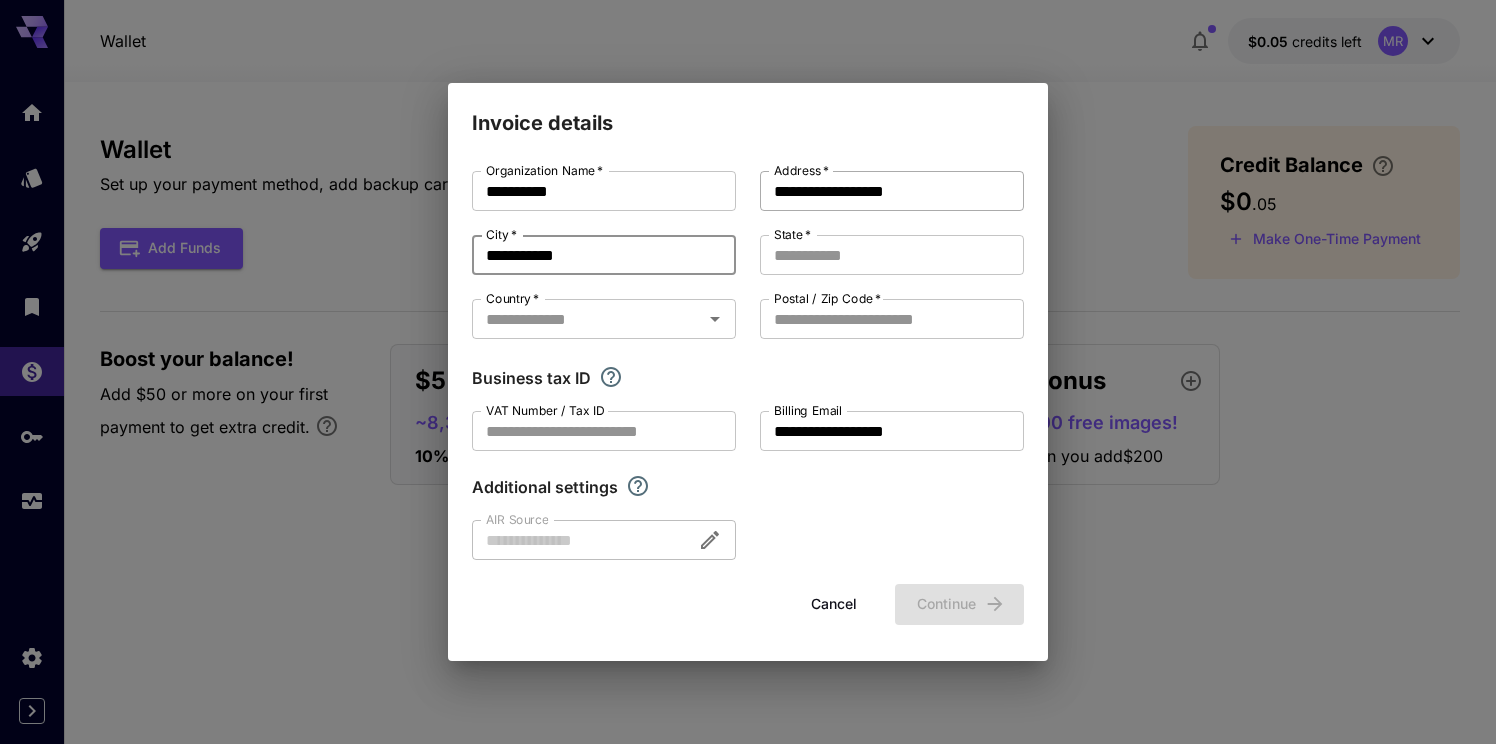 type on "**********" 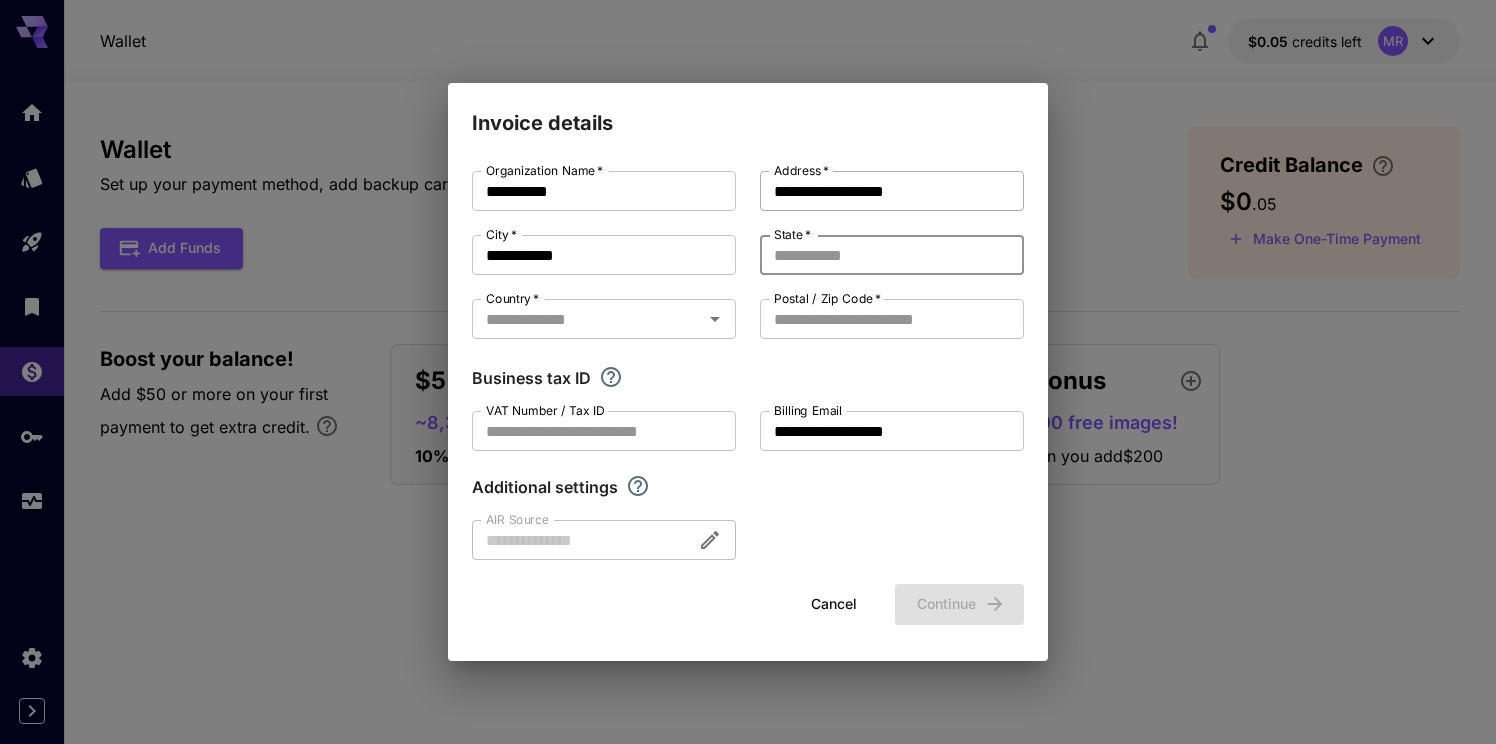 type on "*" 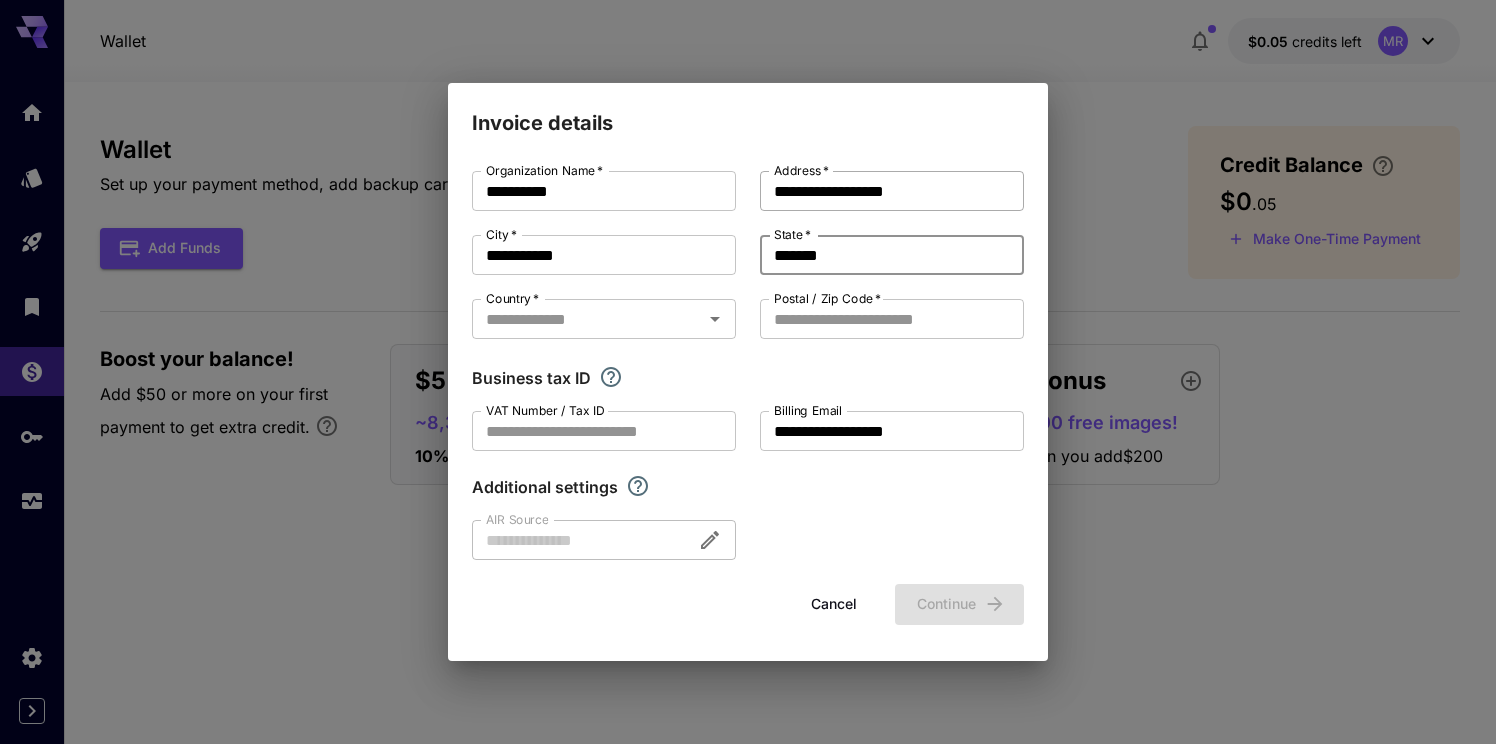 type on "*******" 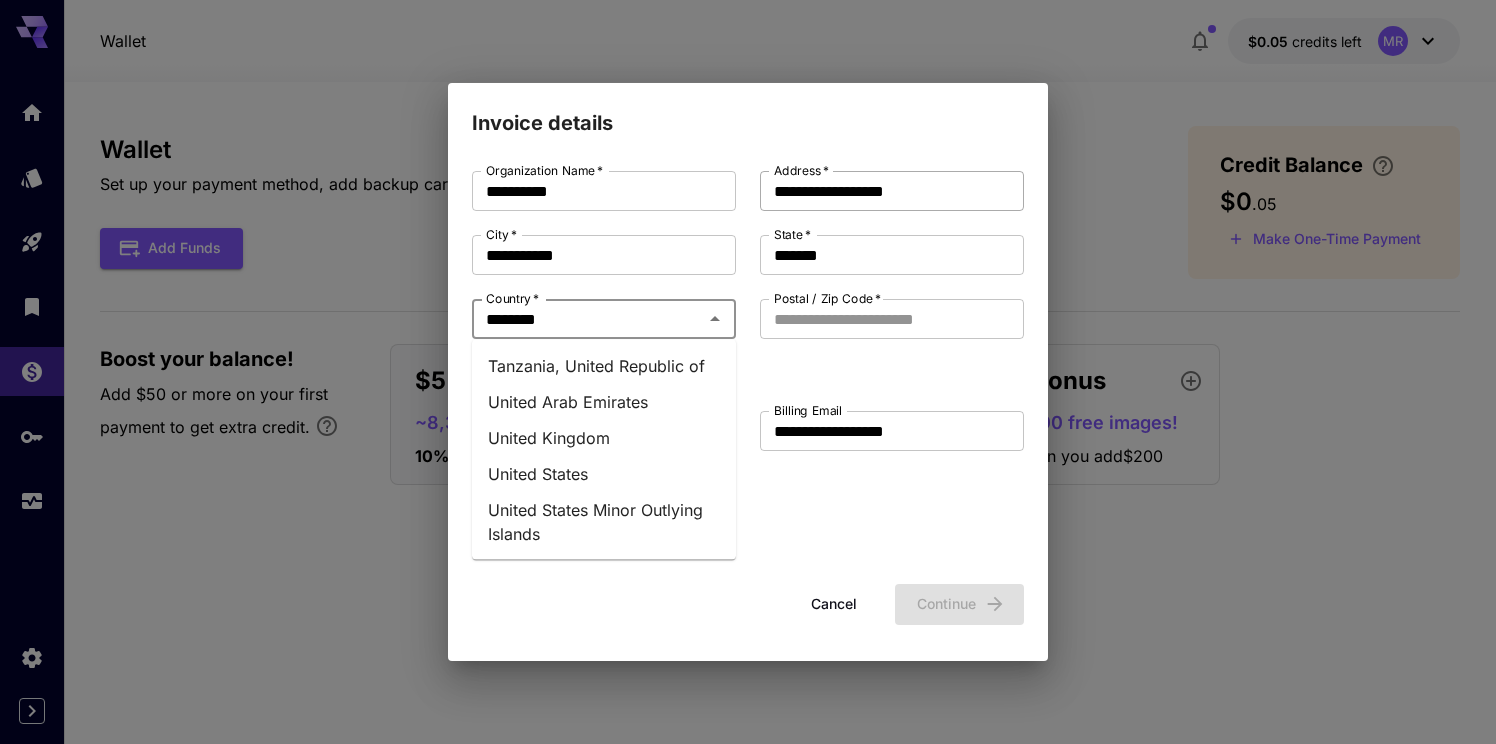 type on "*********" 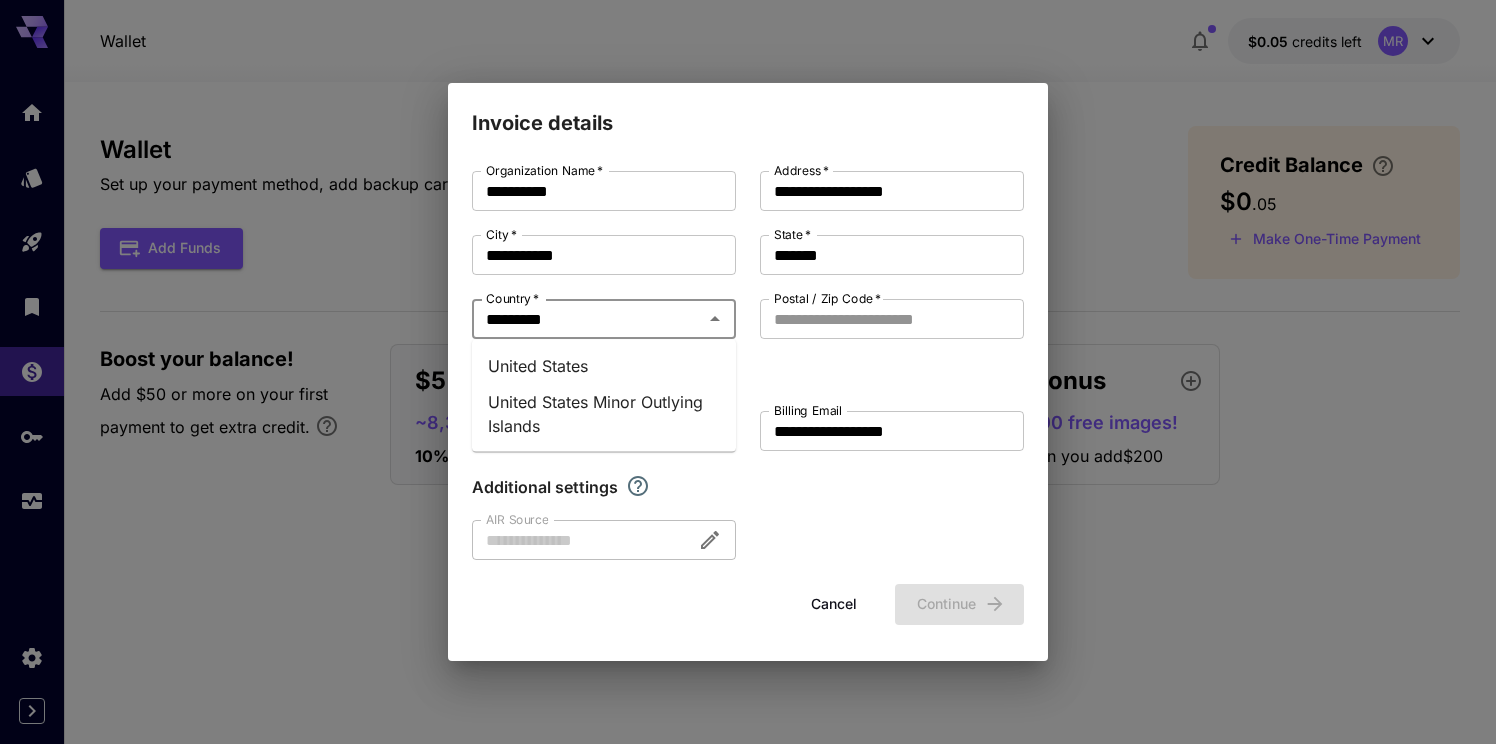 click on "United States" at bounding box center [604, 366] 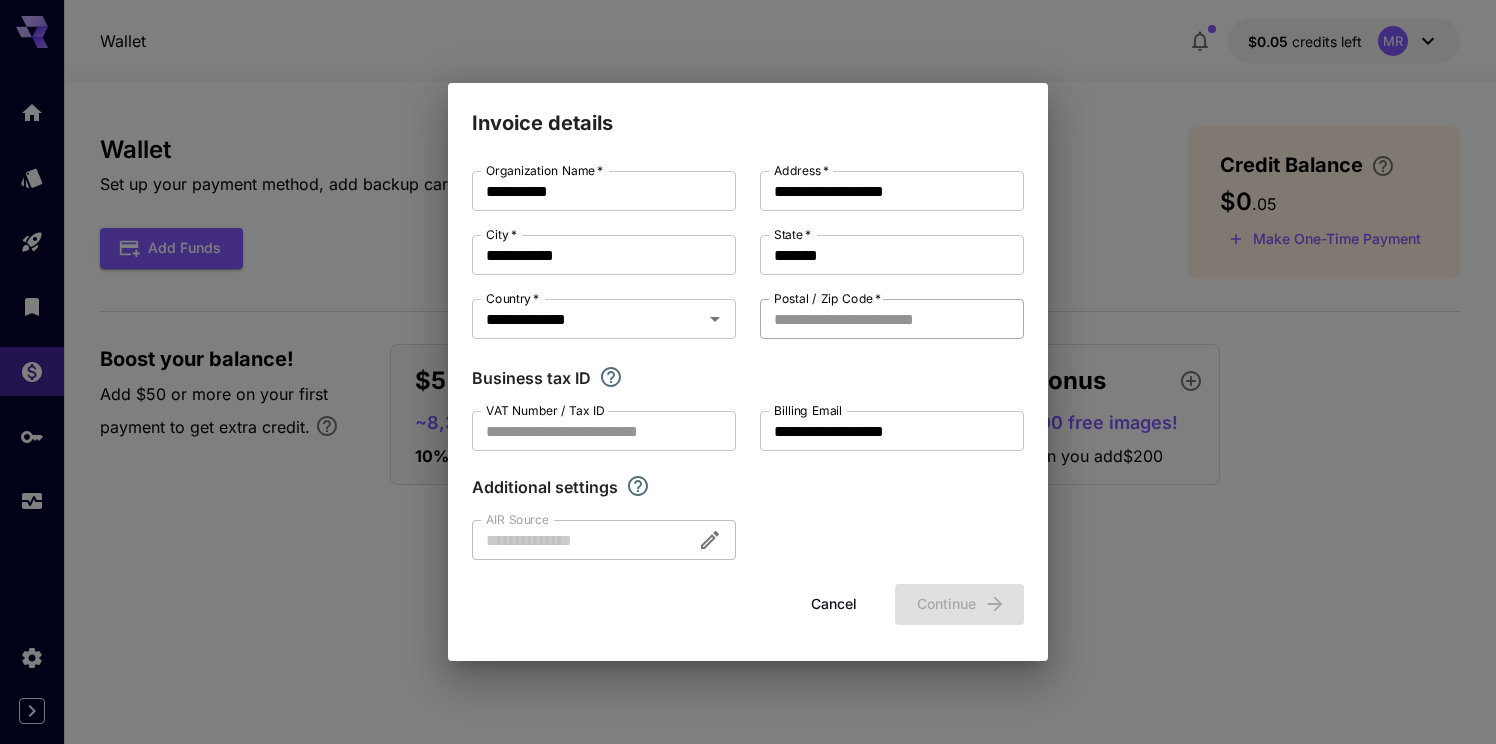 click on "Postal / Zip Code   *" at bounding box center (892, 319) 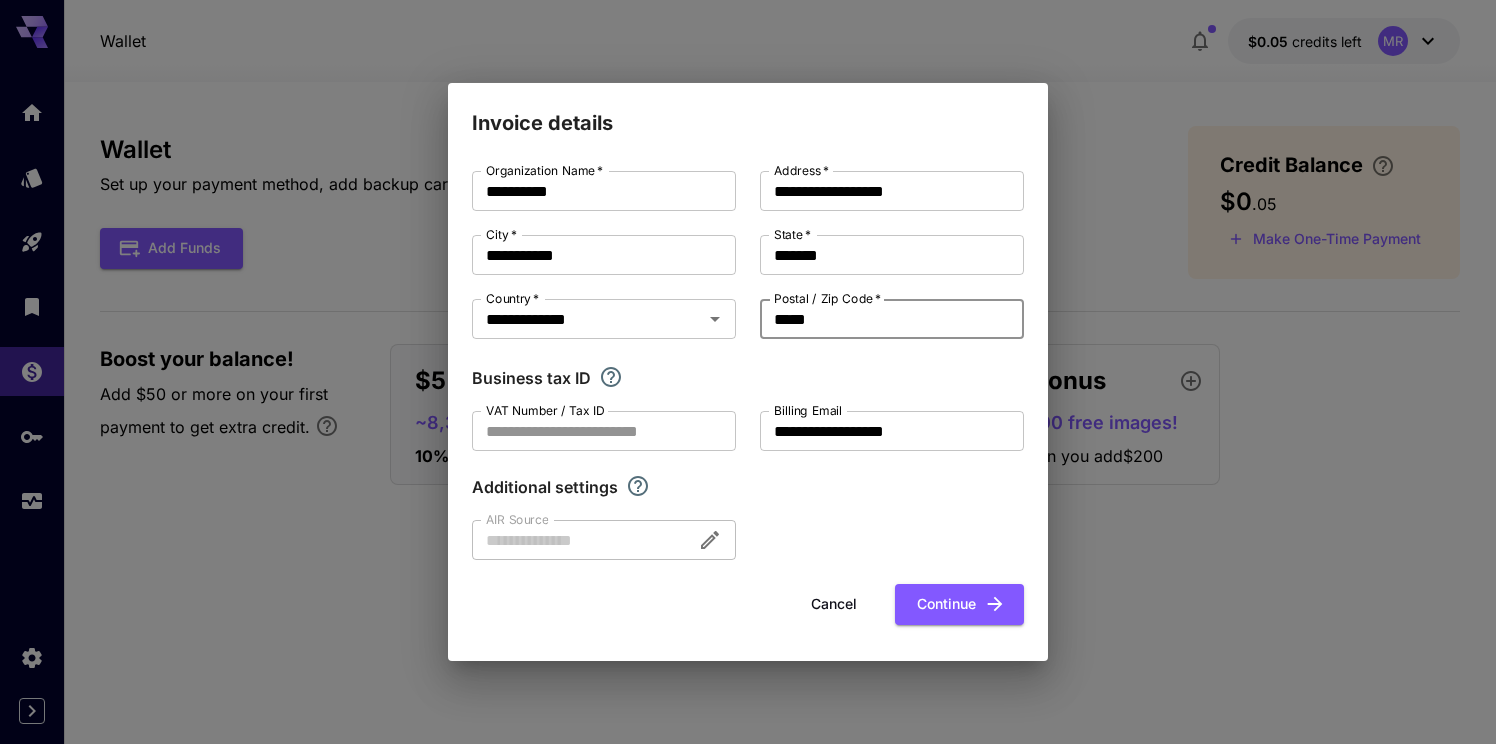 type on "*****" 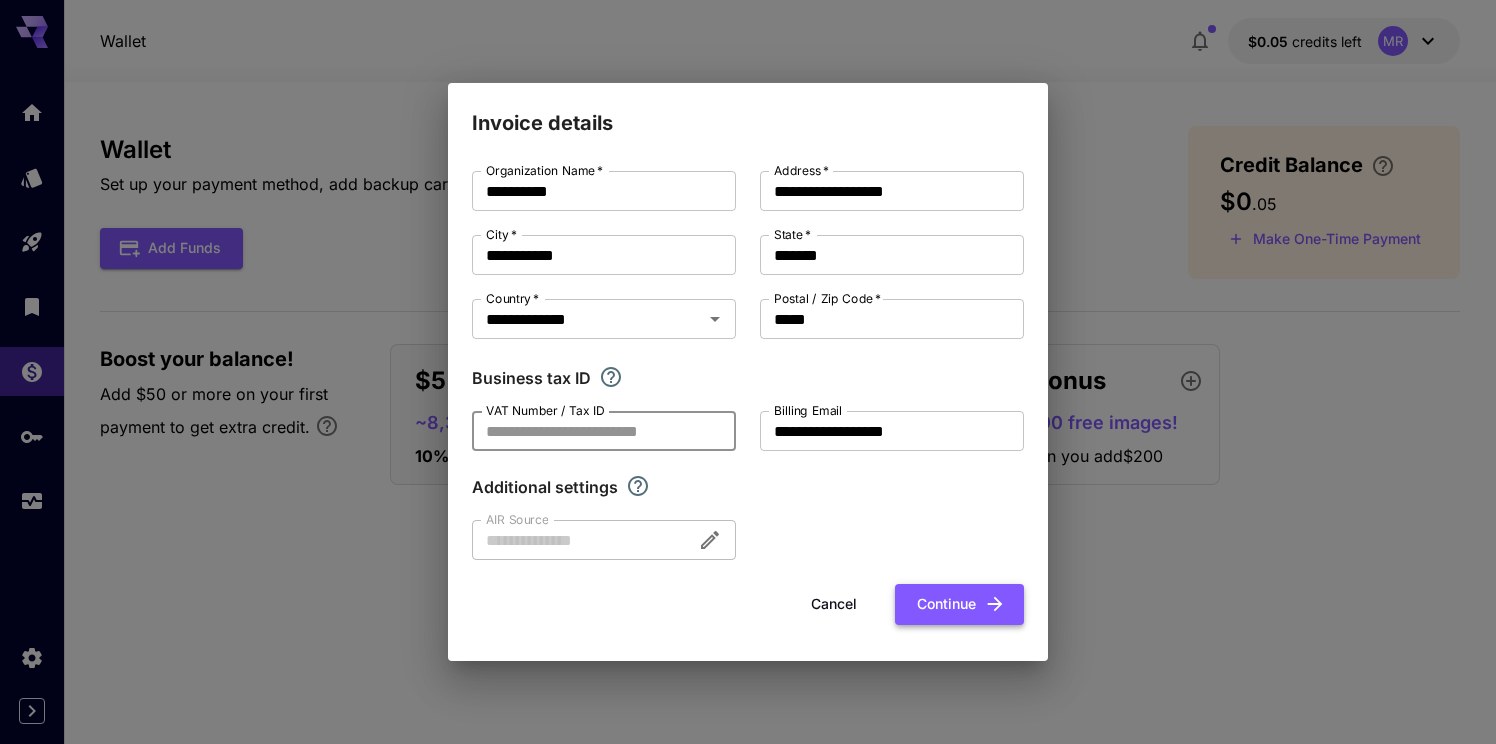 click on "Continue" at bounding box center (959, 604) 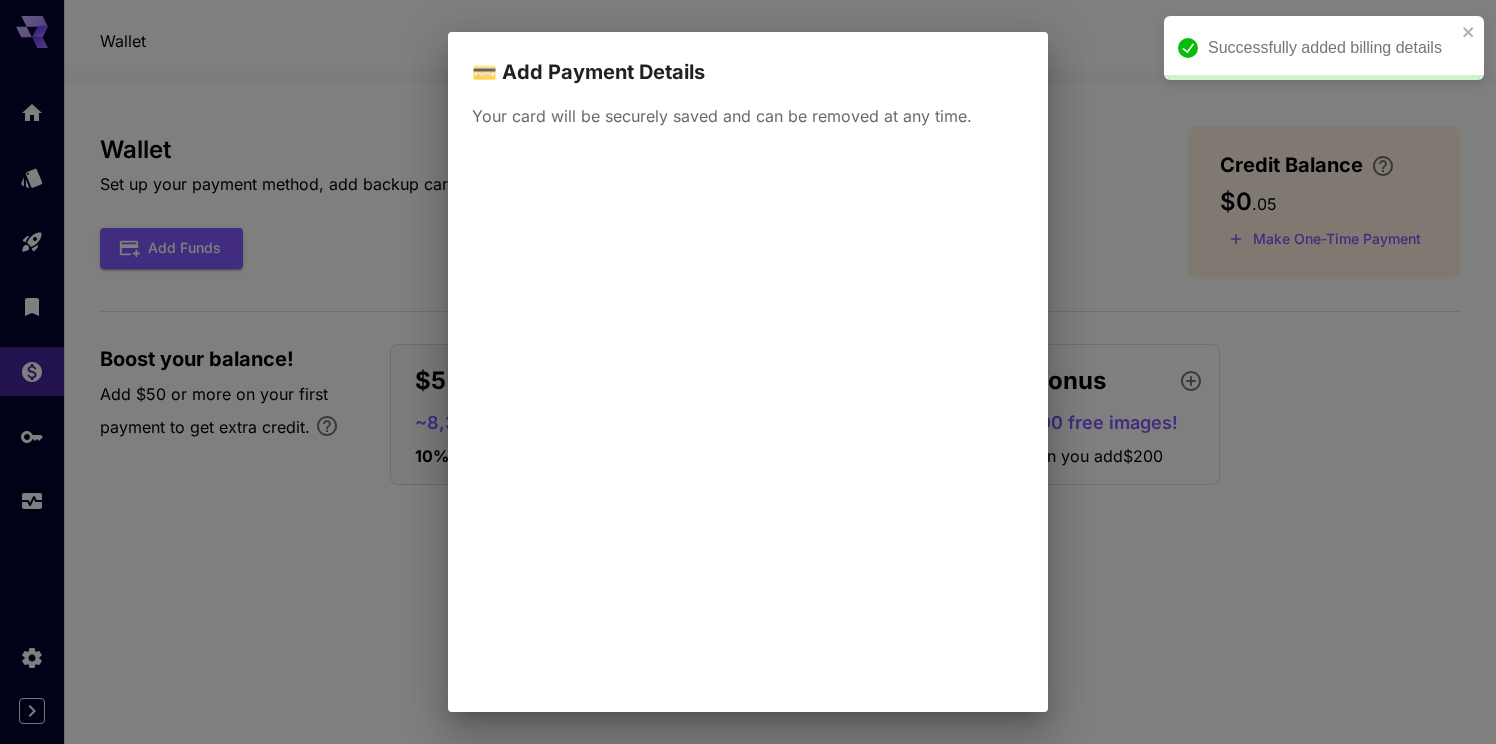 scroll, scrollTop: 122, scrollLeft: 0, axis: vertical 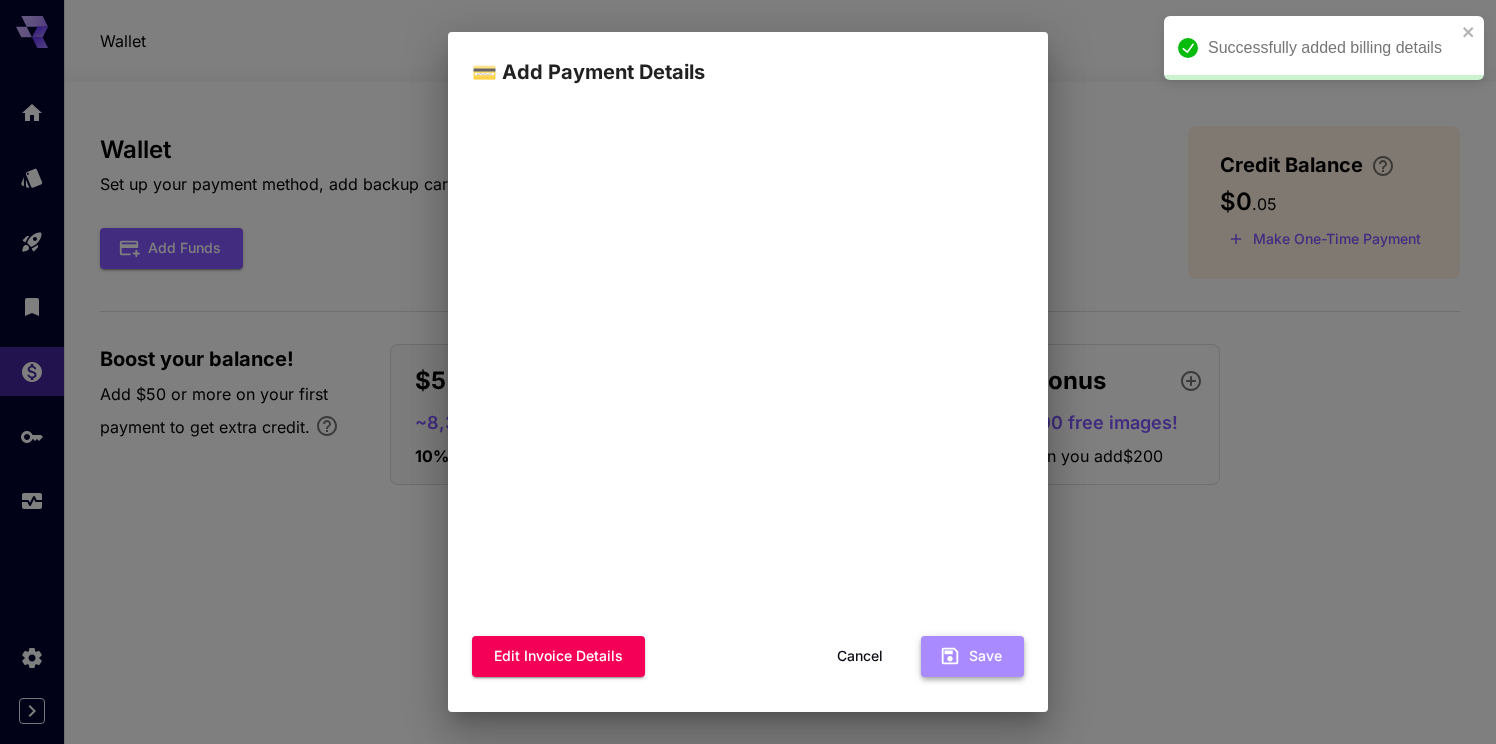 click 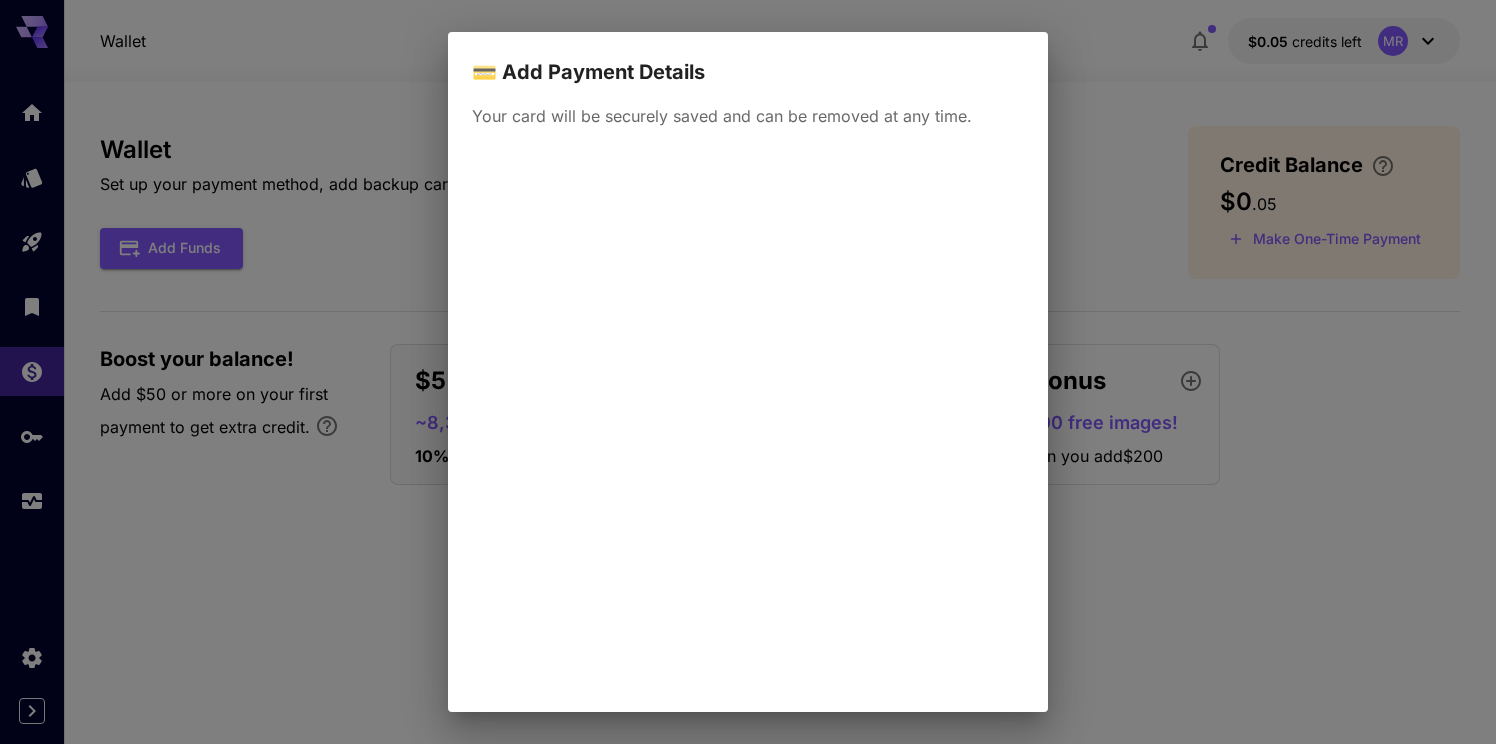scroll, scrollTop: 122, scrollLeft: 0, axis: vertical 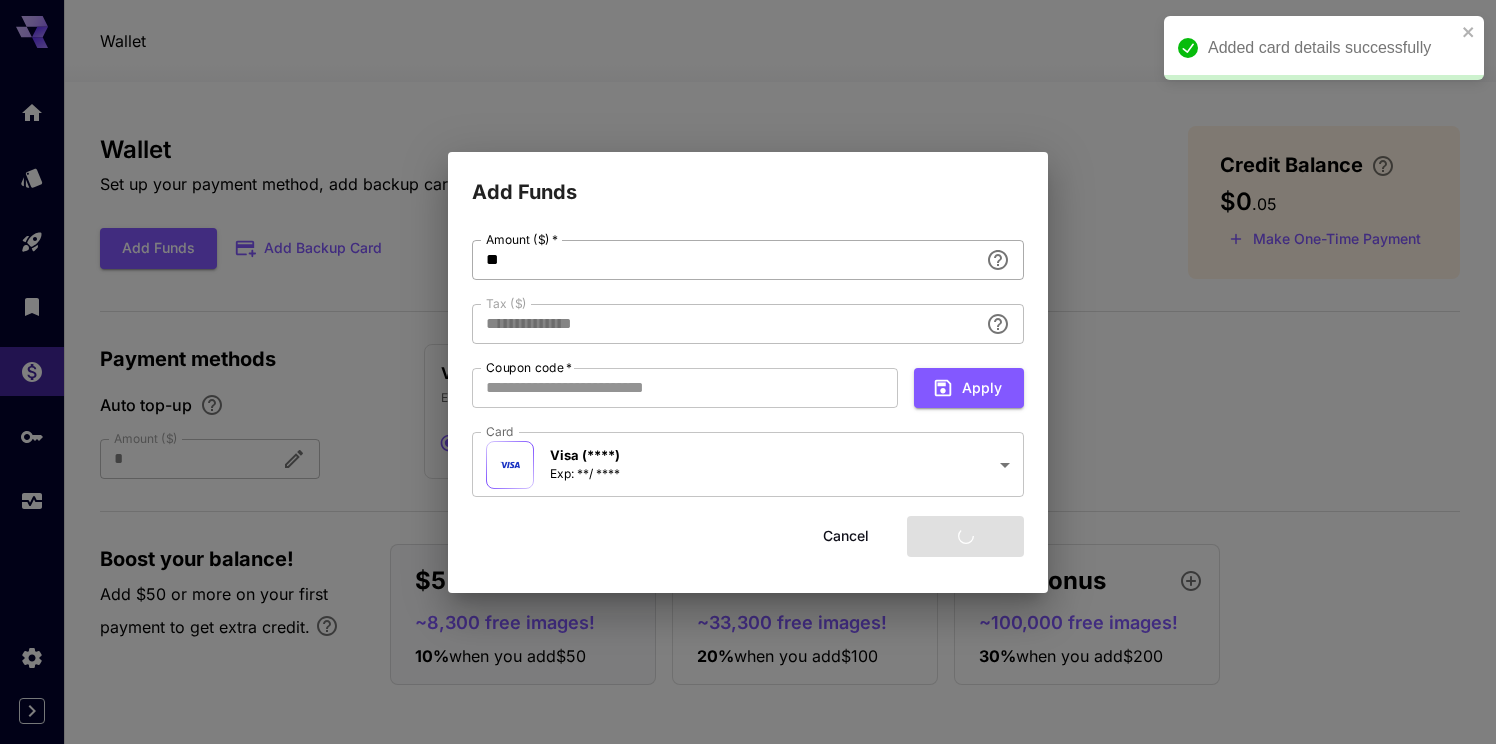 type on "****" 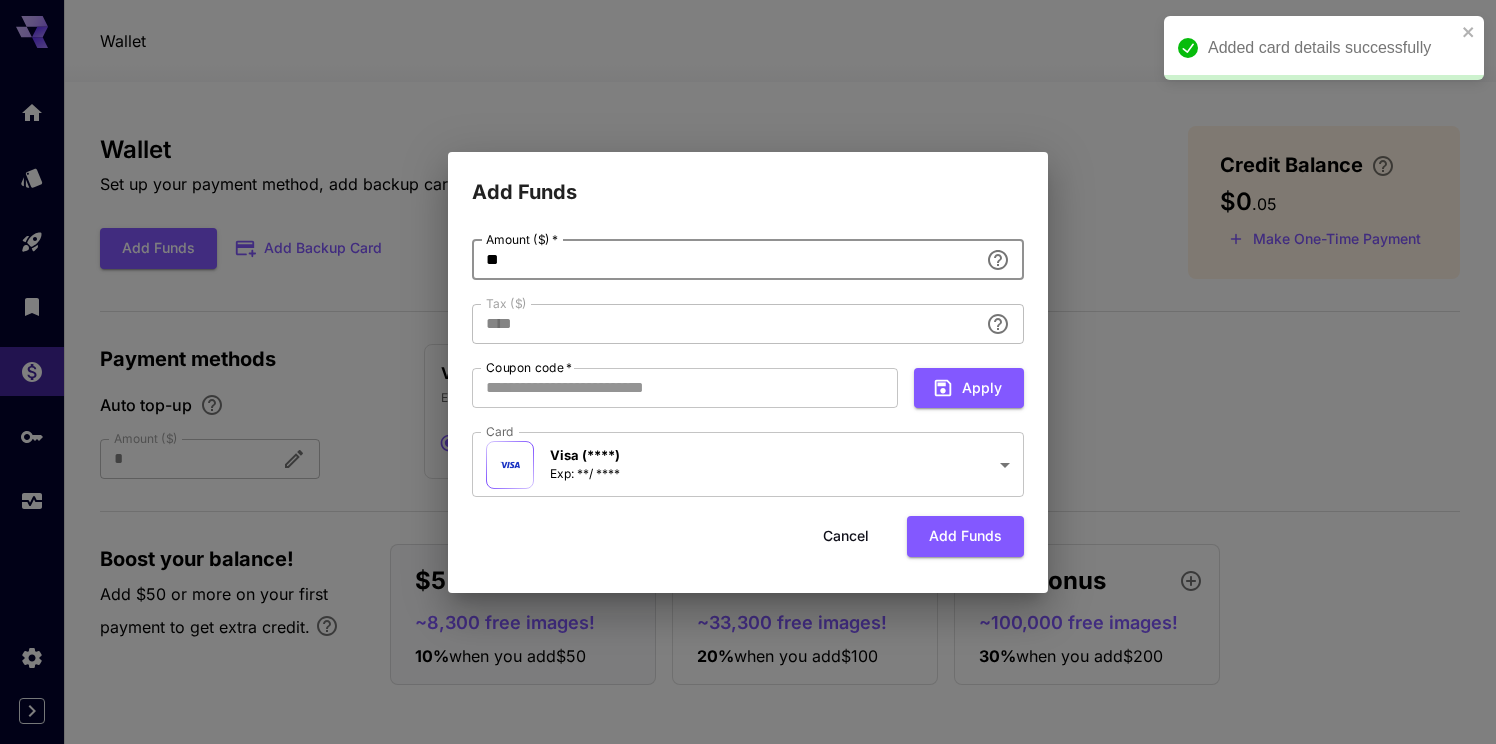 click on "**" at bounding box center [725, 260] 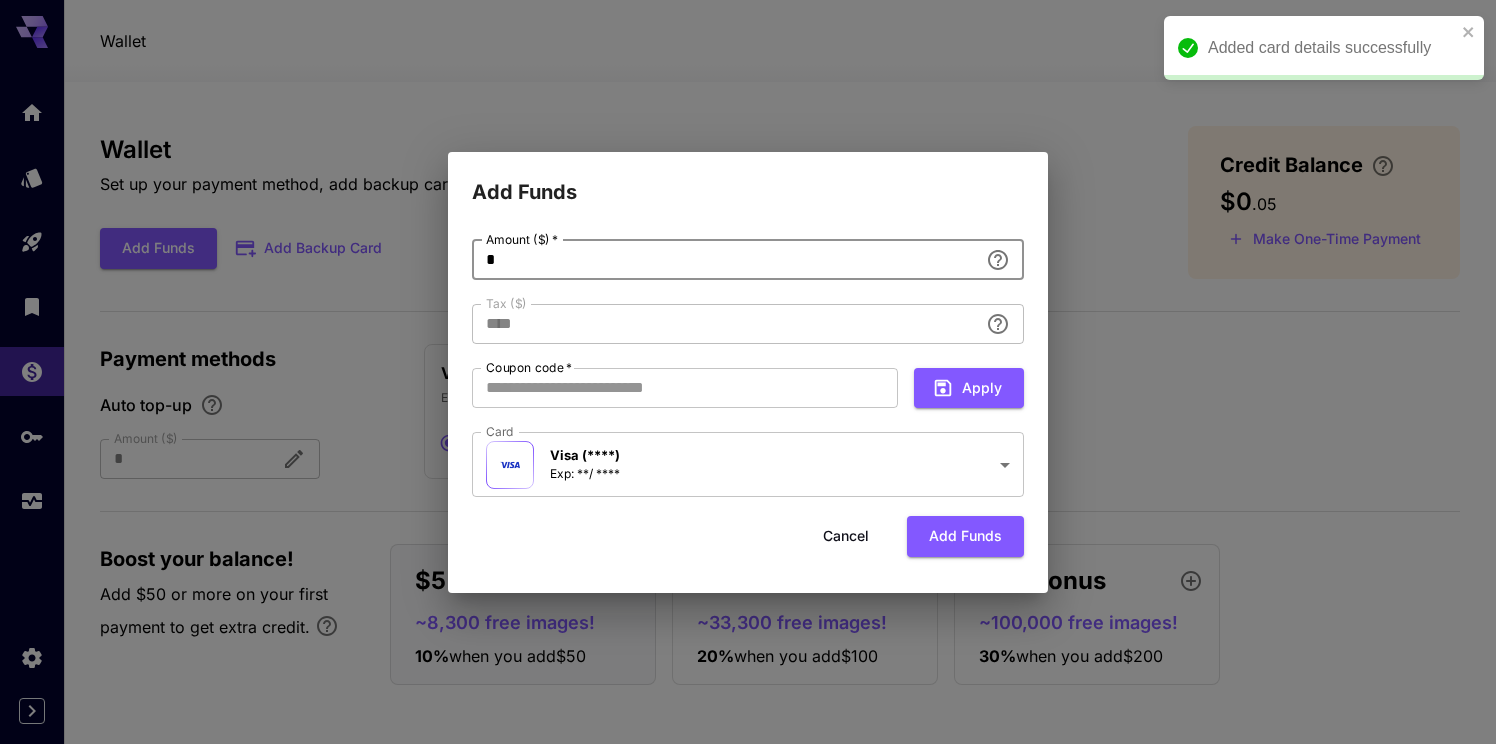 type on "**" 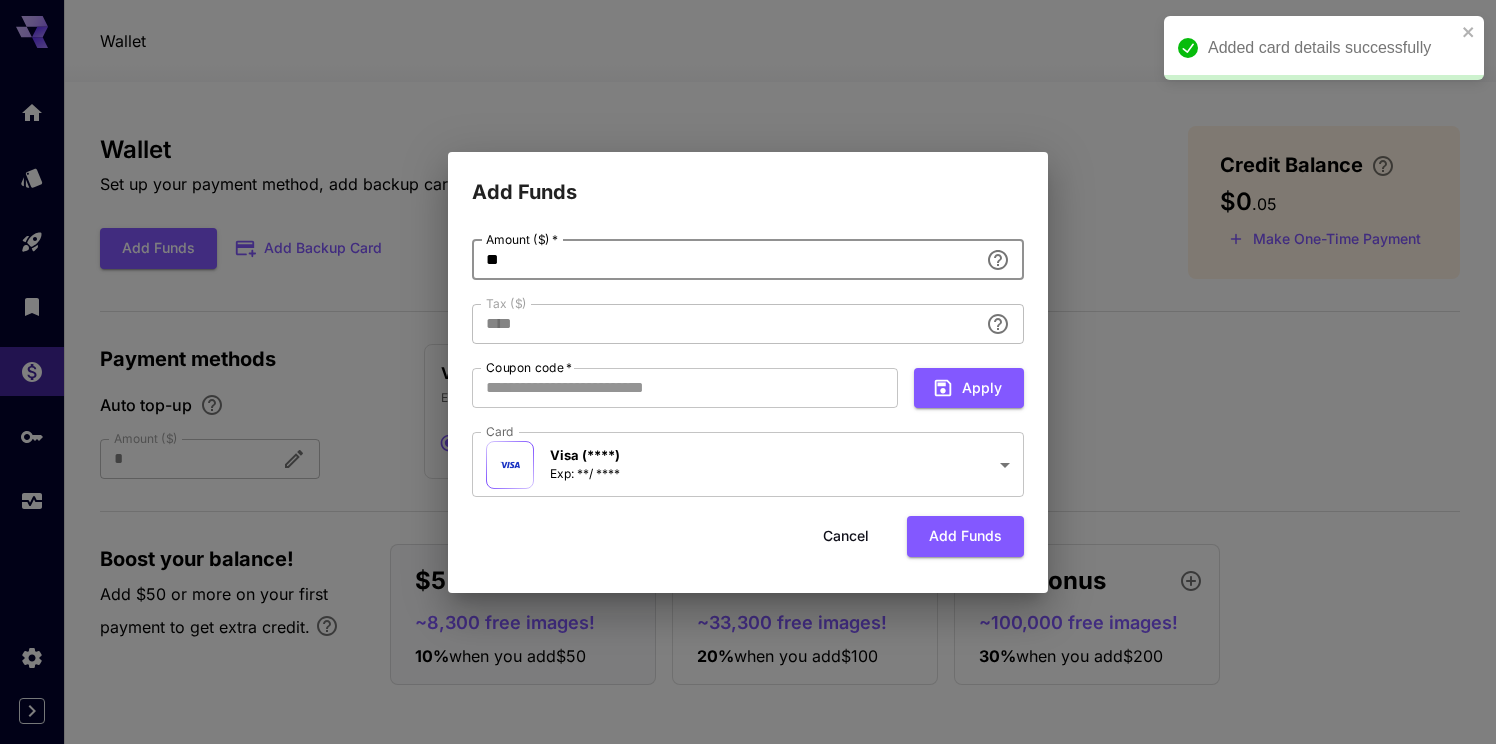 type on "**********" 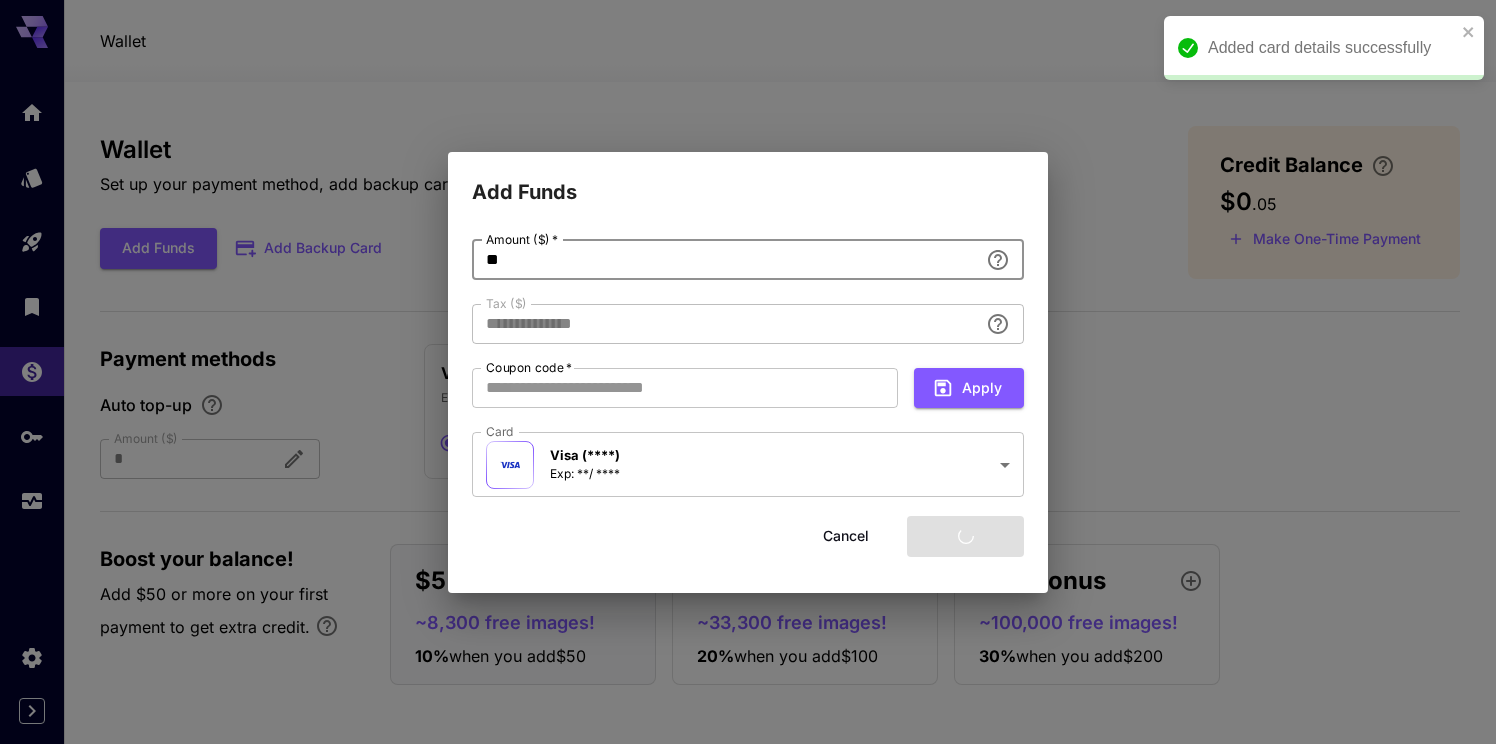 type on "**" 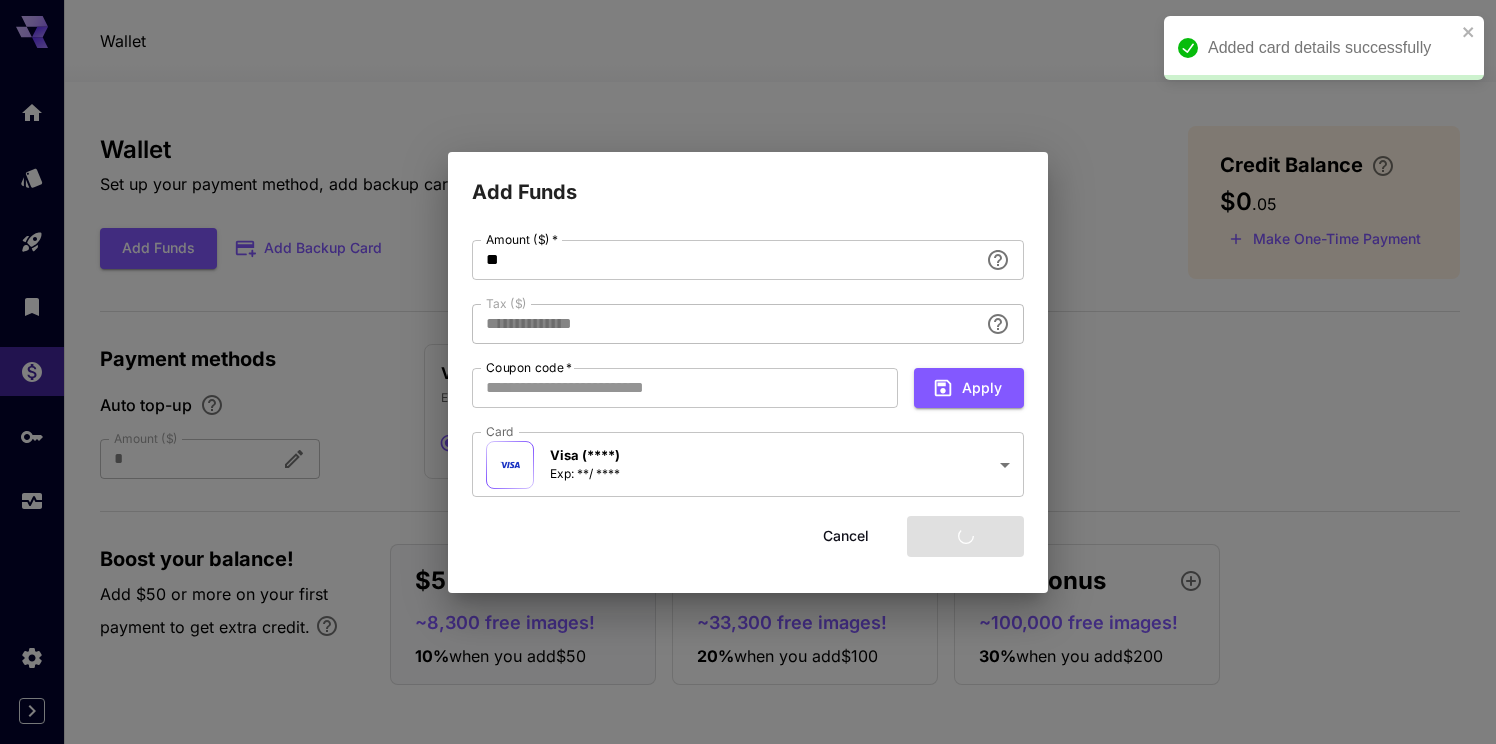 click on "Add Funds" at bounding box center (748, 180) 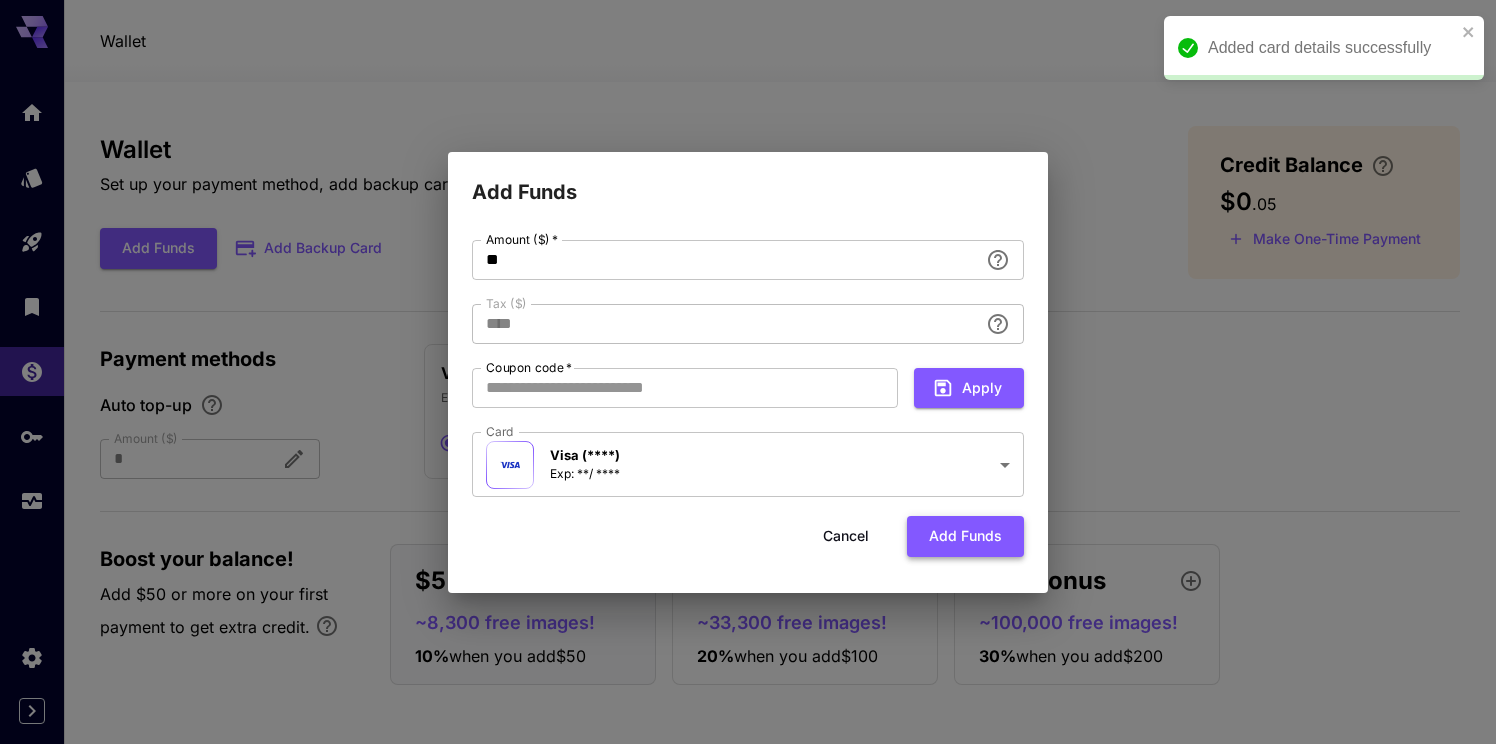 click on "Add funds" at bounding box center [965, 536] 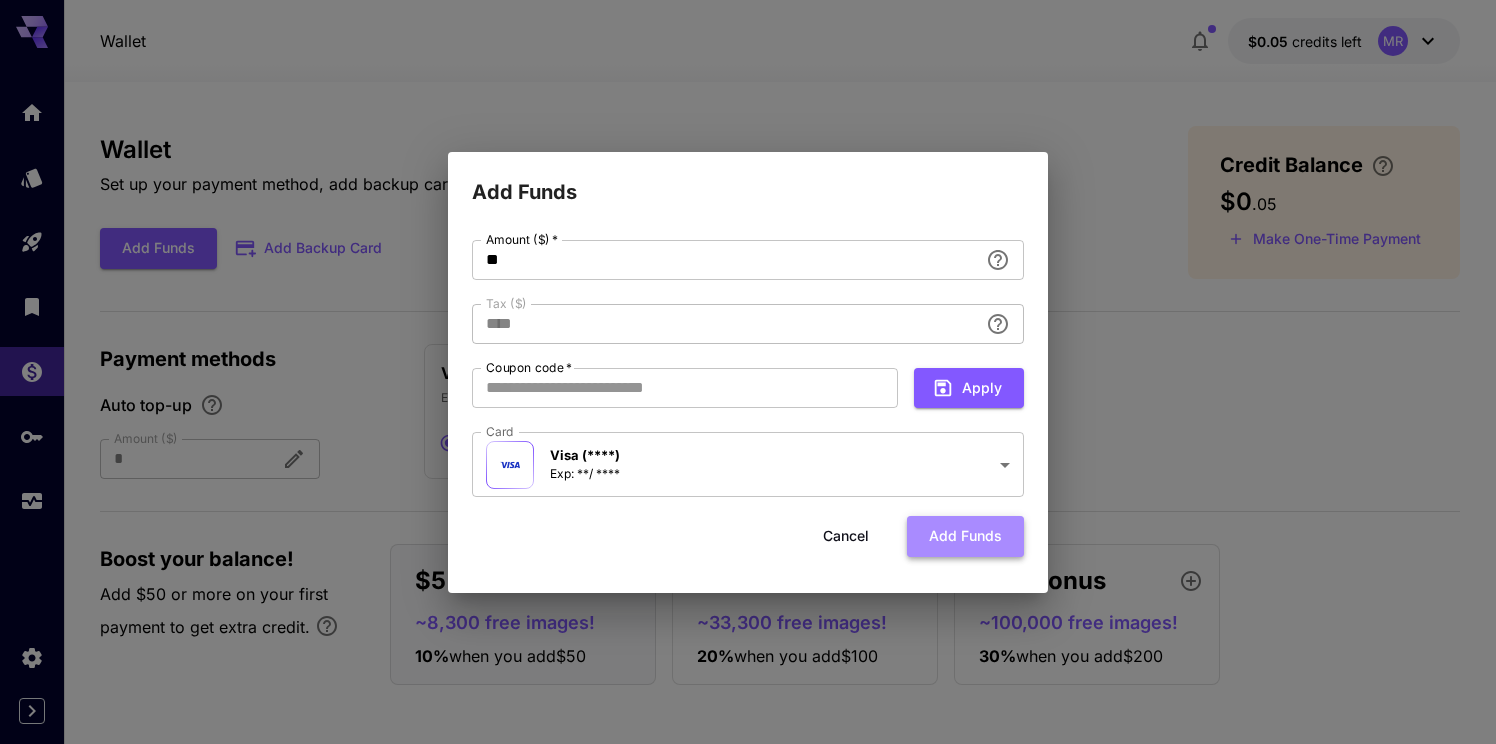click on "Add funds" at bounding box center (965, 536) 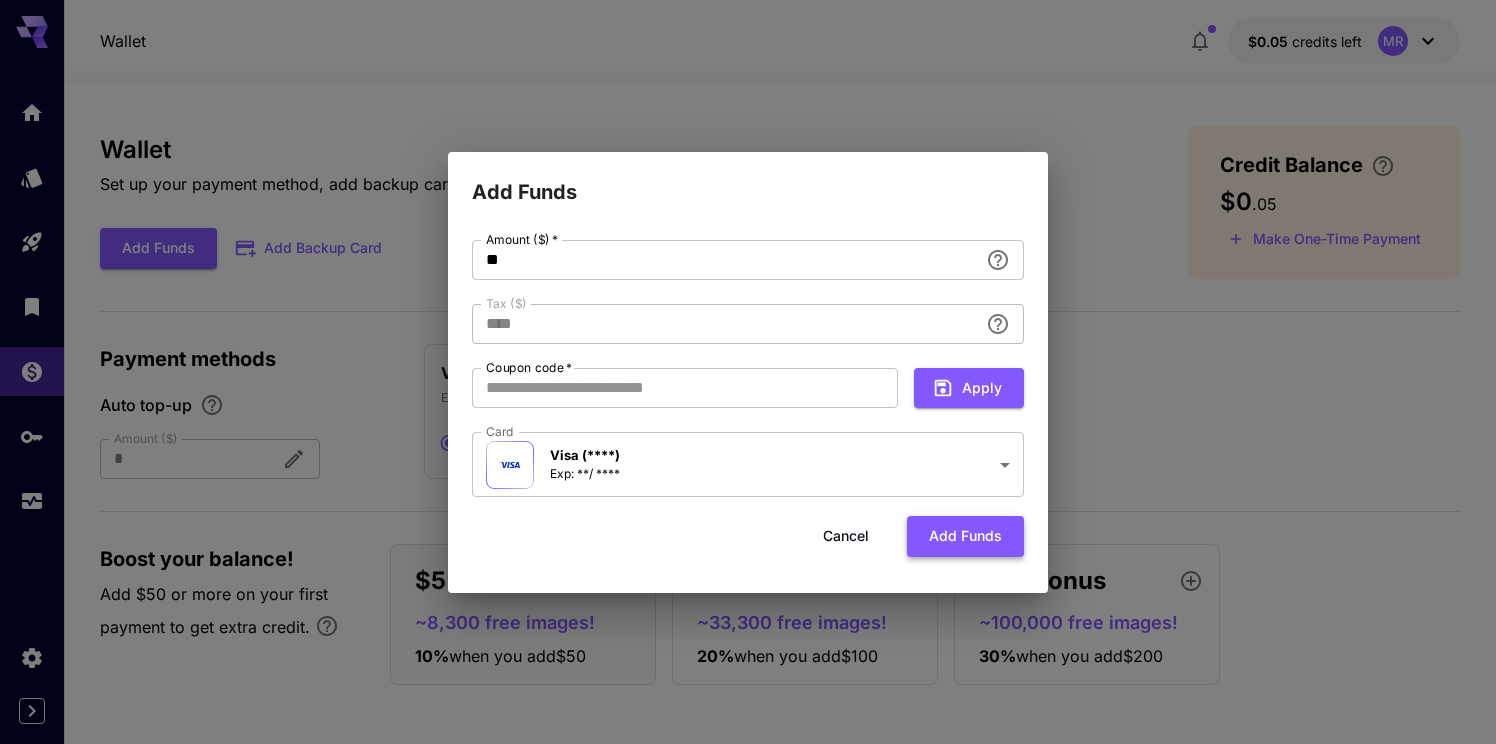 click on "Add funds" at bounding box center (965, 536) 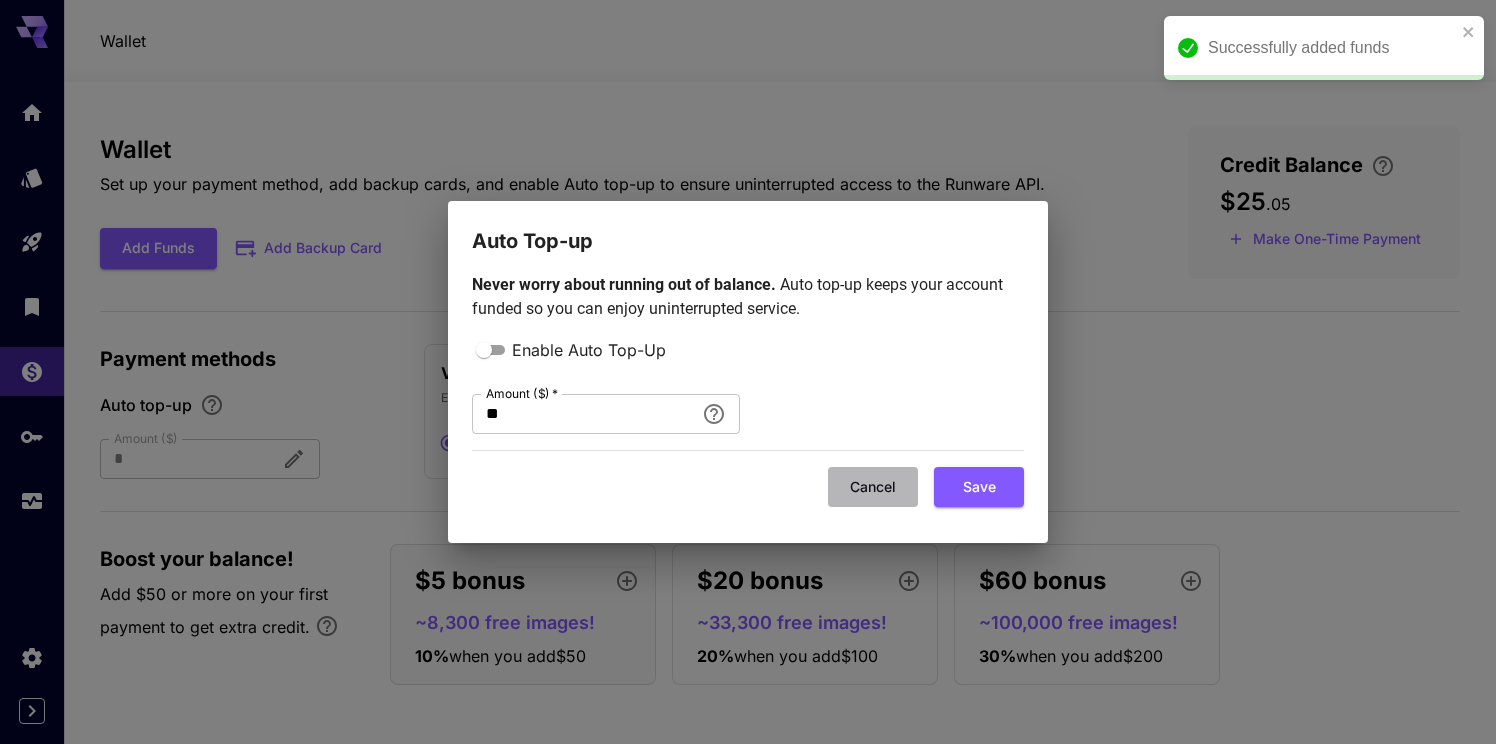 click on "Cancel" at bounding box center [873, 487] 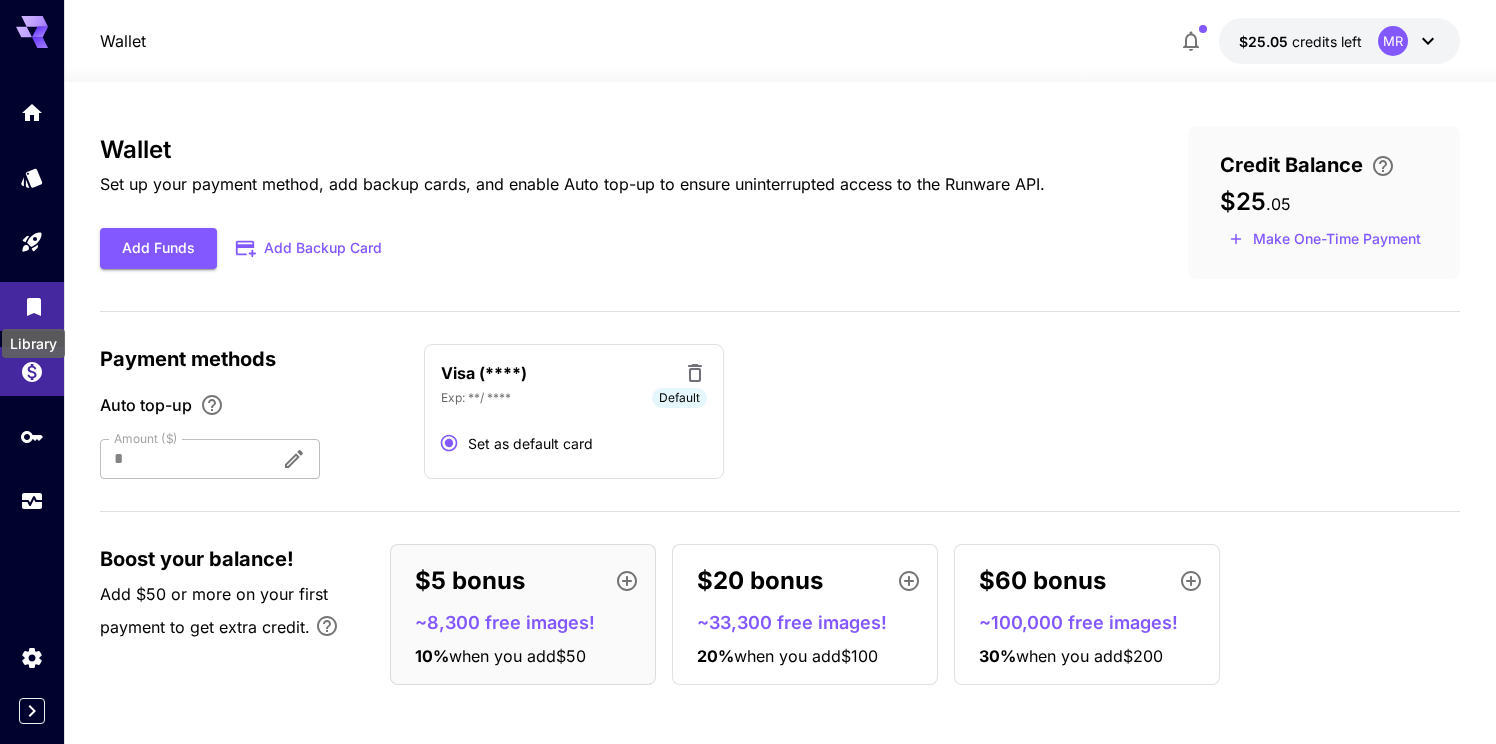 click 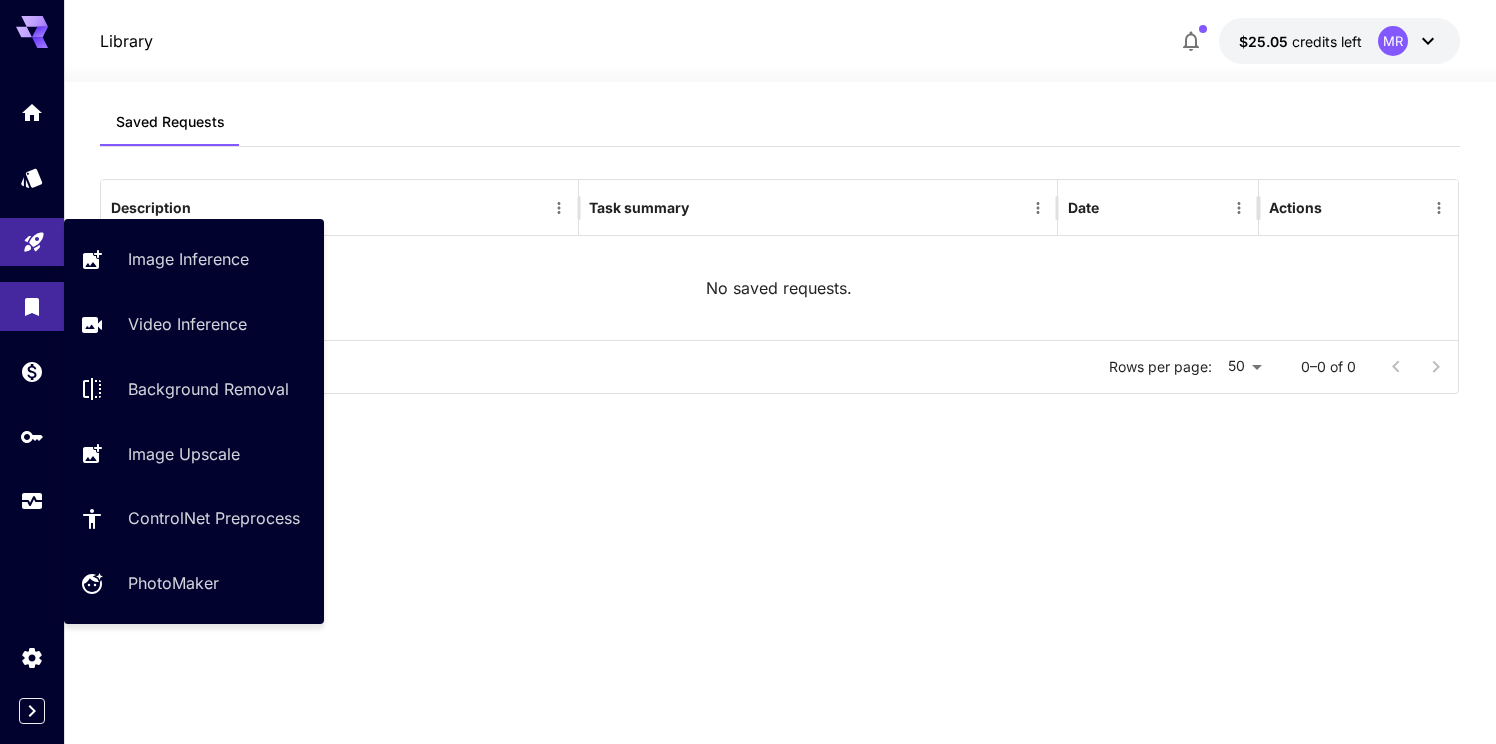 click at bounding box center [32, 242] 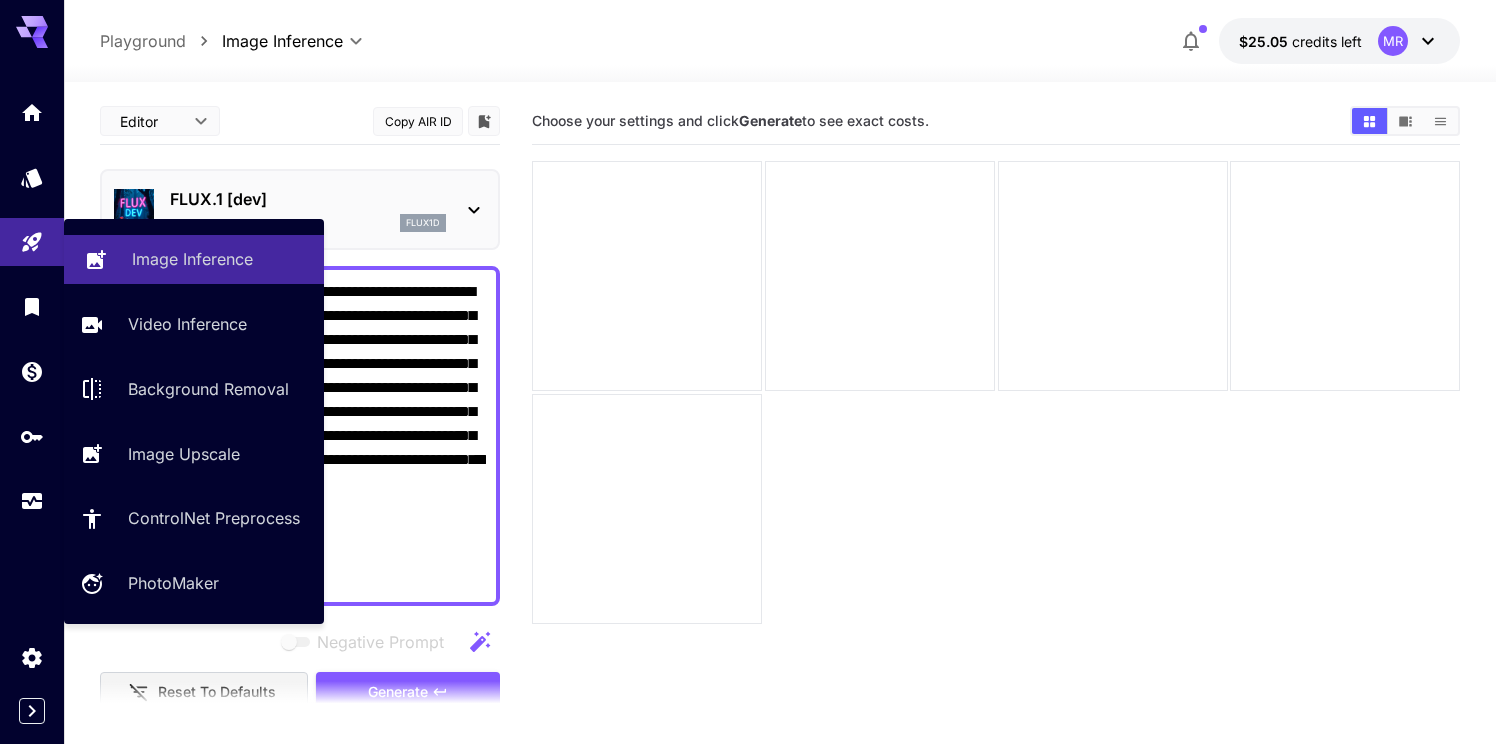 click on "Image Inference" at bounding box center [192, 259] 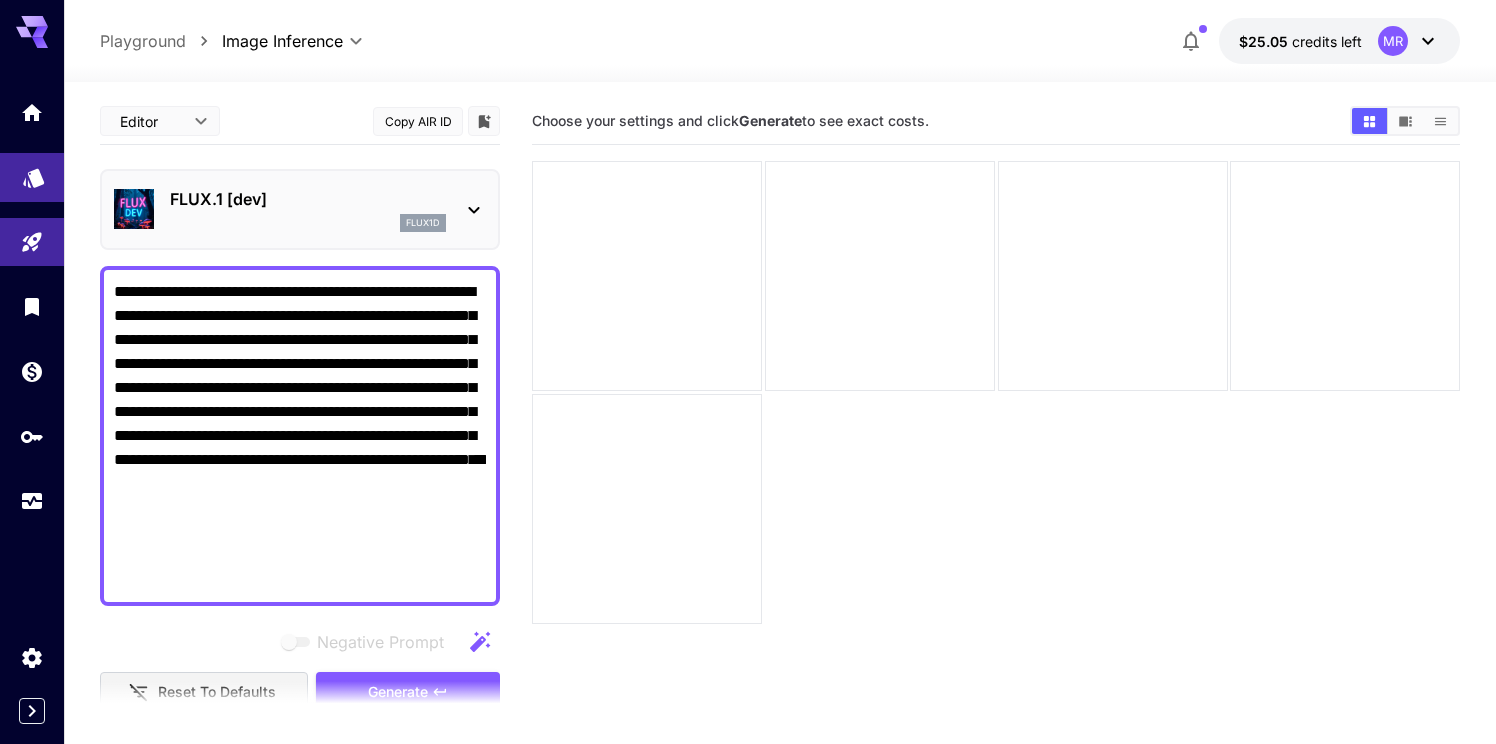 click at bounding box center [32, 177] 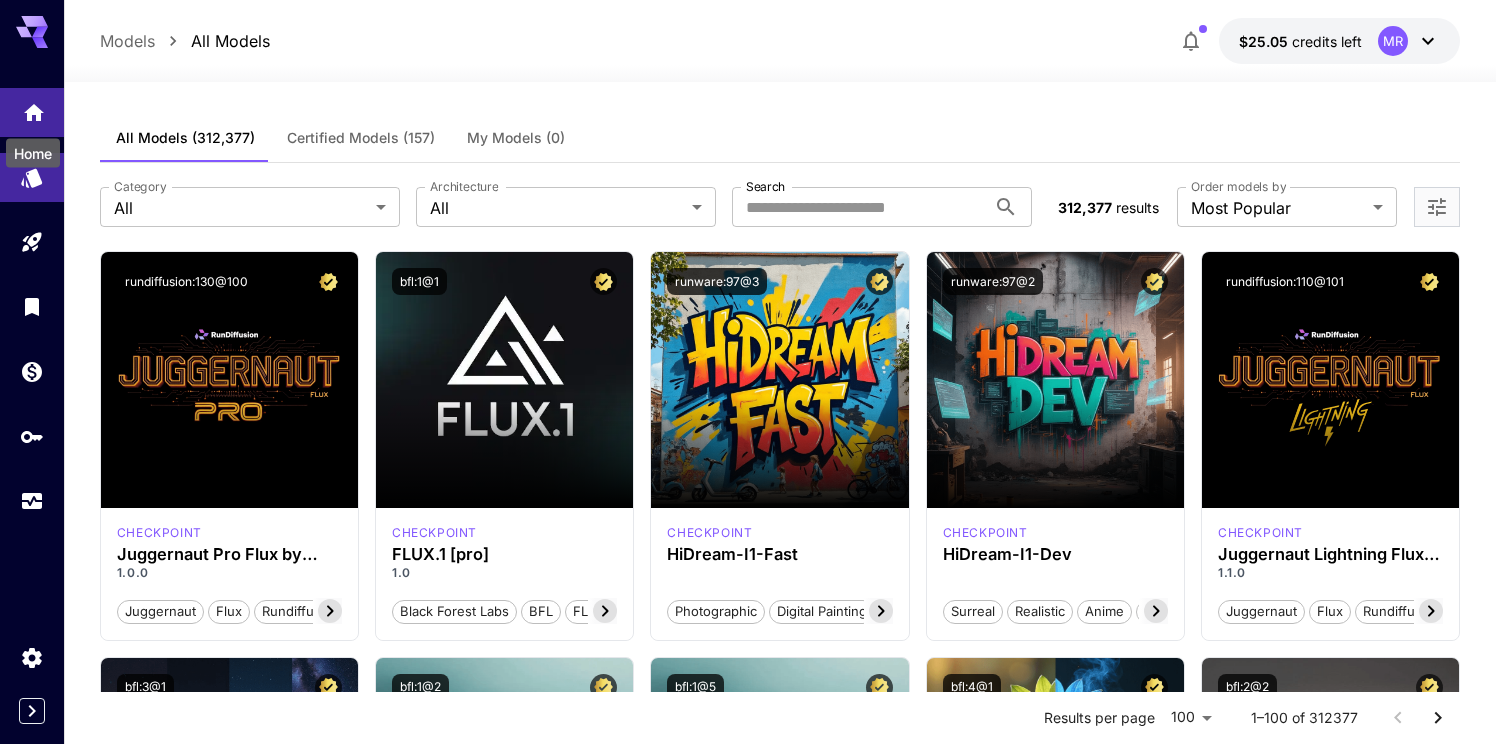 click 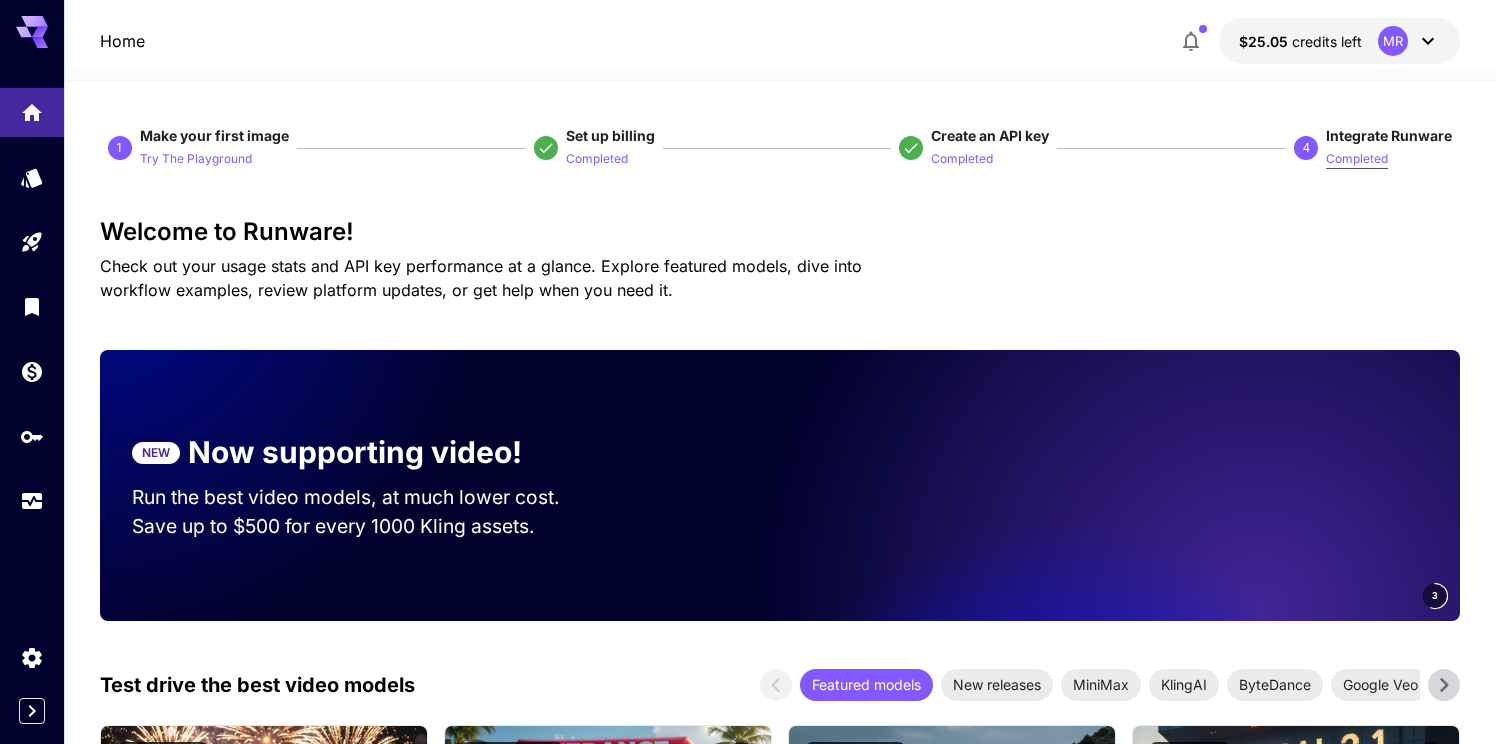click on "Completed" at bounding box center (1357, 159) 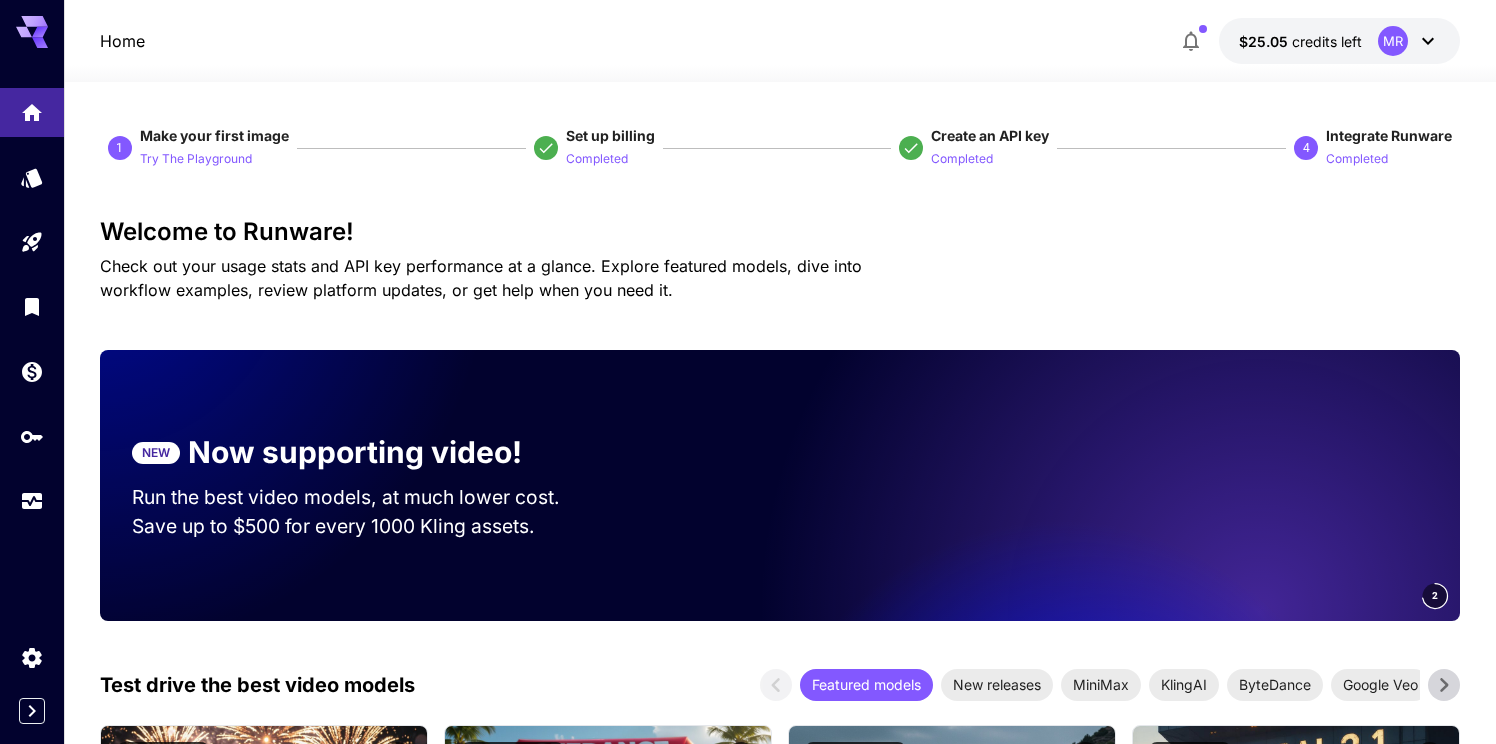 click on "Integrate Runware" at bounding box center [1389, 135] 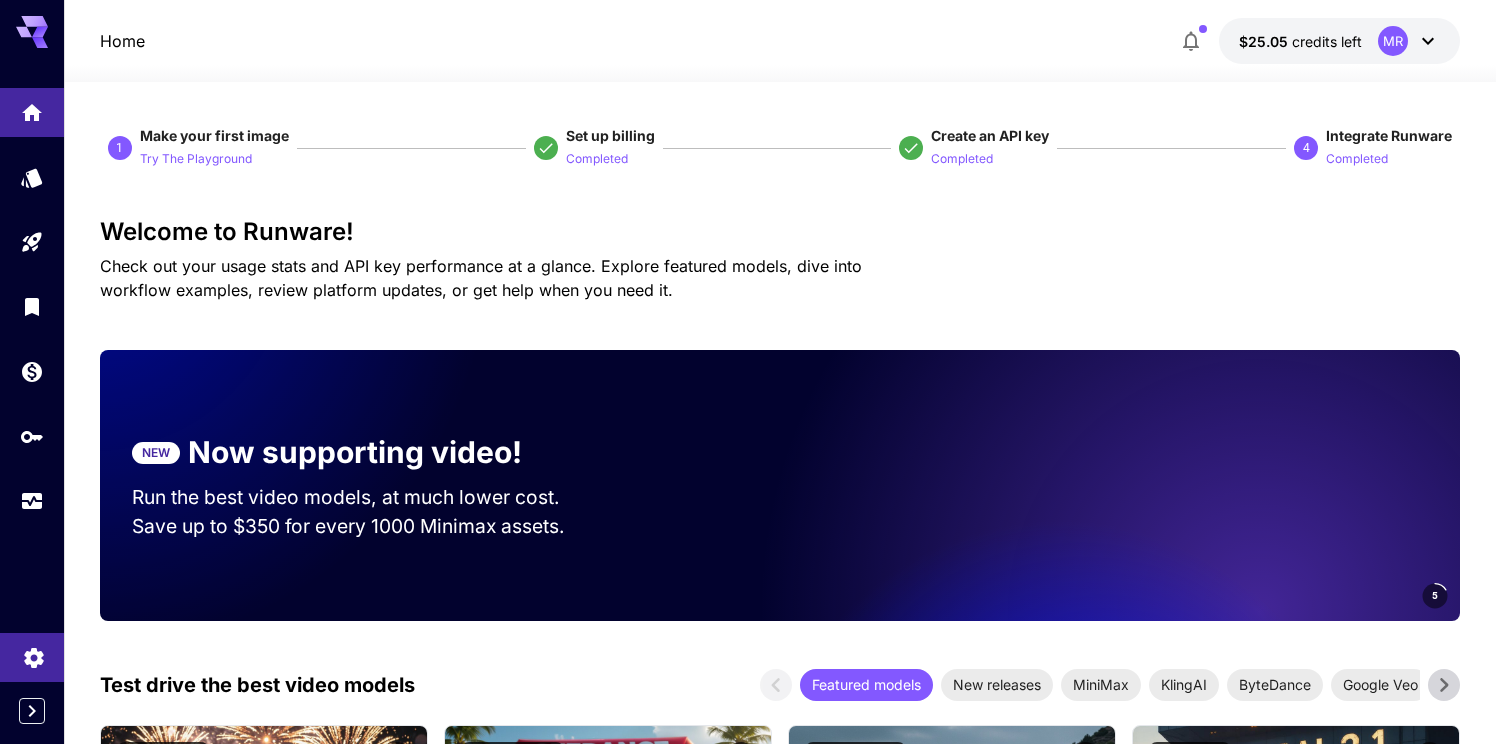 click 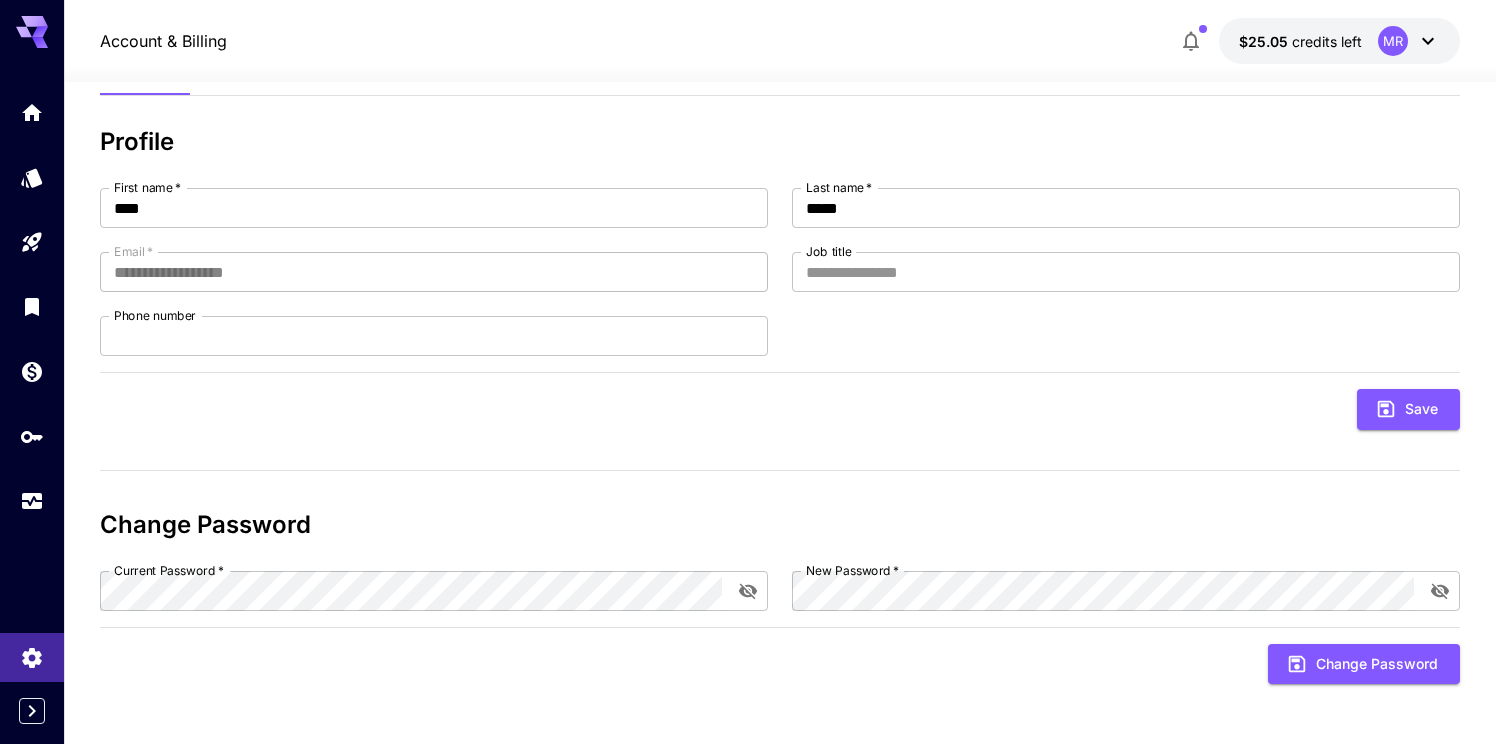 scroll, scrollTop: 0, scrollLeft: 0, axis: both 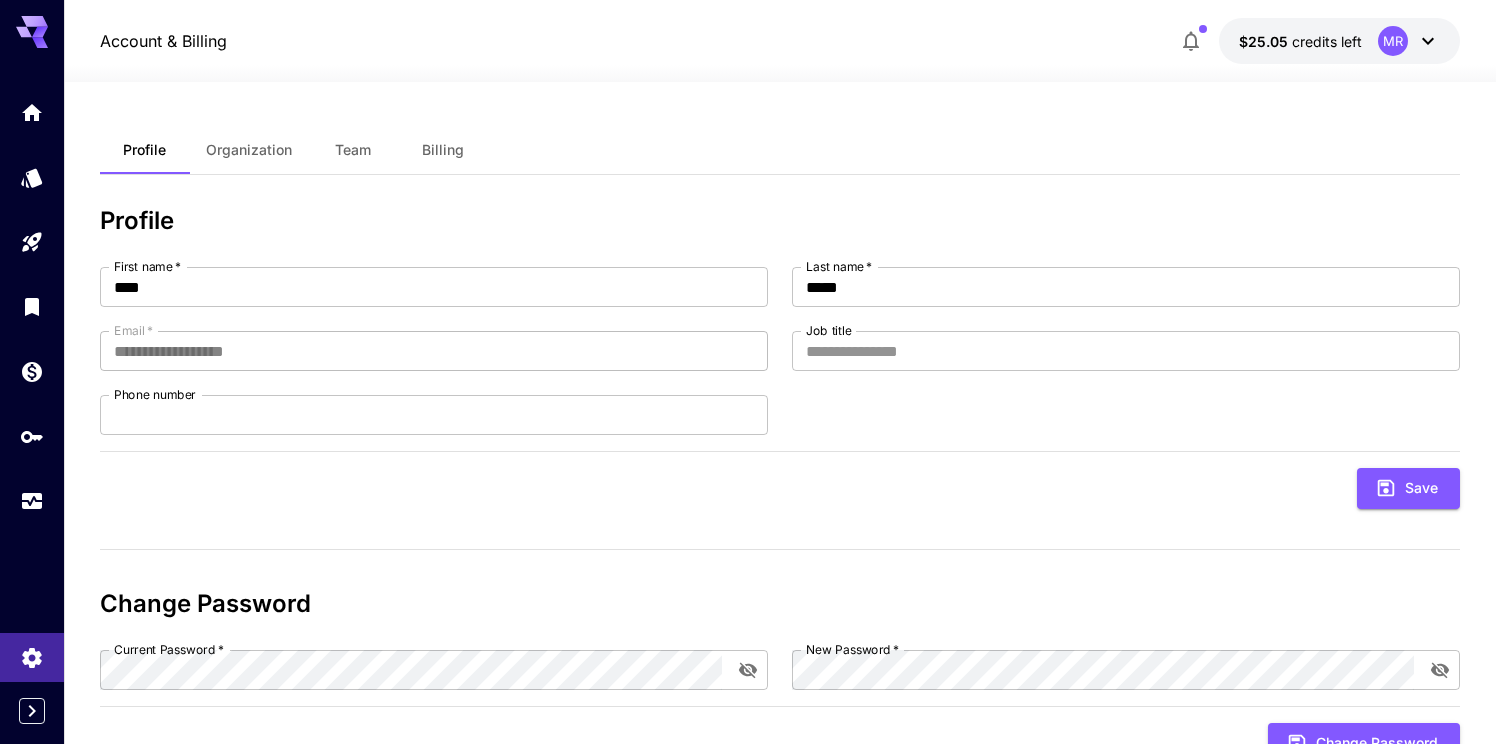 click on "Organization" at bounding box center (249, 150) 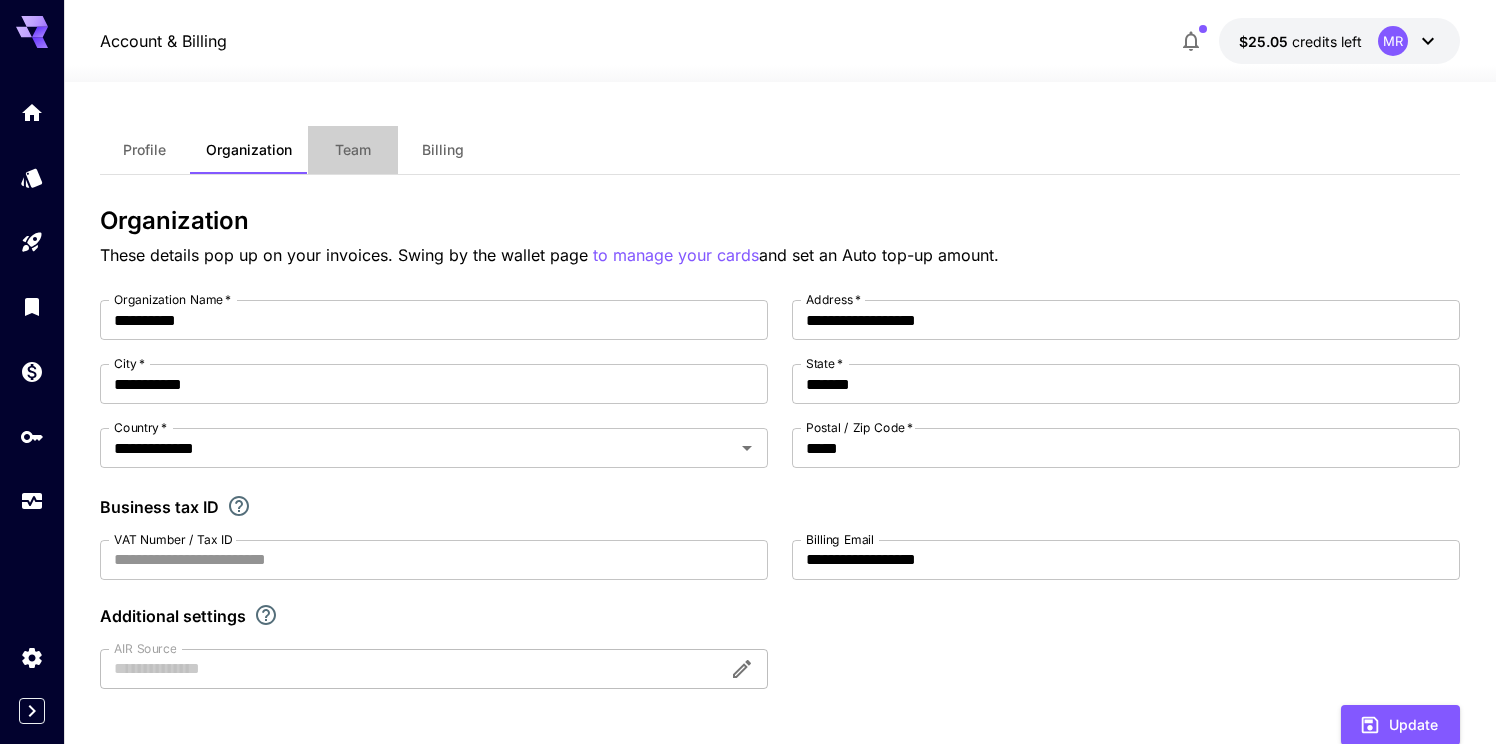 click on "Team" at bounding box center (353, 150) 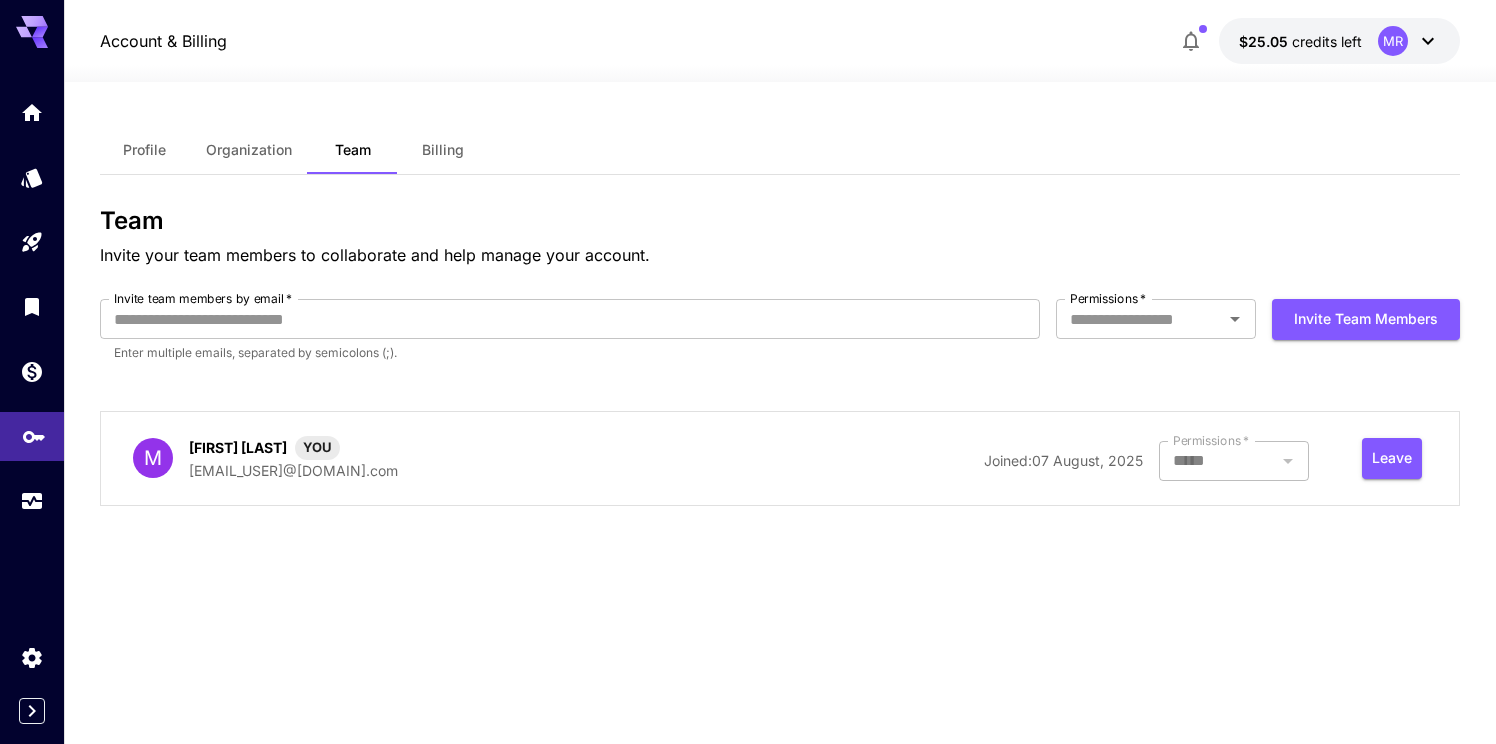 click at bounding box center (32, 436) 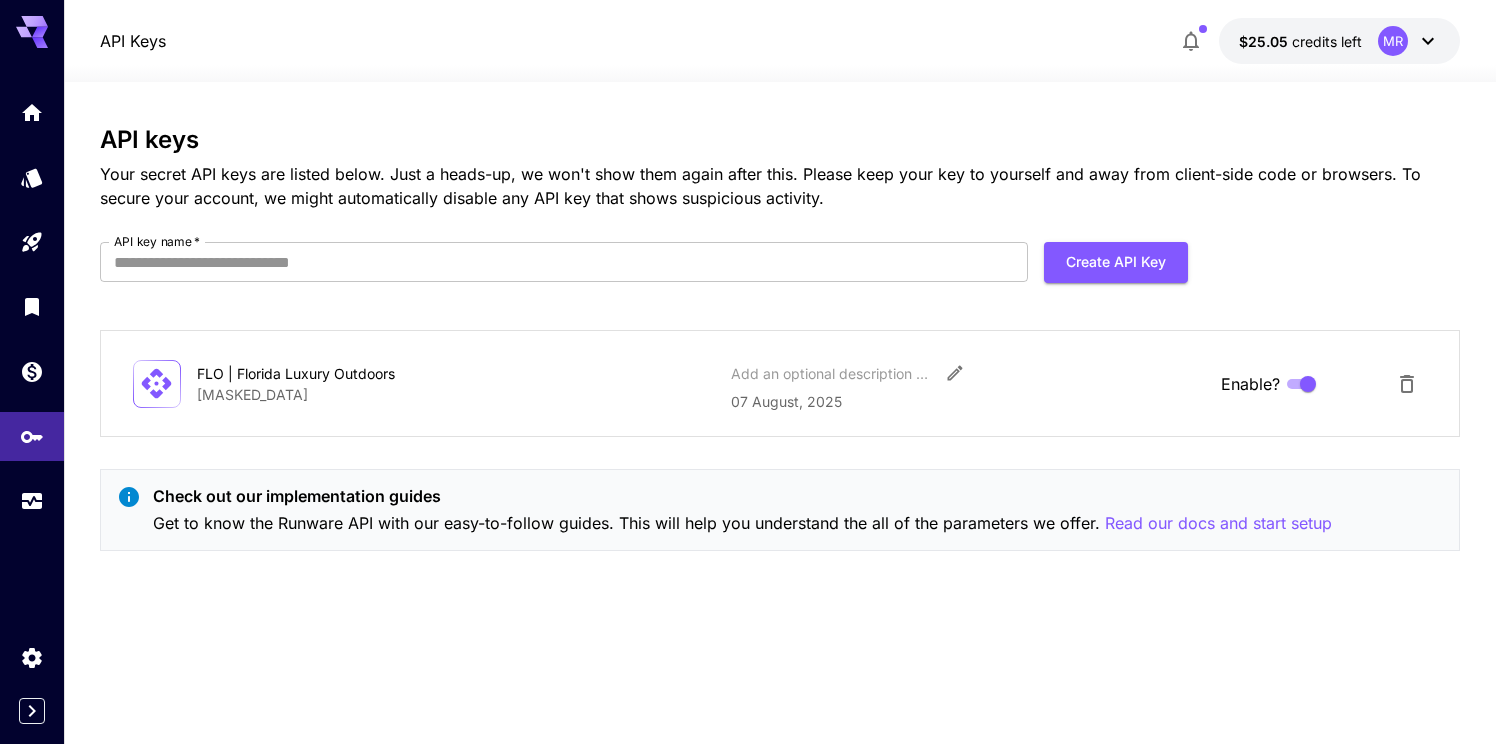 click on "Enable?" at bounding box center (1250, 384) 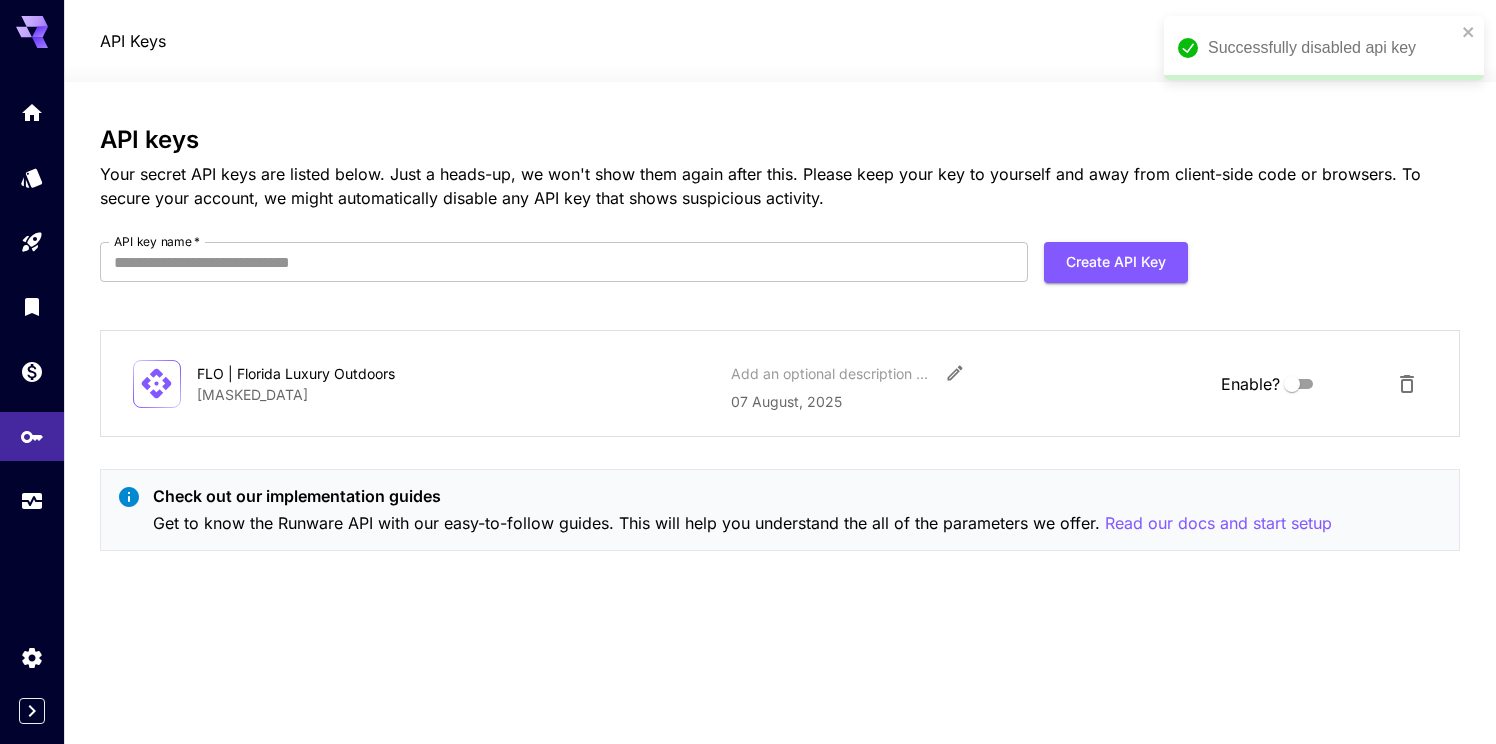 click on "Enable?" at bounding box center (1250, 384) 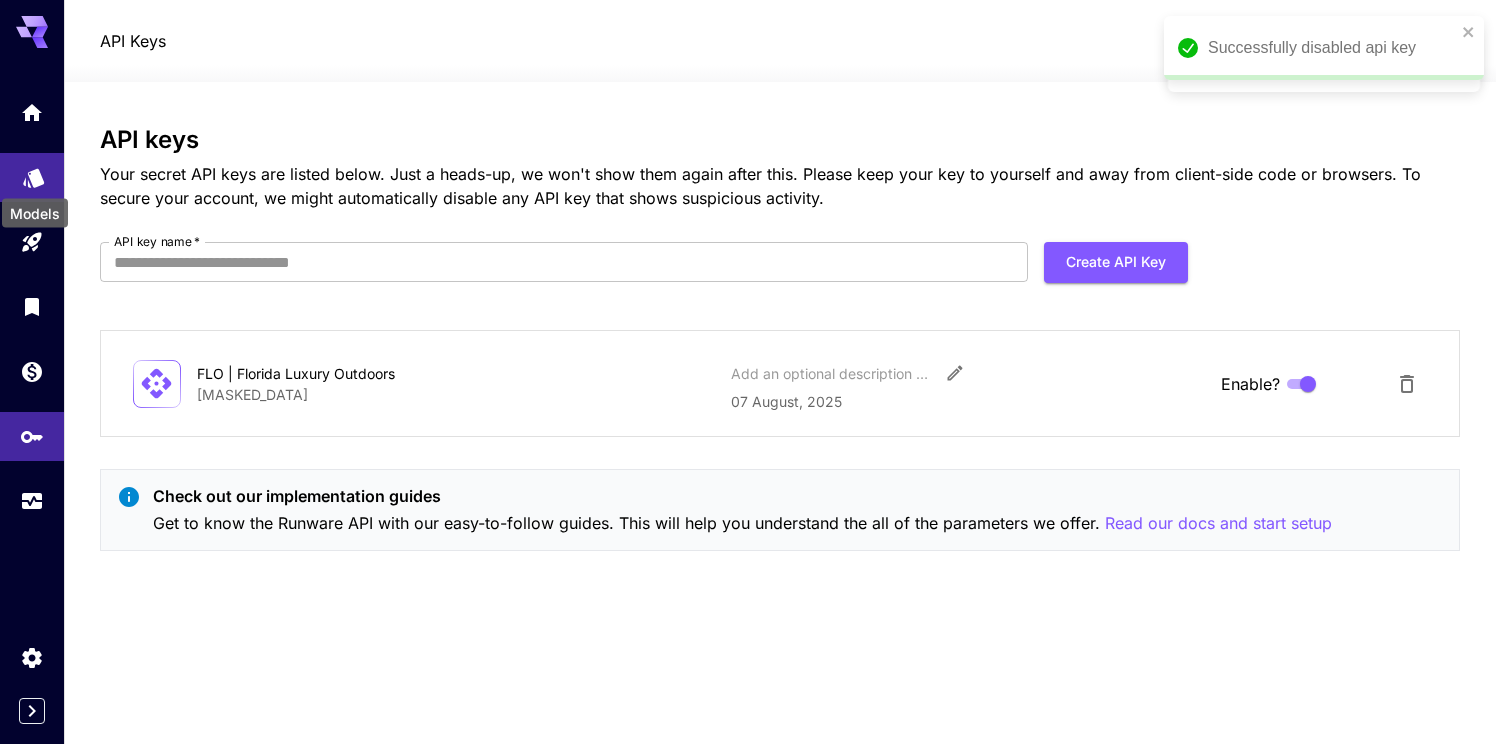 click 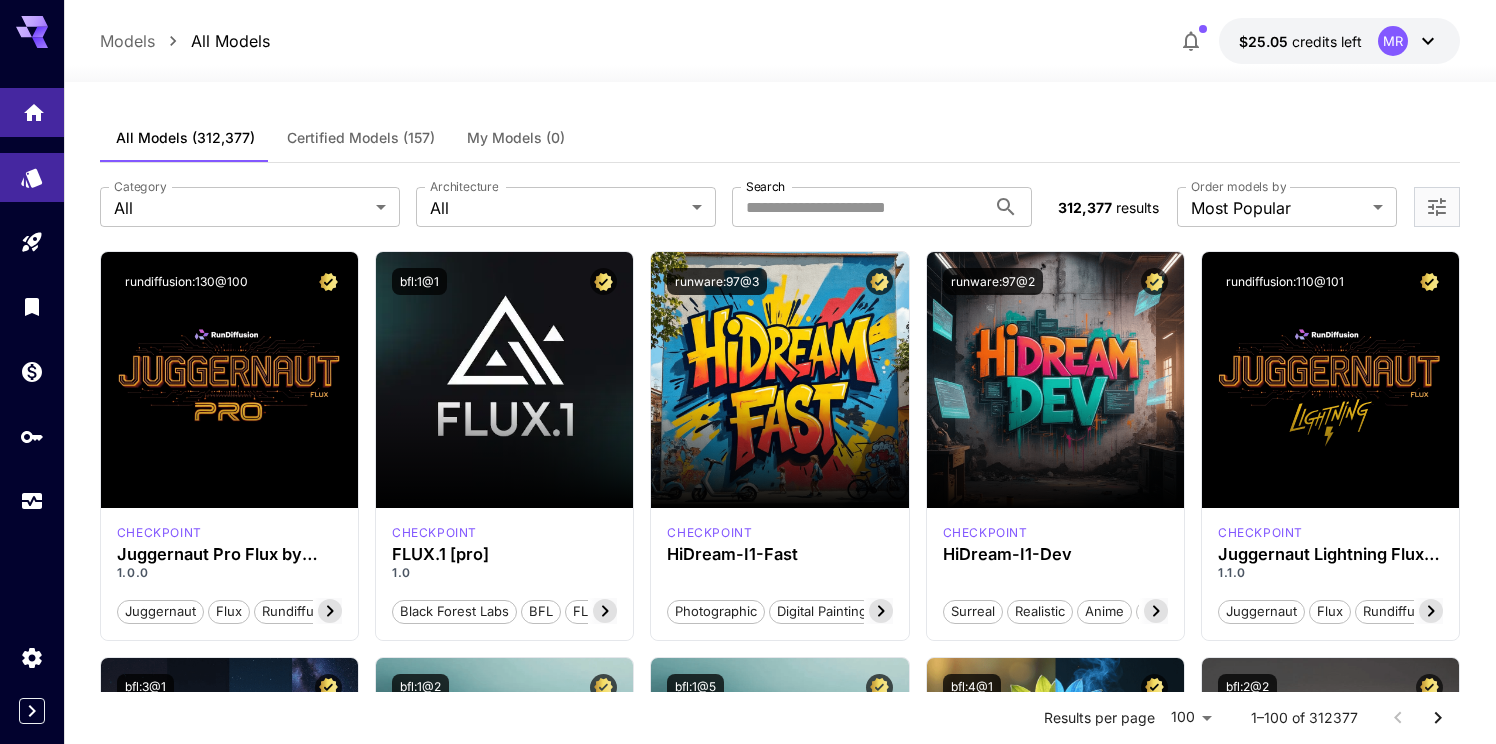 click at bounding box center (32, 112) 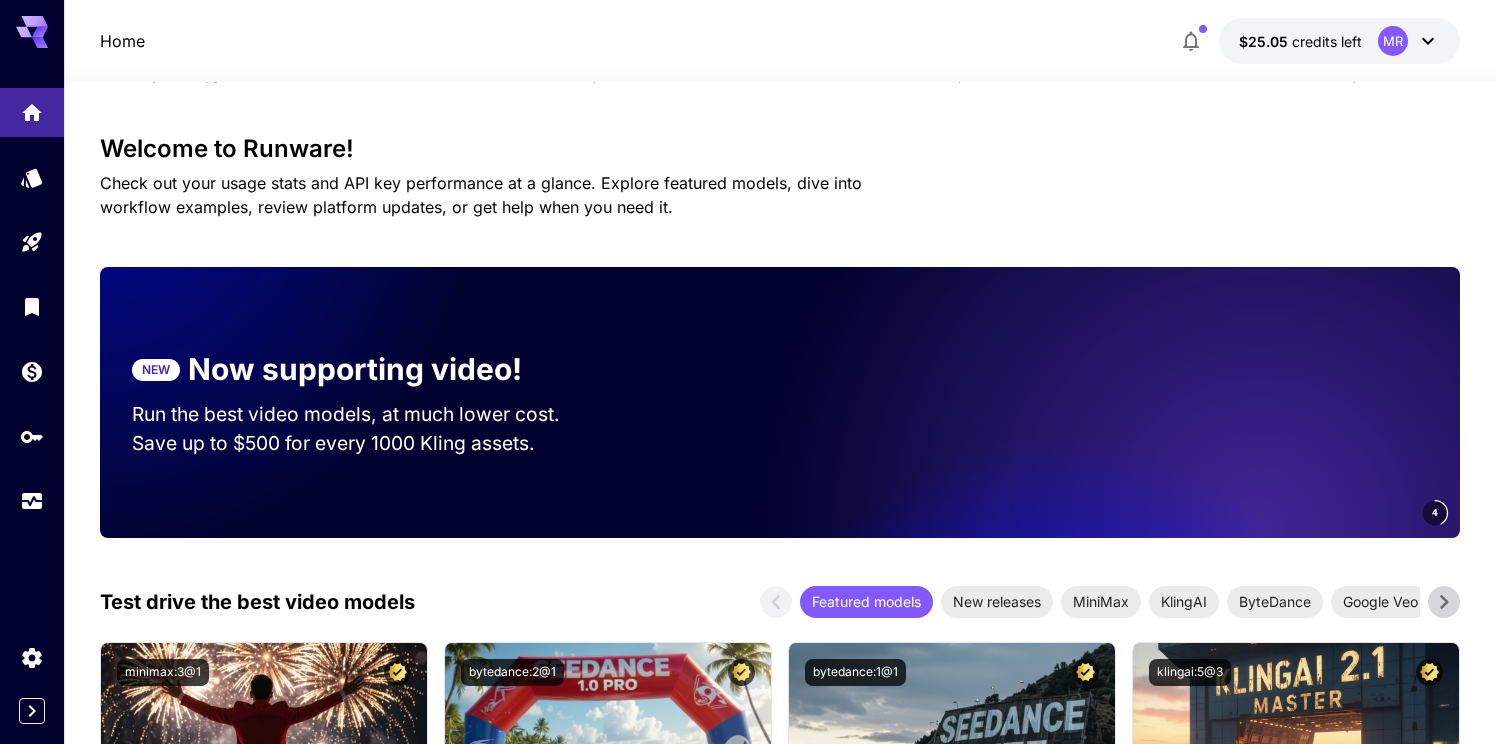 scroll, scrollTop: 0, scrollLeft: 0, axis: both 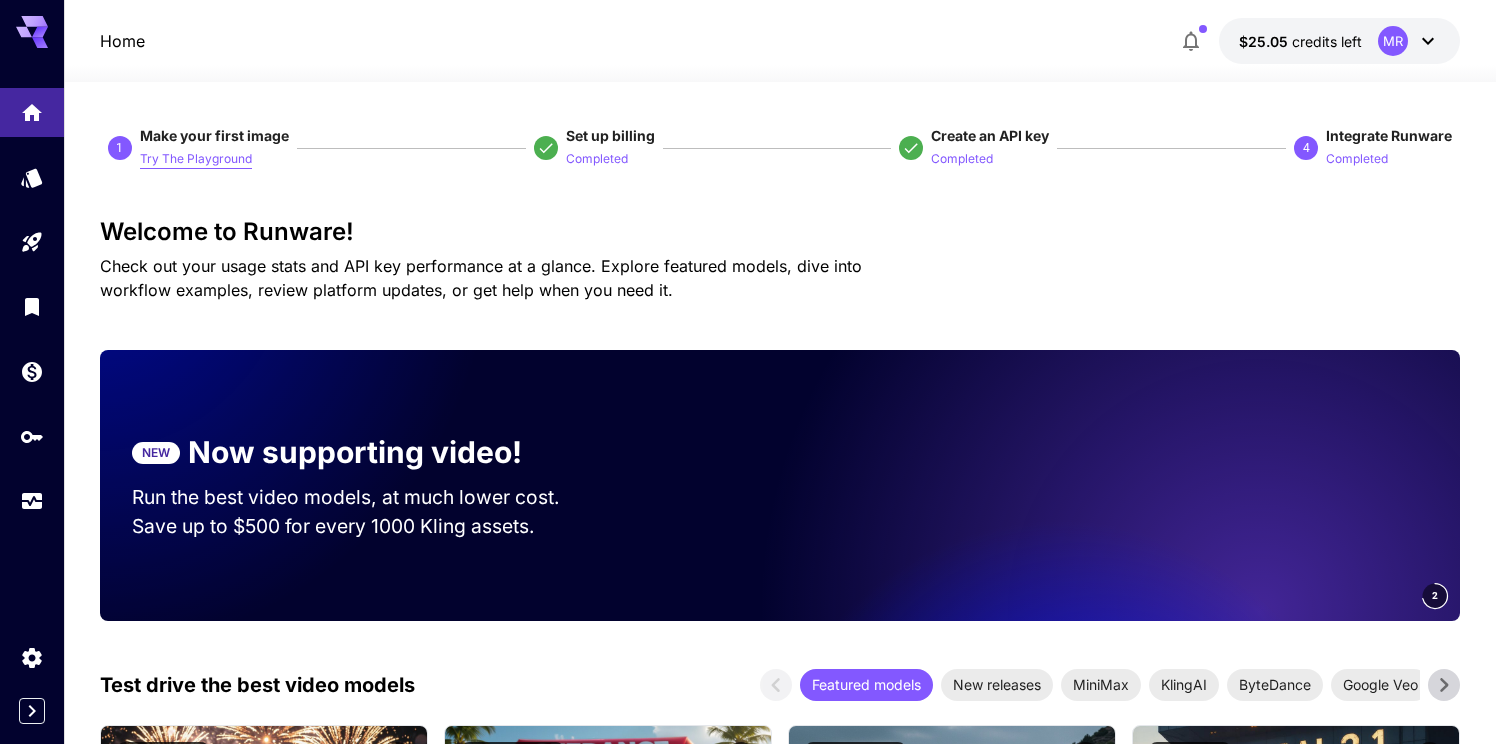 click on "Try The Playground" at bounding box center [196, 159] 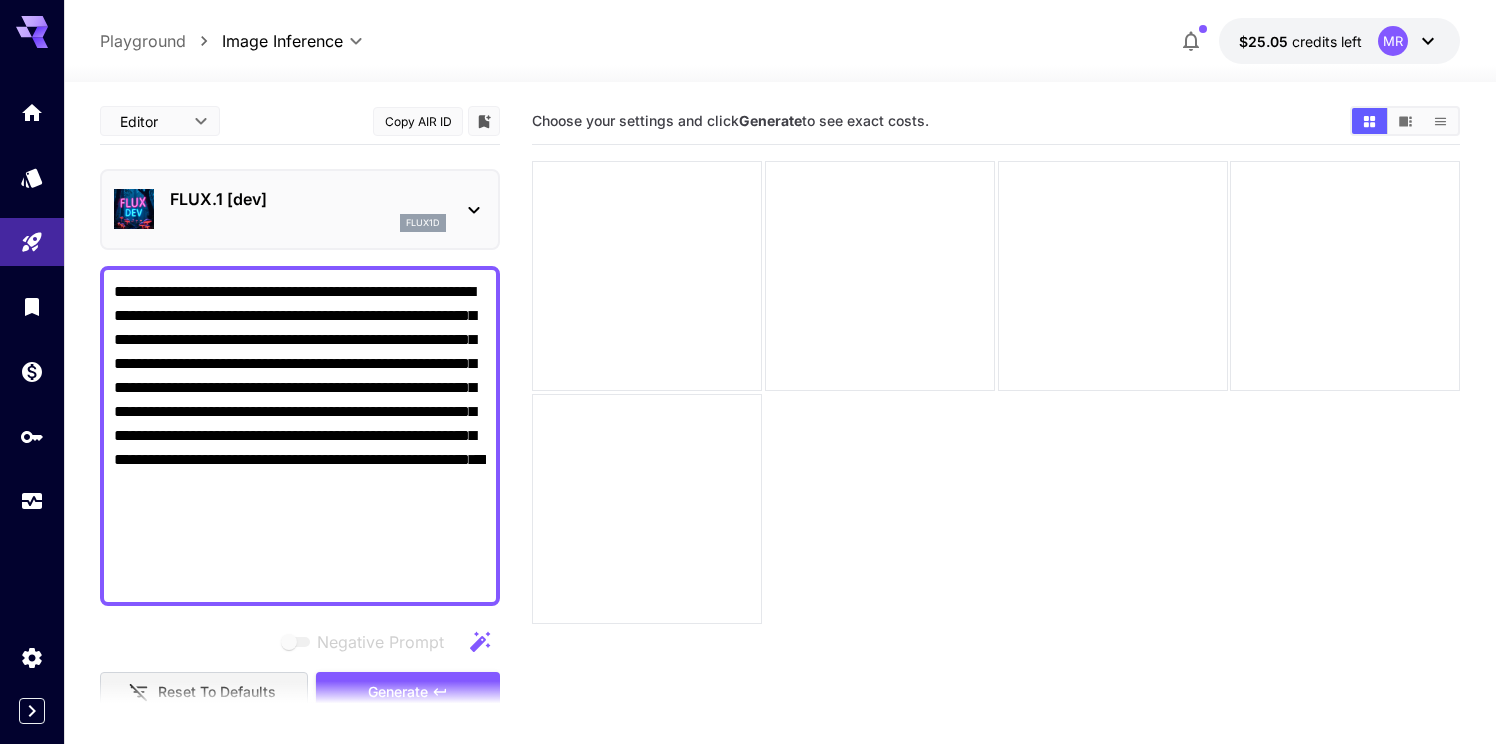 click 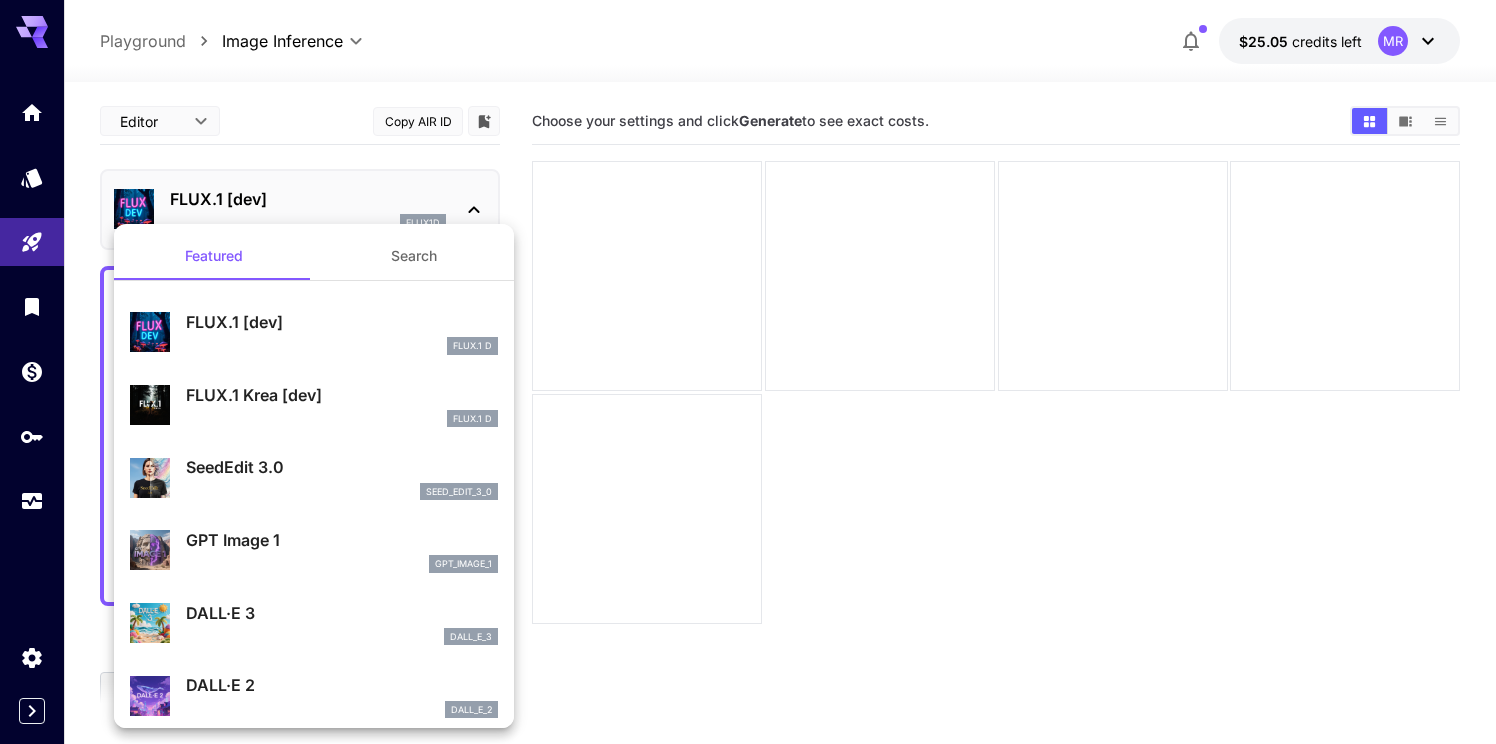 click at bounding box center (748, 372) 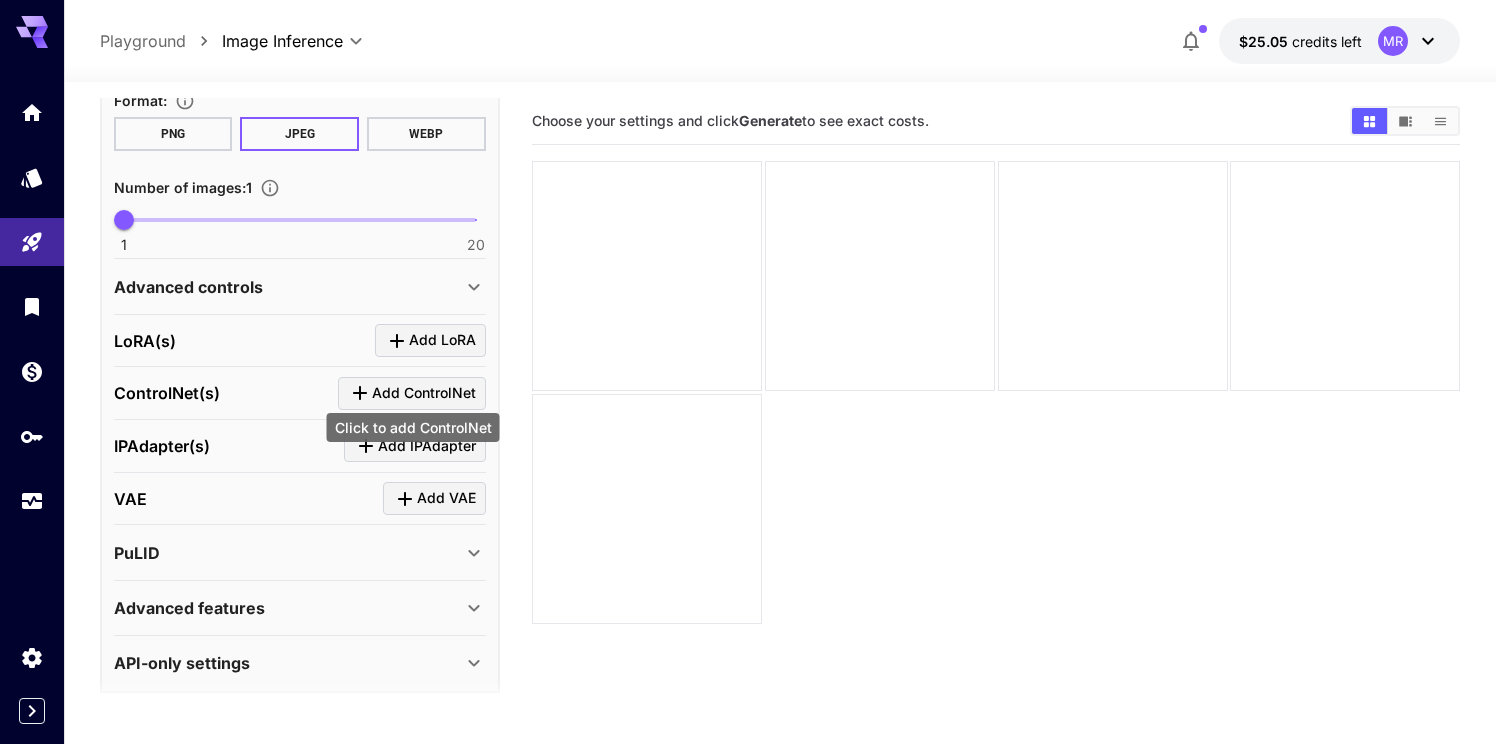 scroll, scrollTop: 852, scrollLeft: 0, axis: vertical 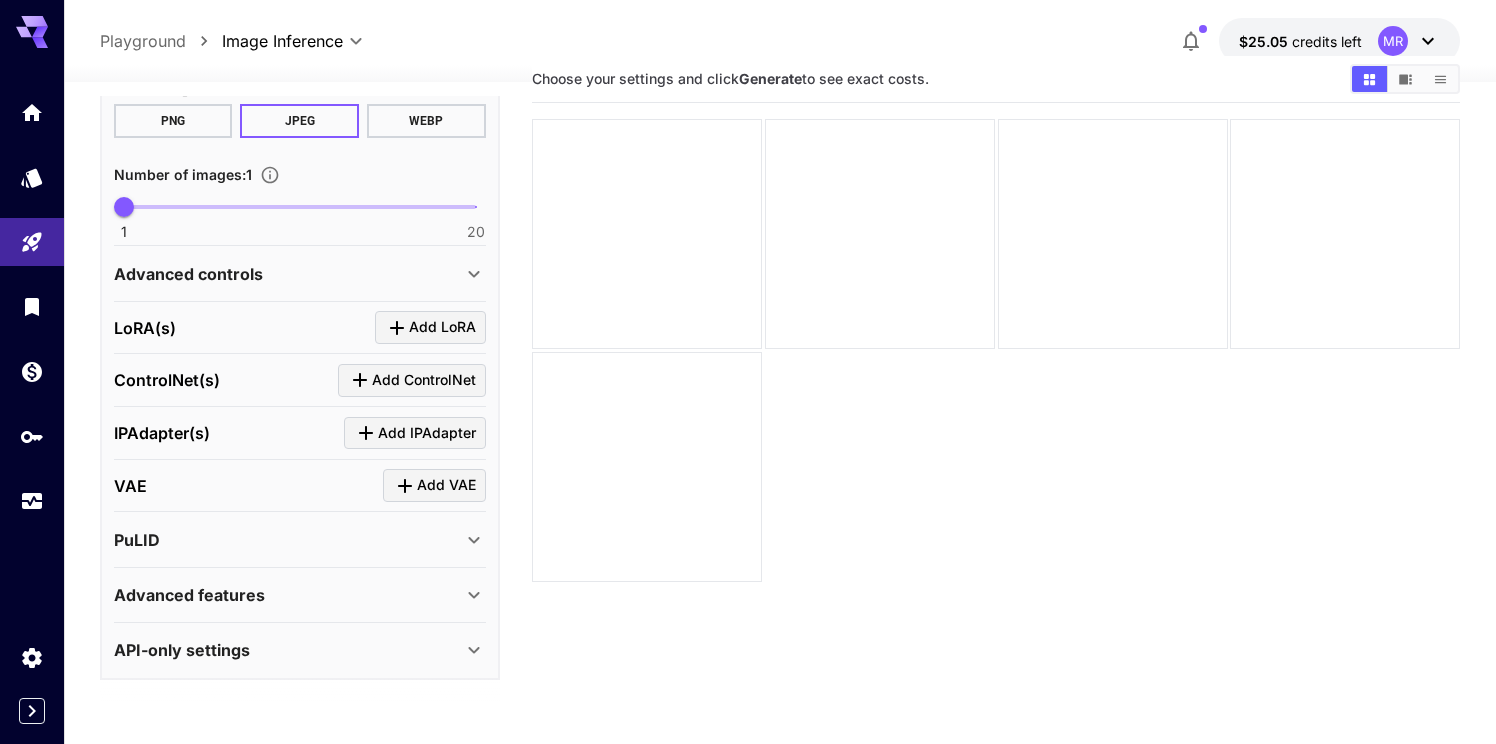 click on "Advanced features" at bounding box center [288, 595] 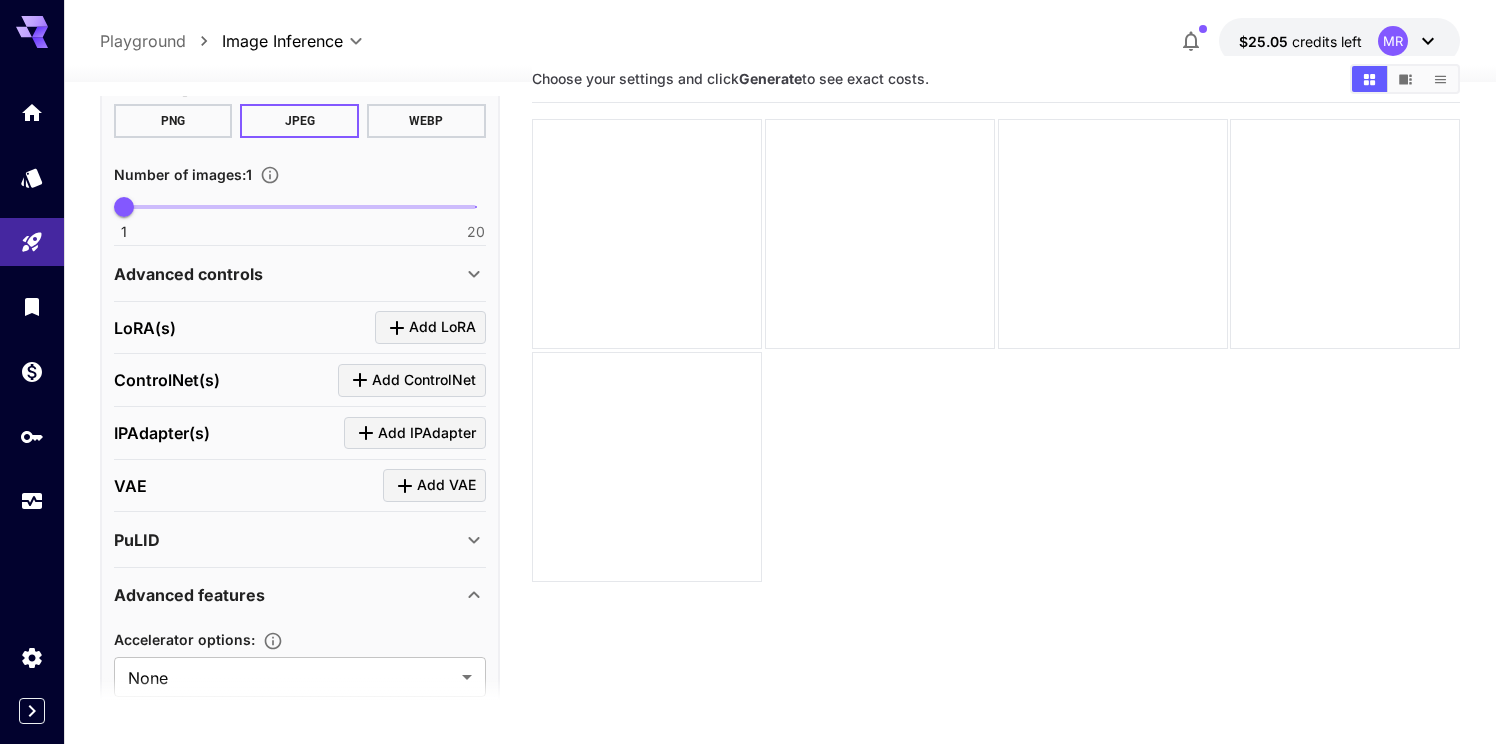 scroll, scrollTop: 1019, scrollLeft: 0, axis: vertical 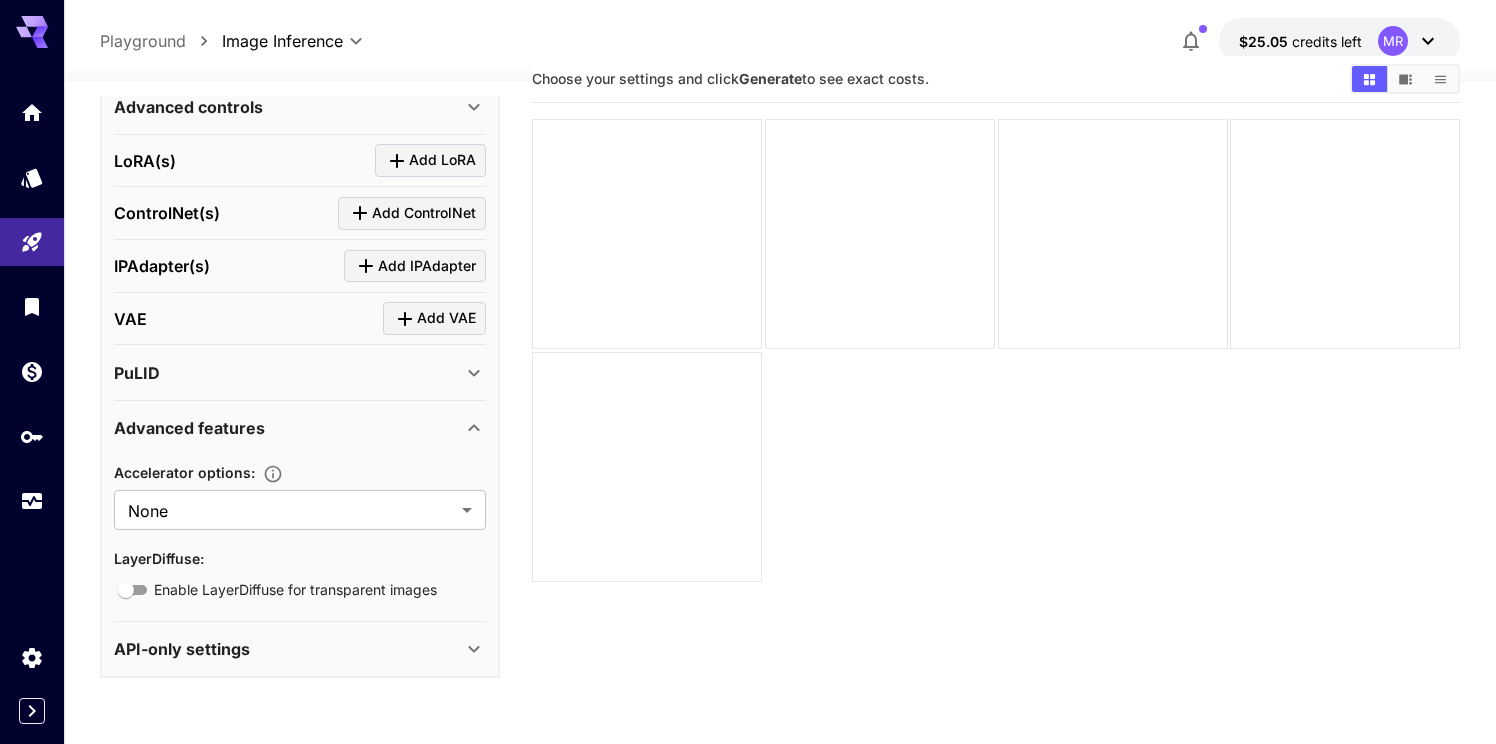 click on "API-only settings" at bounding box center (288, 649) 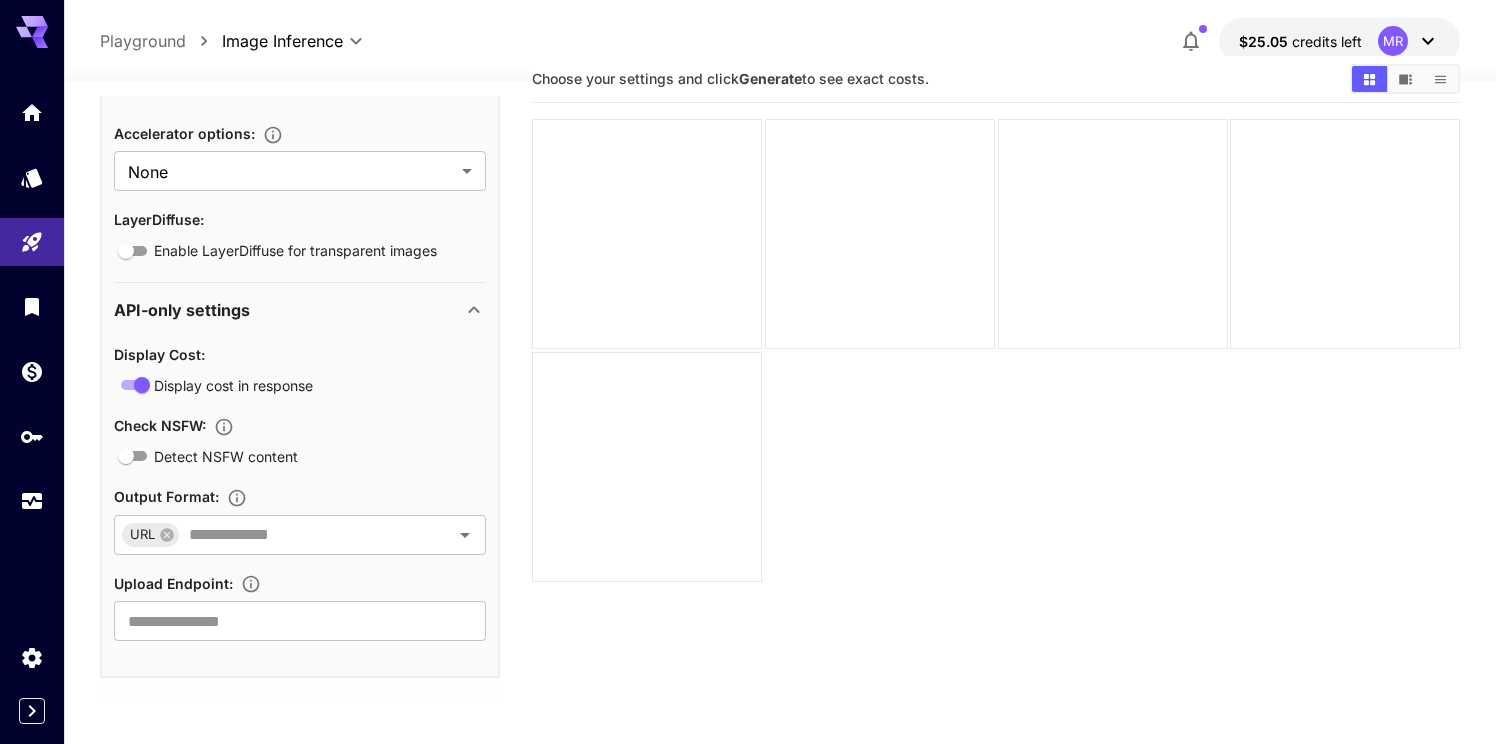 click 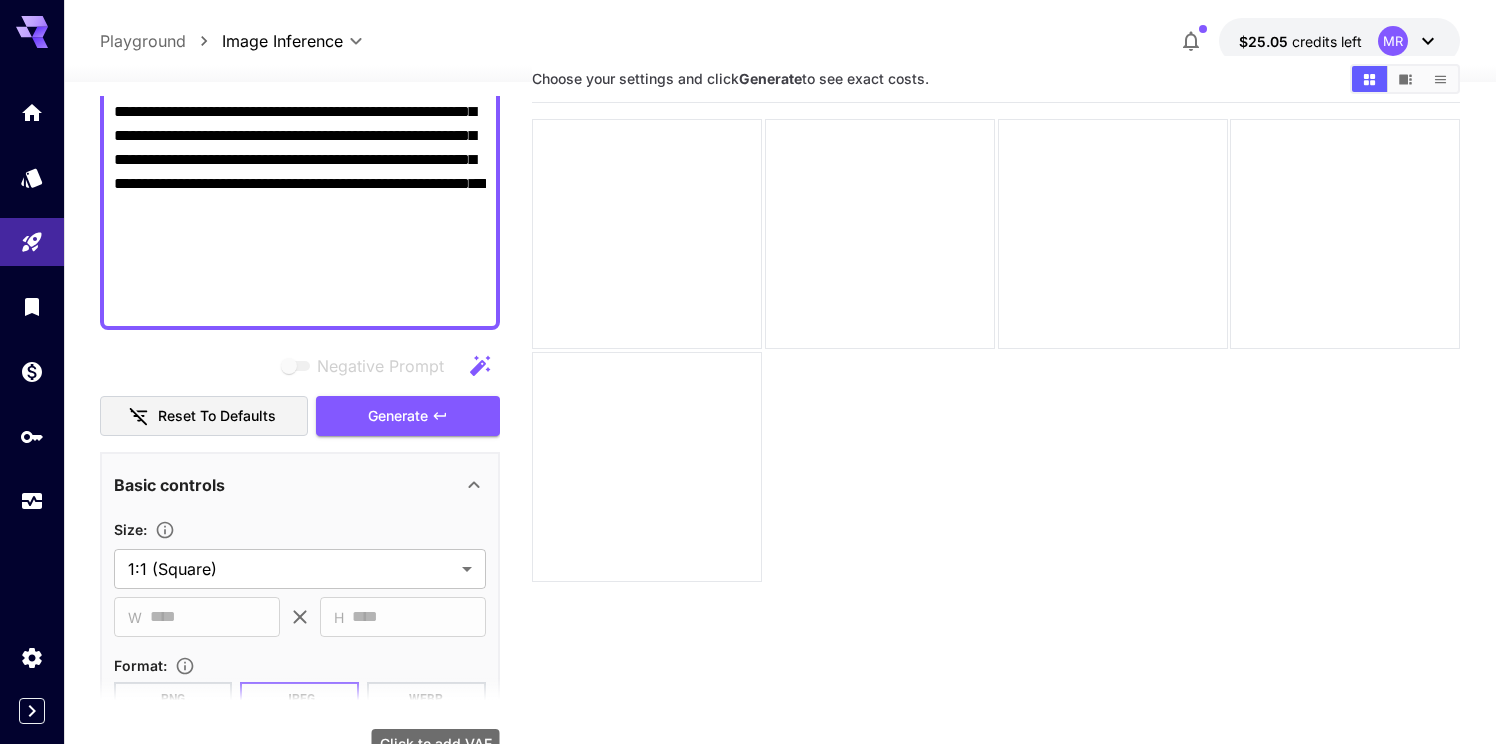 scroll, scrollTop: 0, scrollLeft: 0, axis: both 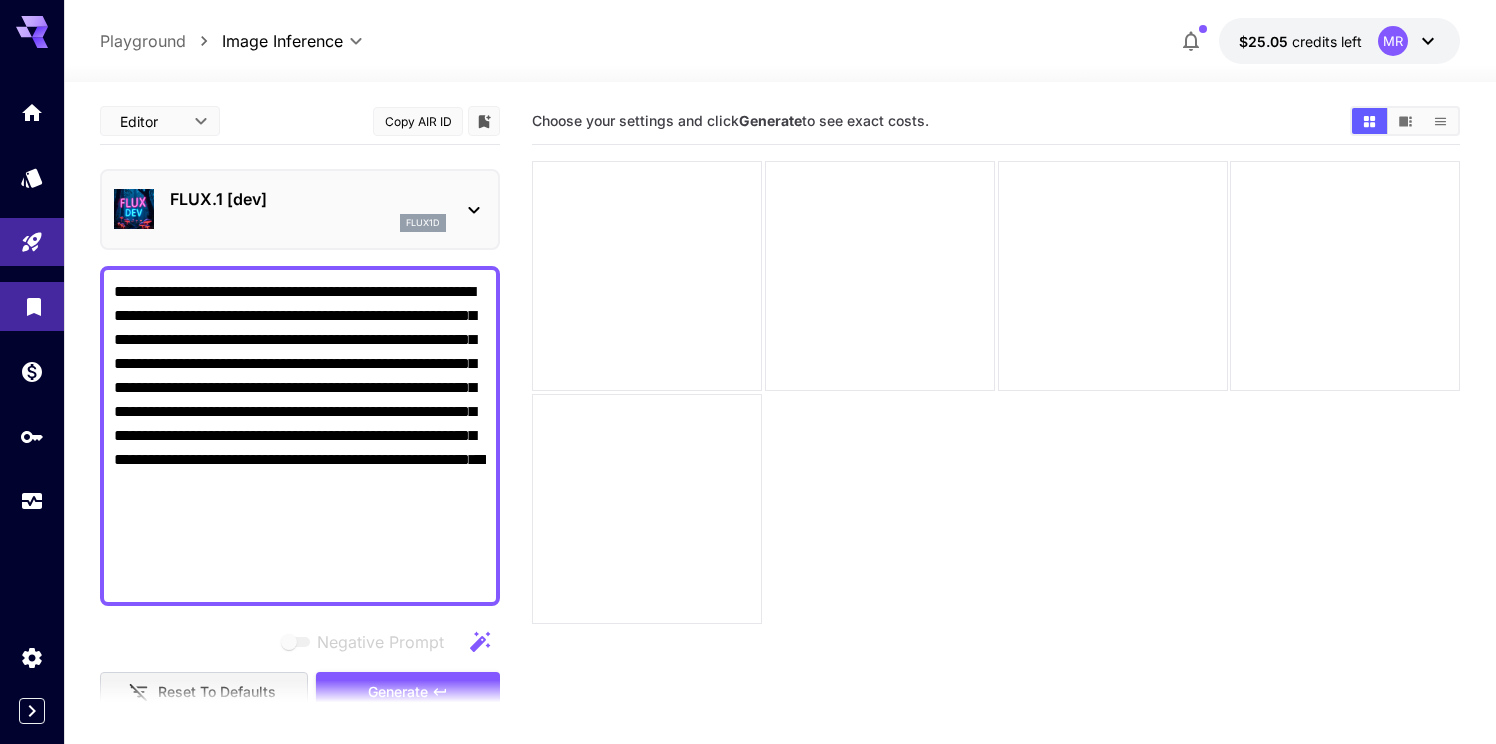 click 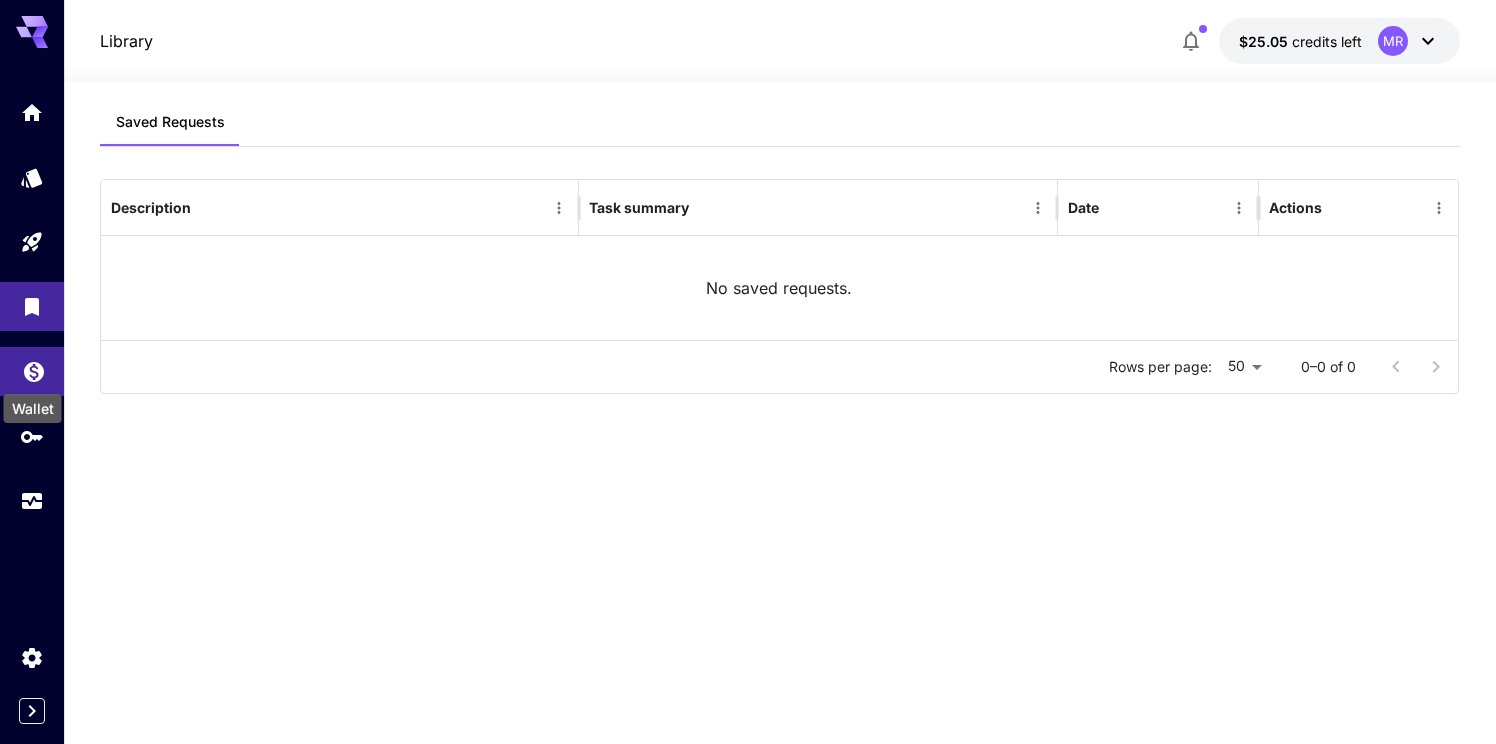 click 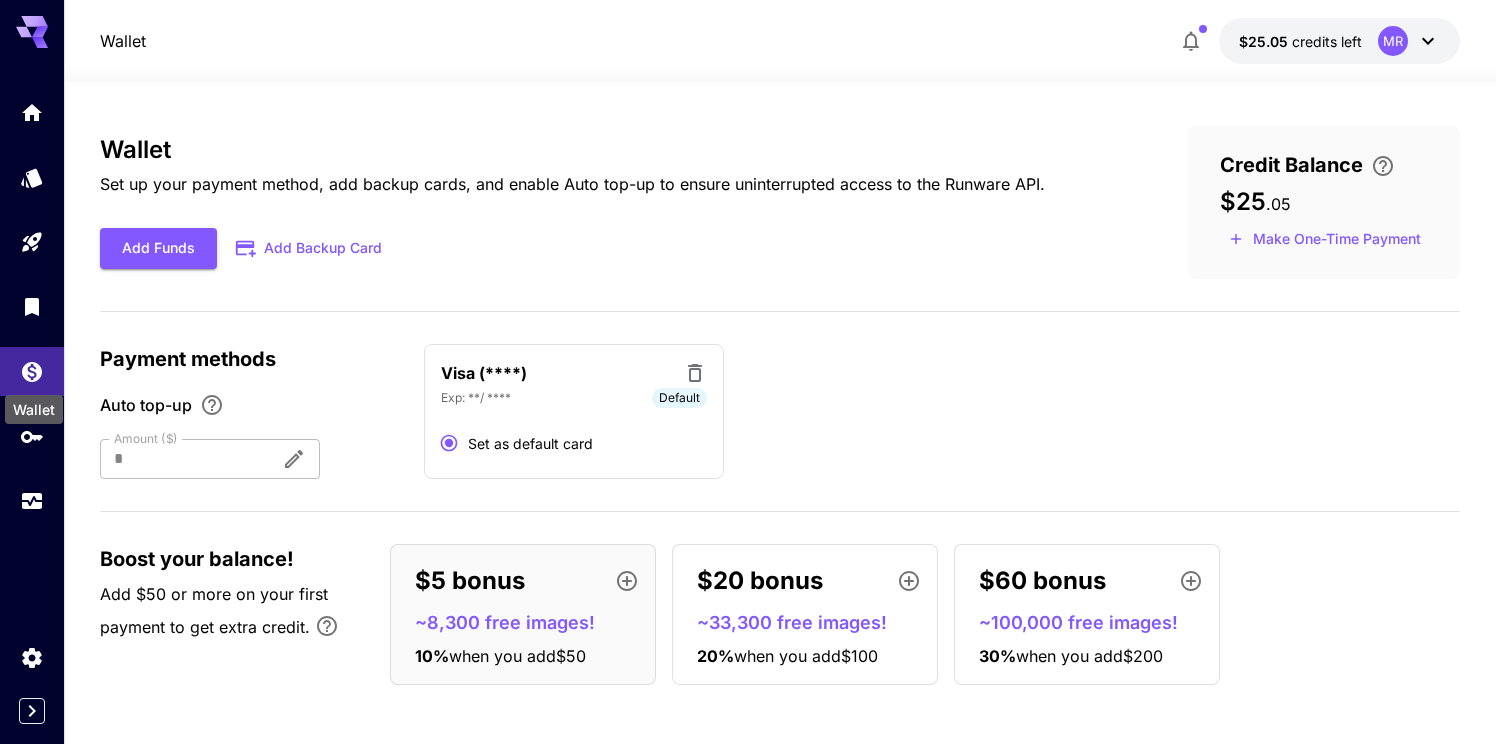 click on "Wallet" at bounding box center (34, 409) 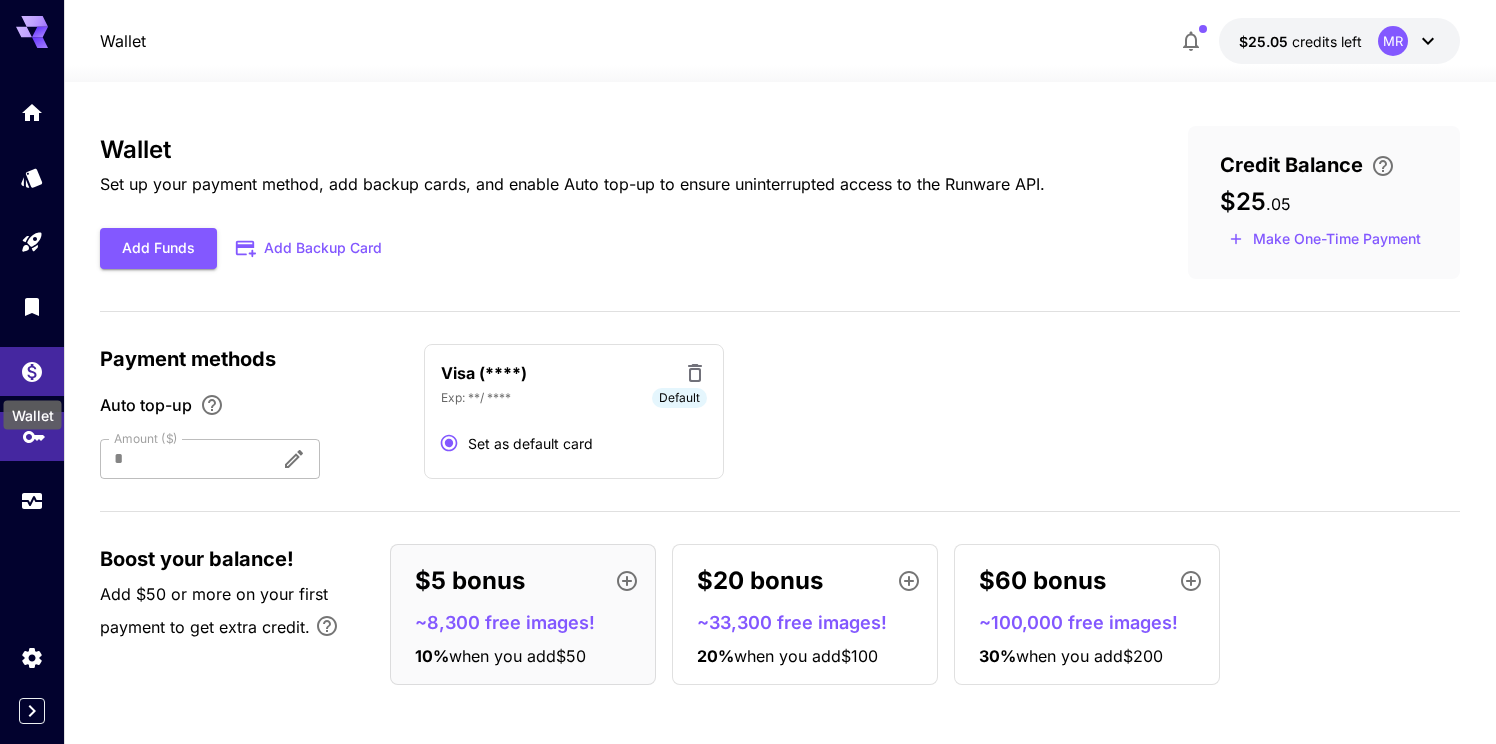 click 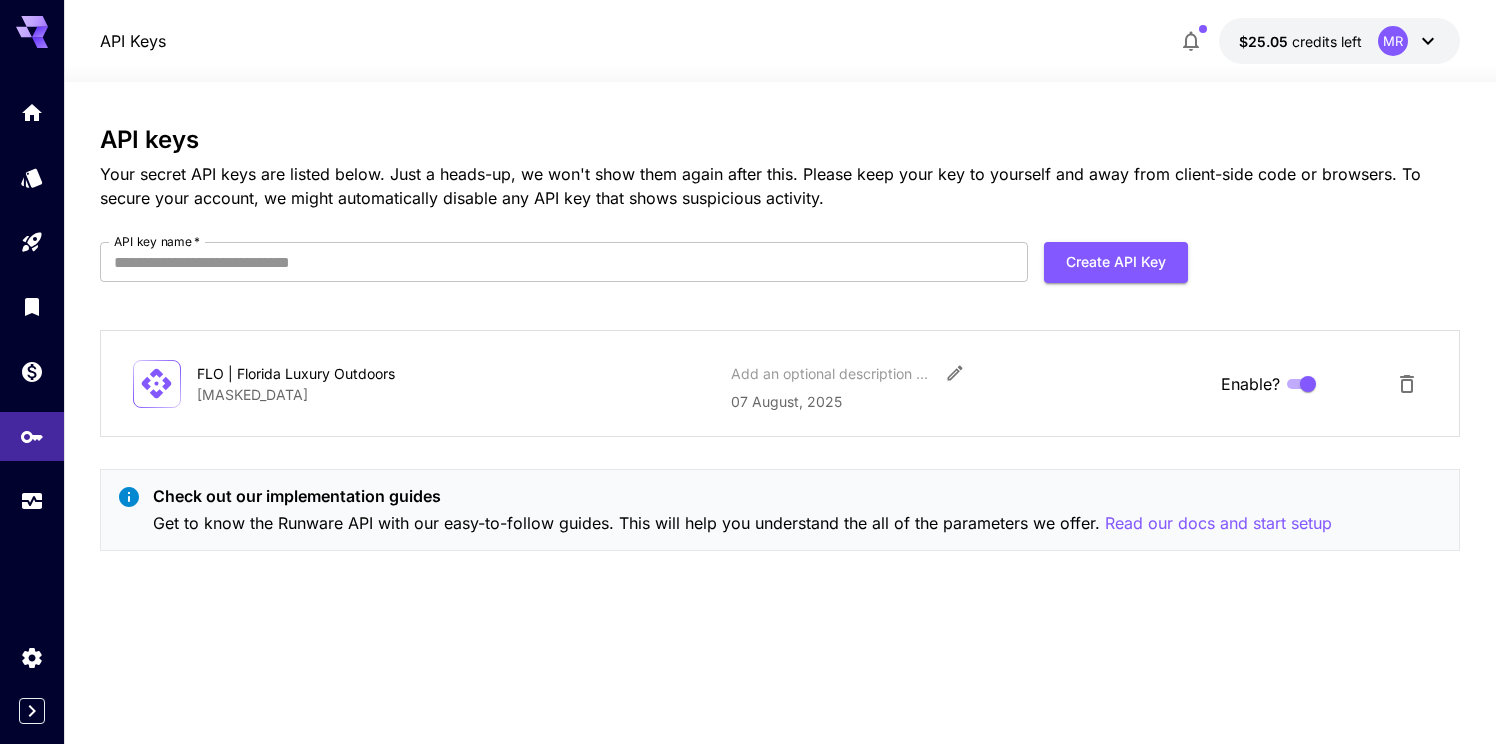 click 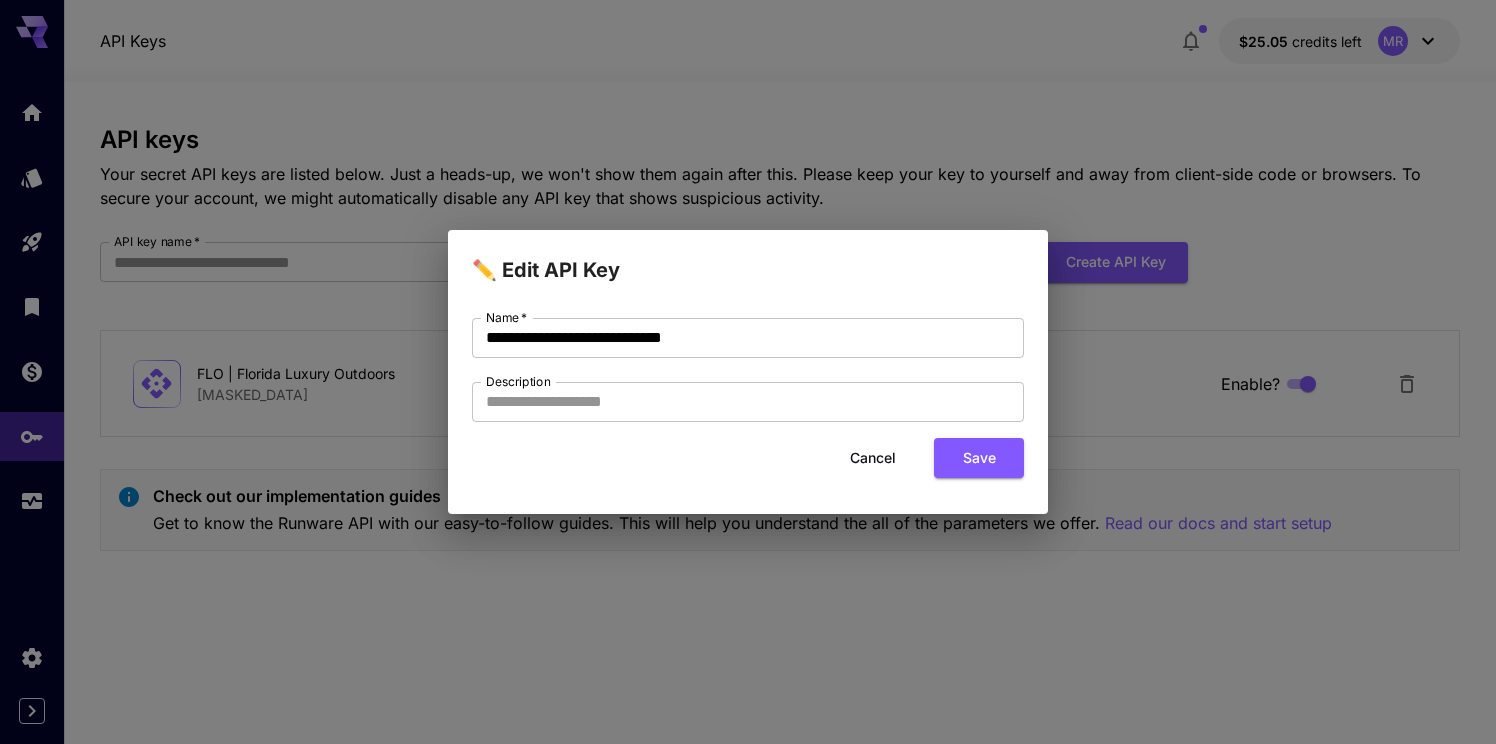 click on "Cancel" at bounding box center (873, 458) 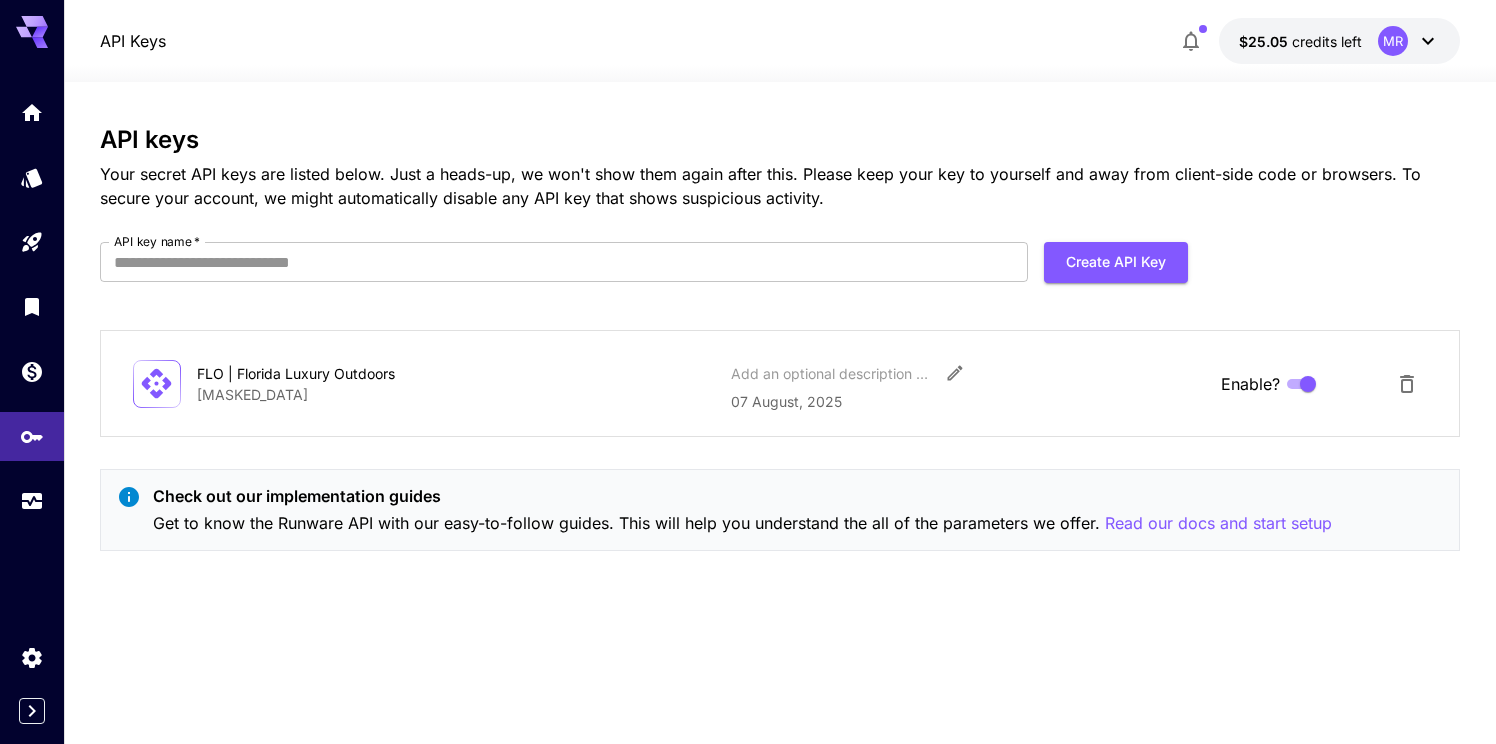 click on "[MASKED_DATA]" at bounding box center [456, 394] 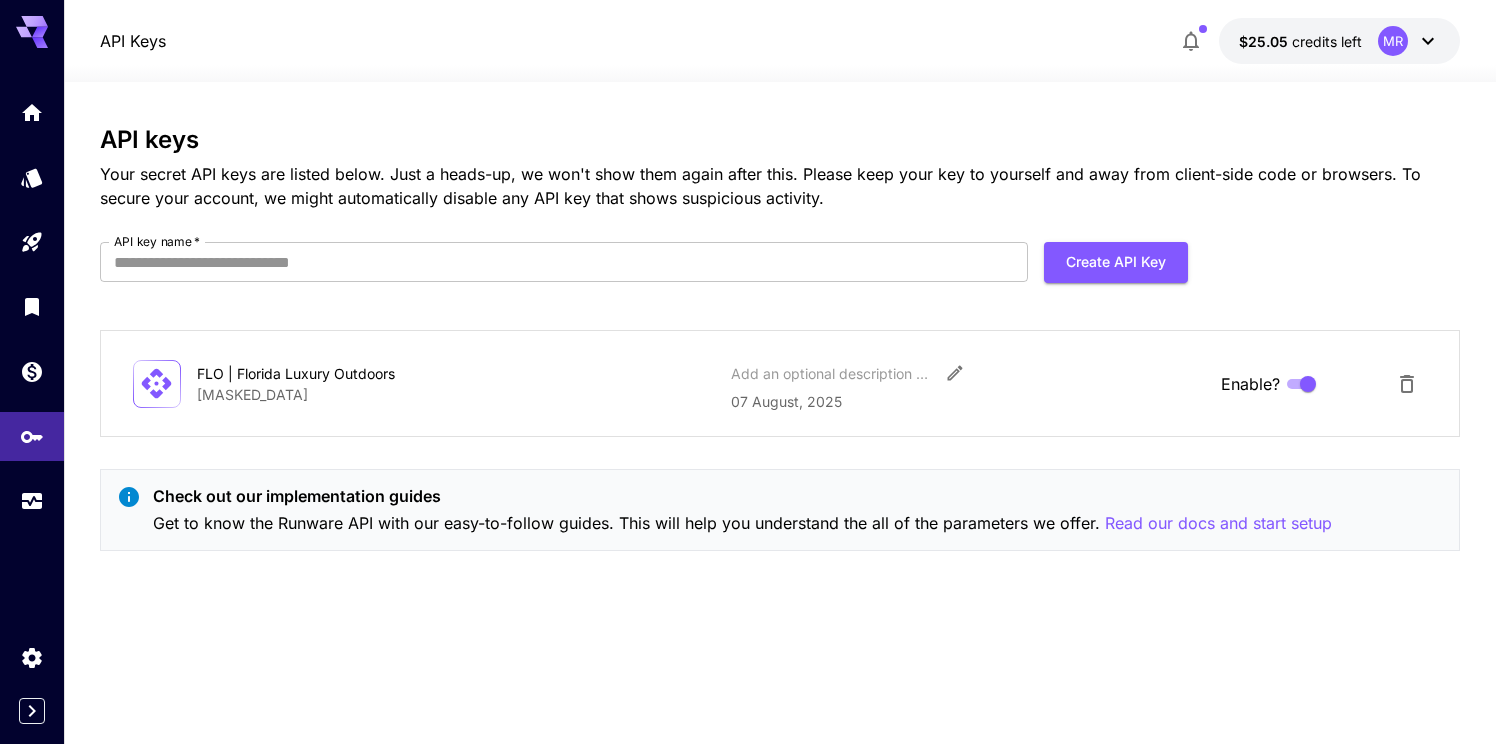 click on "[MASKED_DATA]" at bounding box center [456, 394] 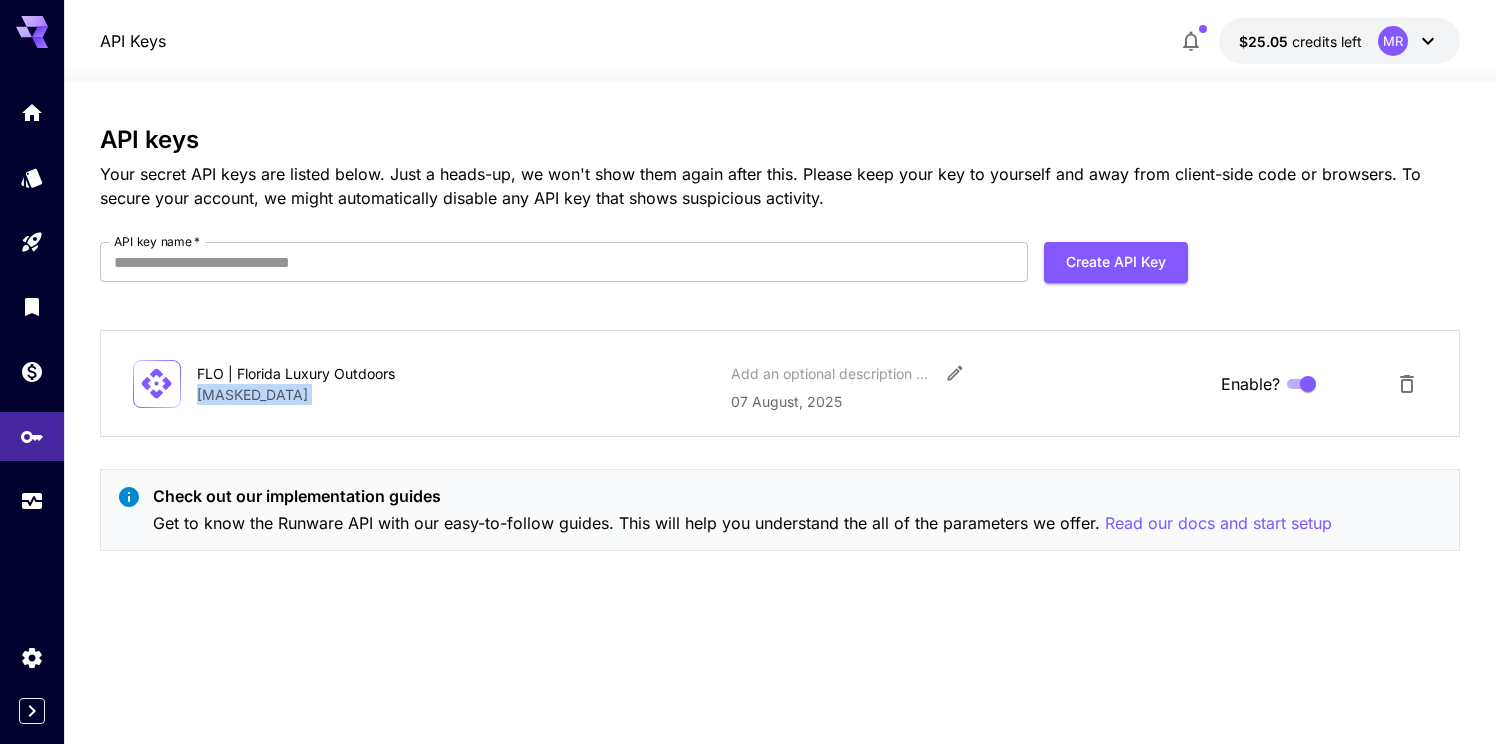 click on "[MASKED_DATA]" at bounding box center (456, 394) 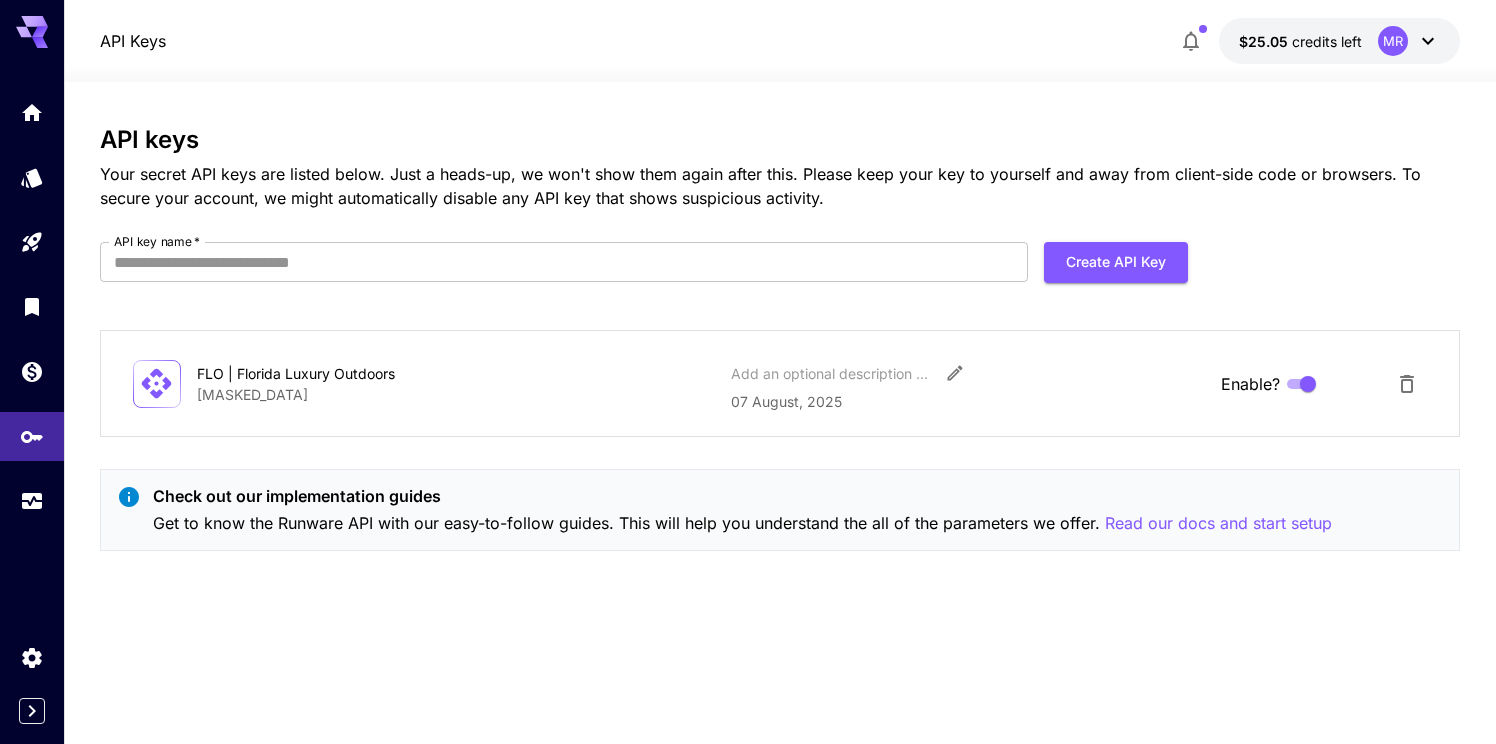 click 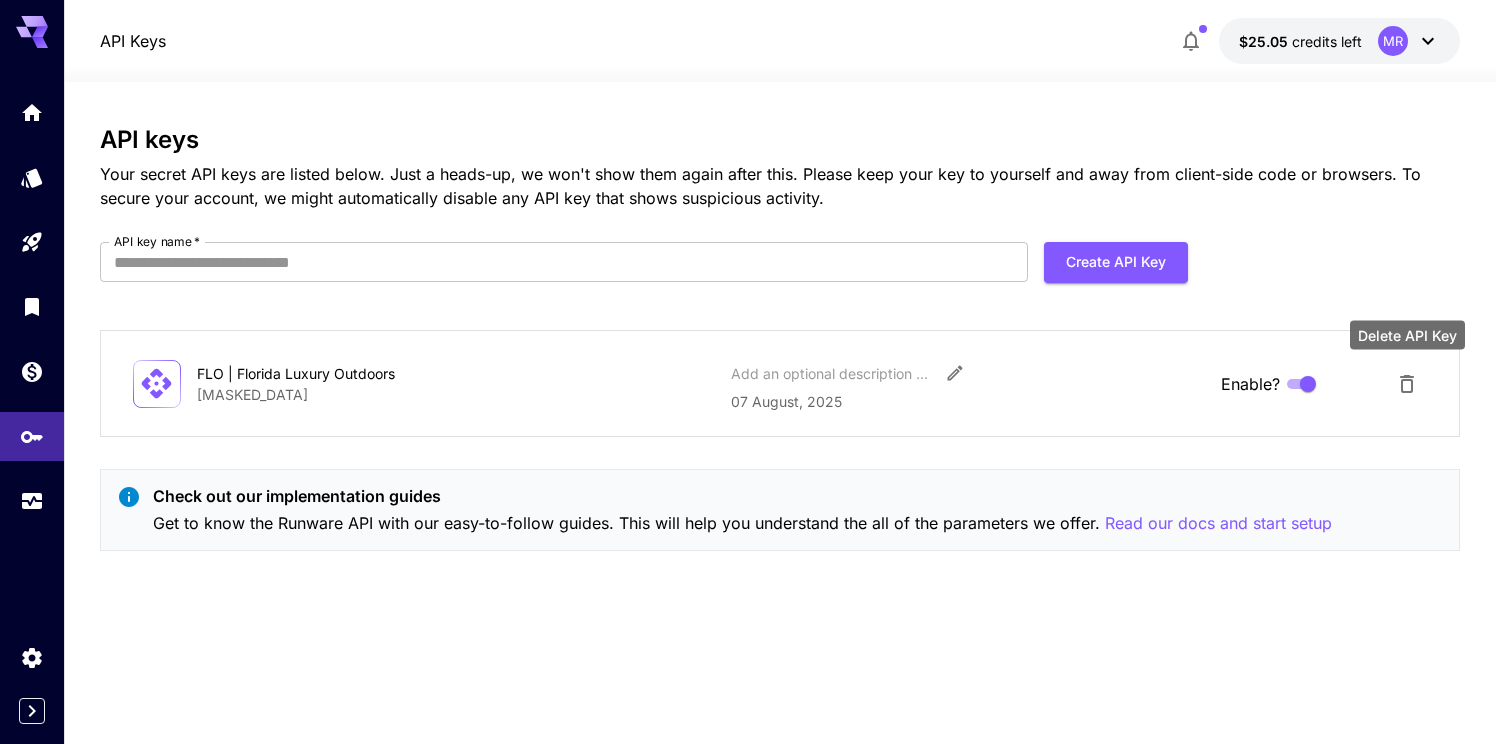 click 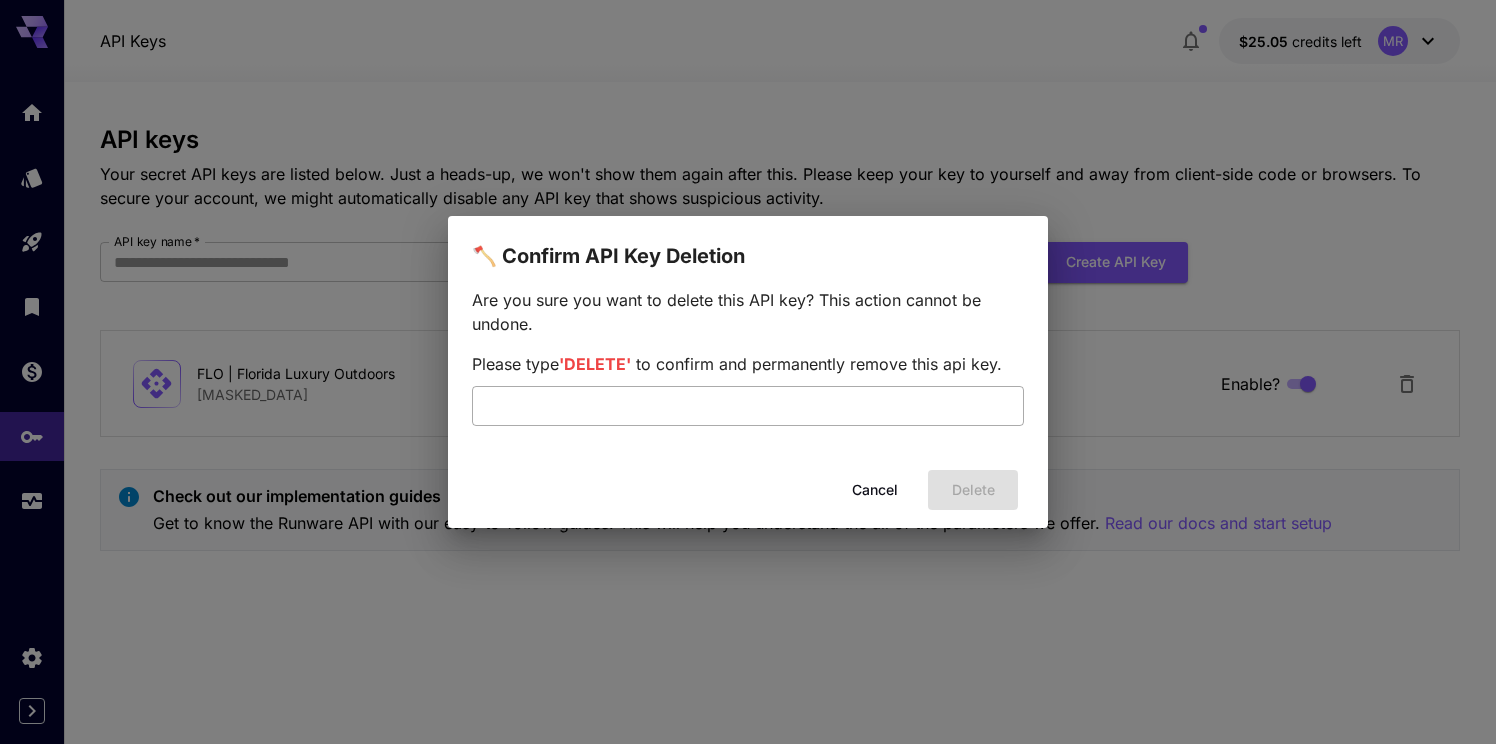 drag, startPoint x: 836, startPoint y: 411, endPoint x: 846, endPoint y: 409, distance: 10.198039 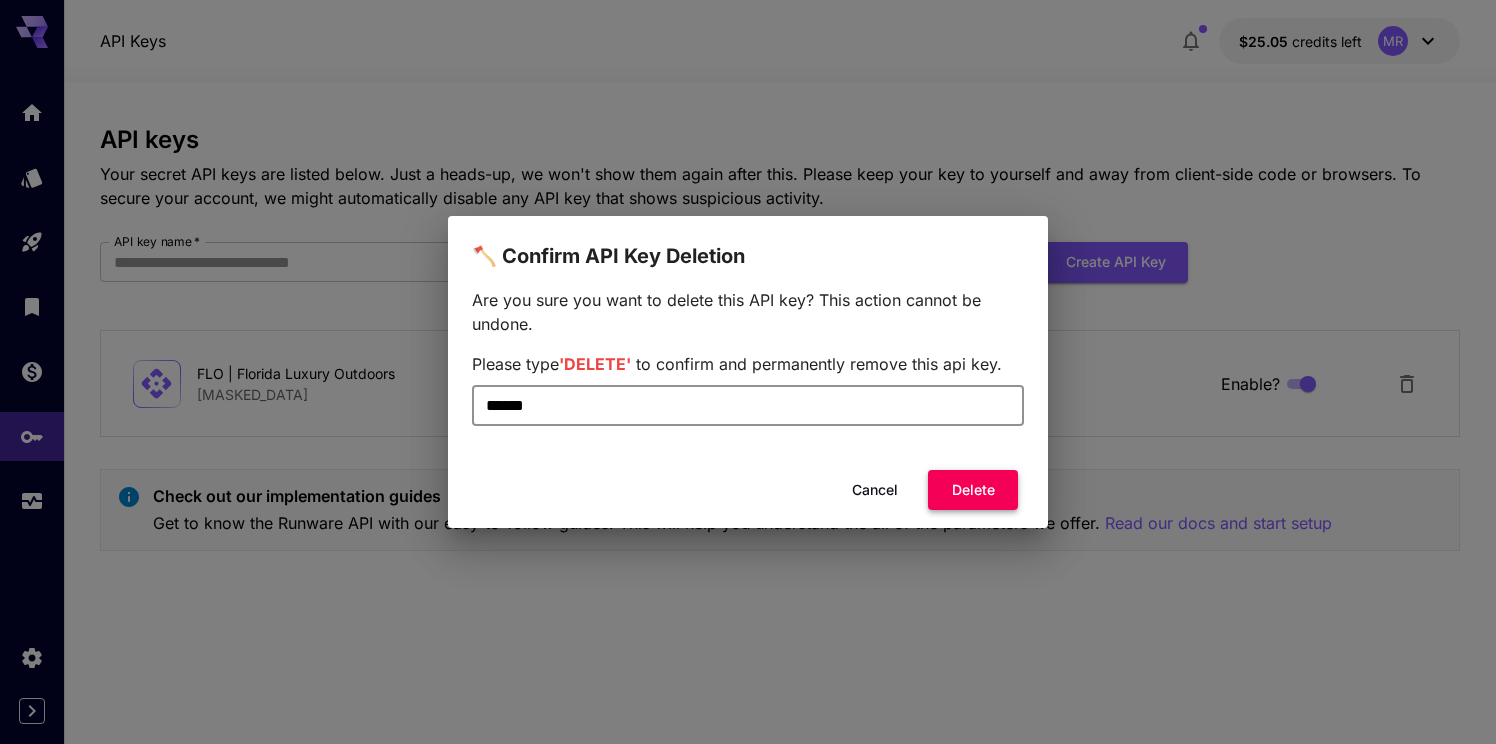 type on "******" 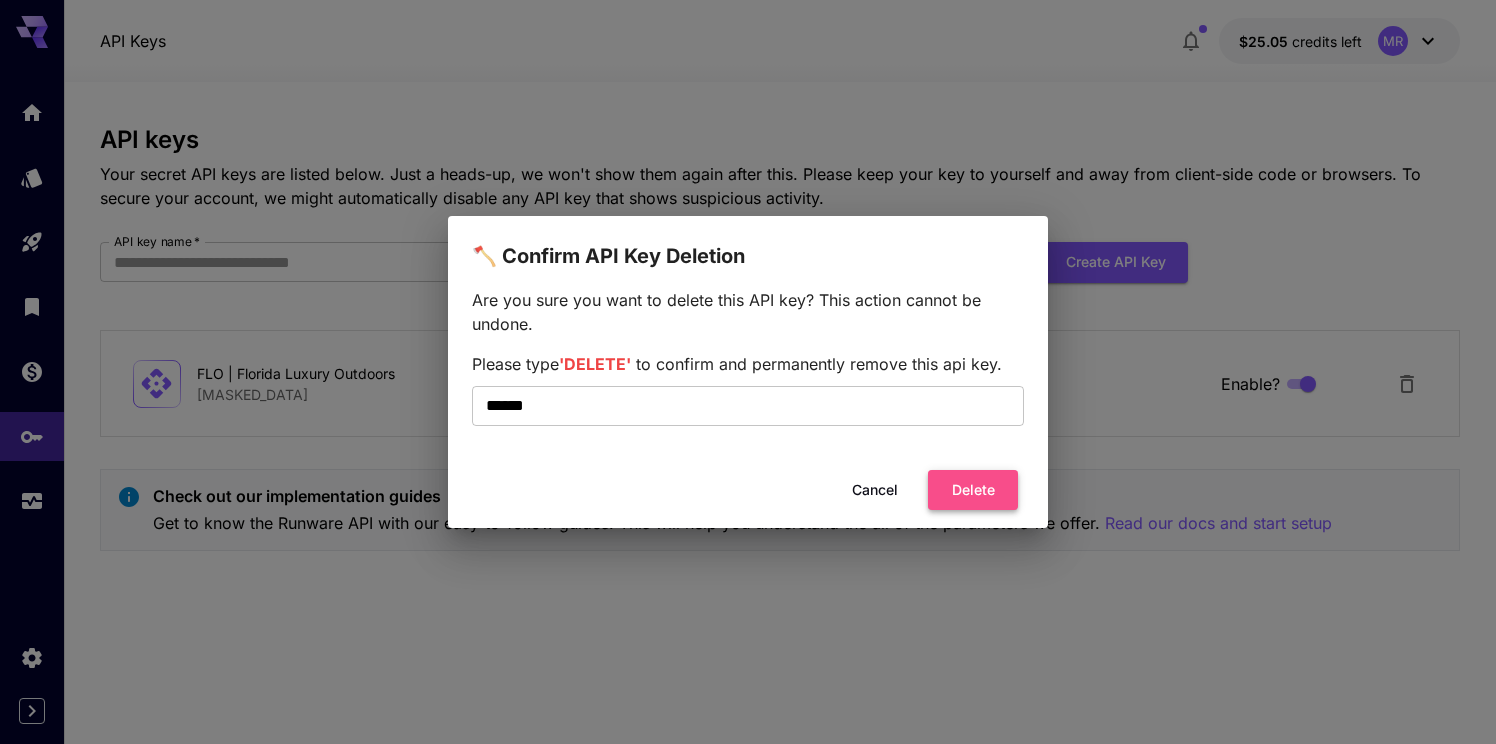 click on "Delete" at bounding box center (973, 490) 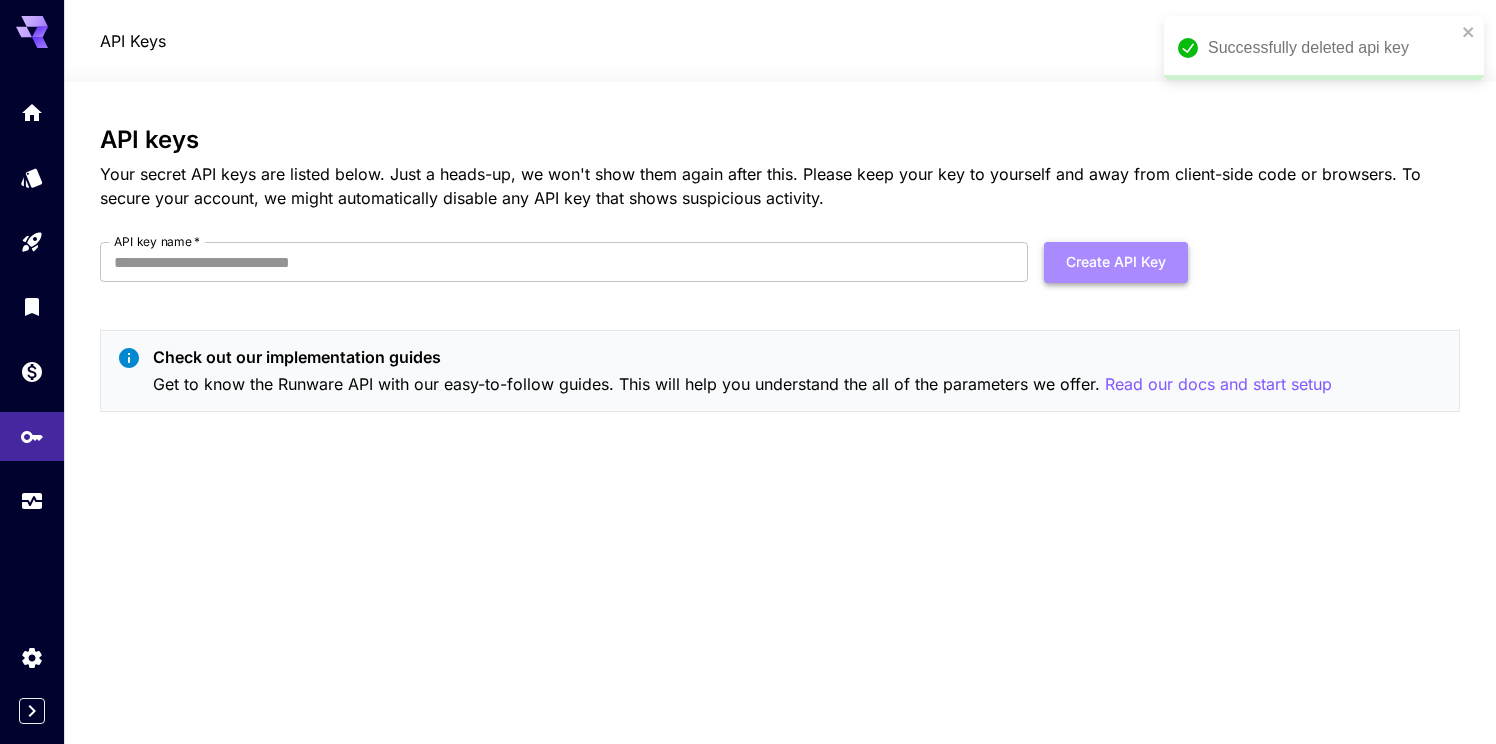 click on "Create API Key" at bounding box center [1116, 262] 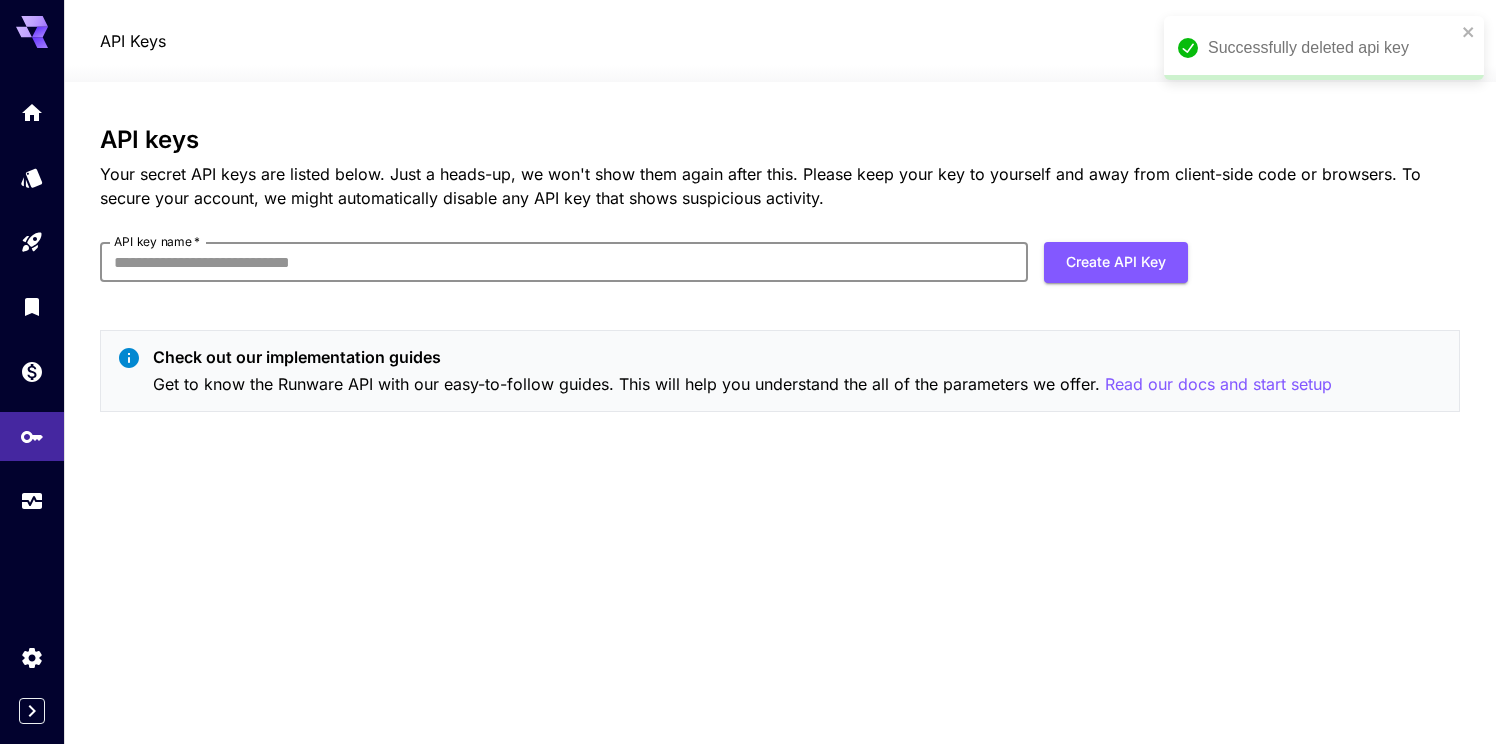 click on "API key name   *" at bounding box center [564, 262] 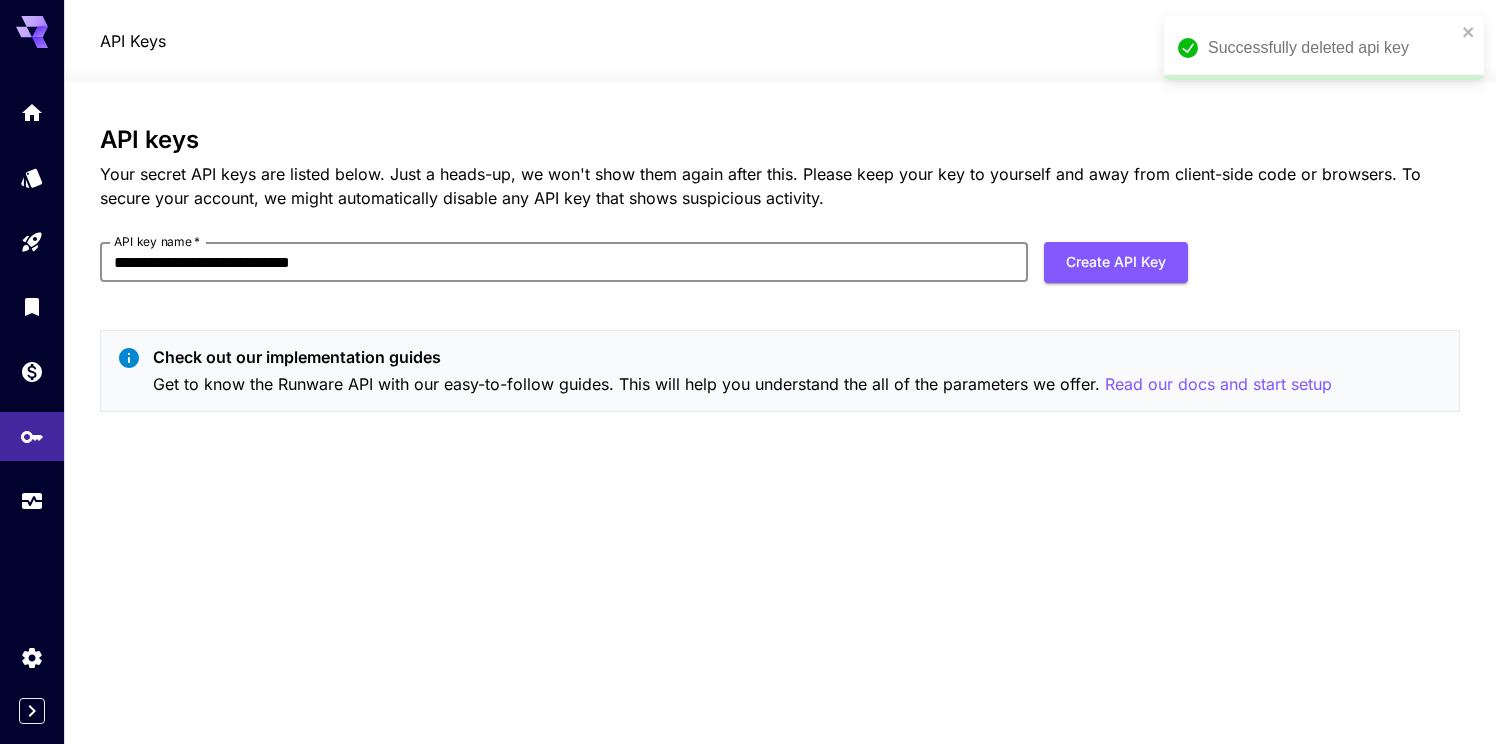 drag, startPoint x: 161, startPoint y: 263, endPoint x: 436, endPoint y: 268, distance: 275.04544 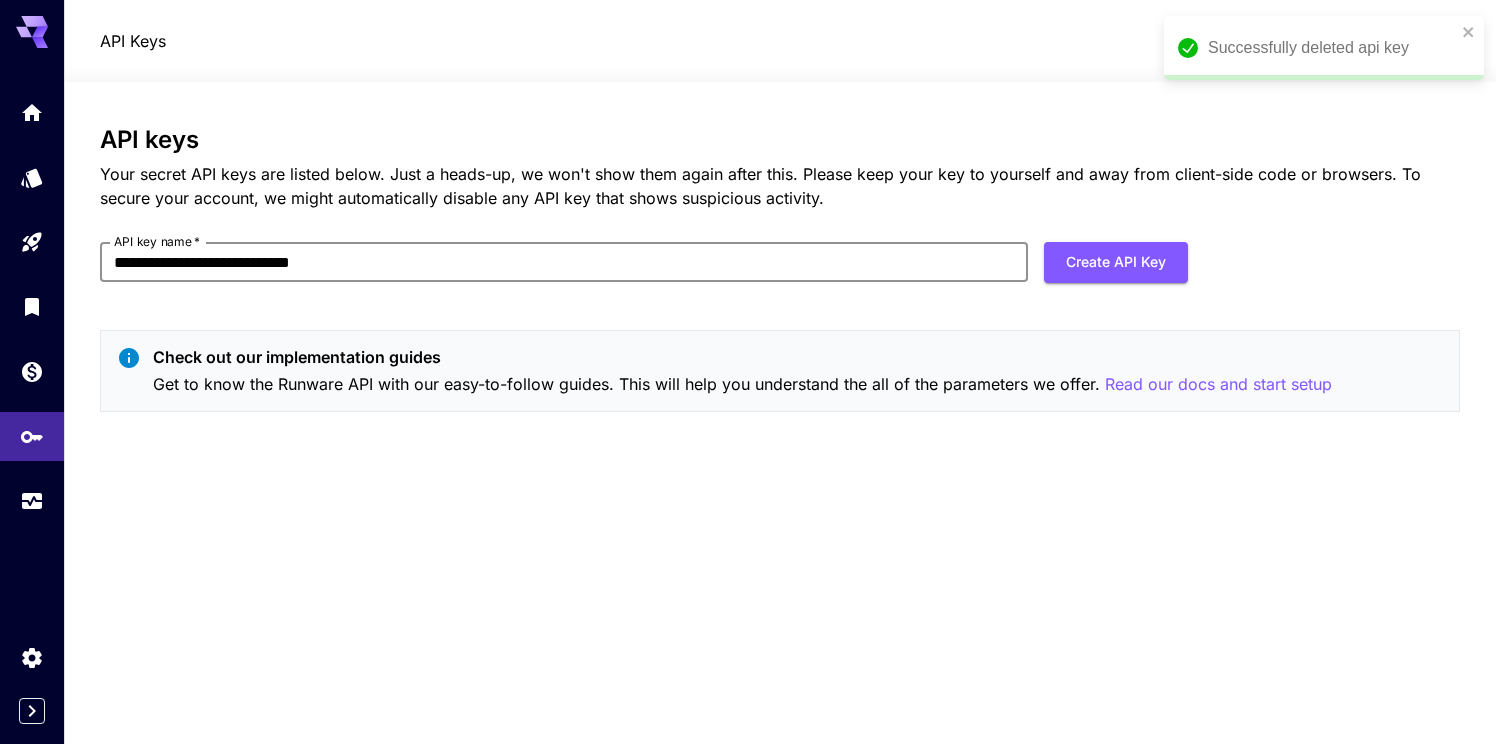 click on "**********" at bounding box center [564, 262] 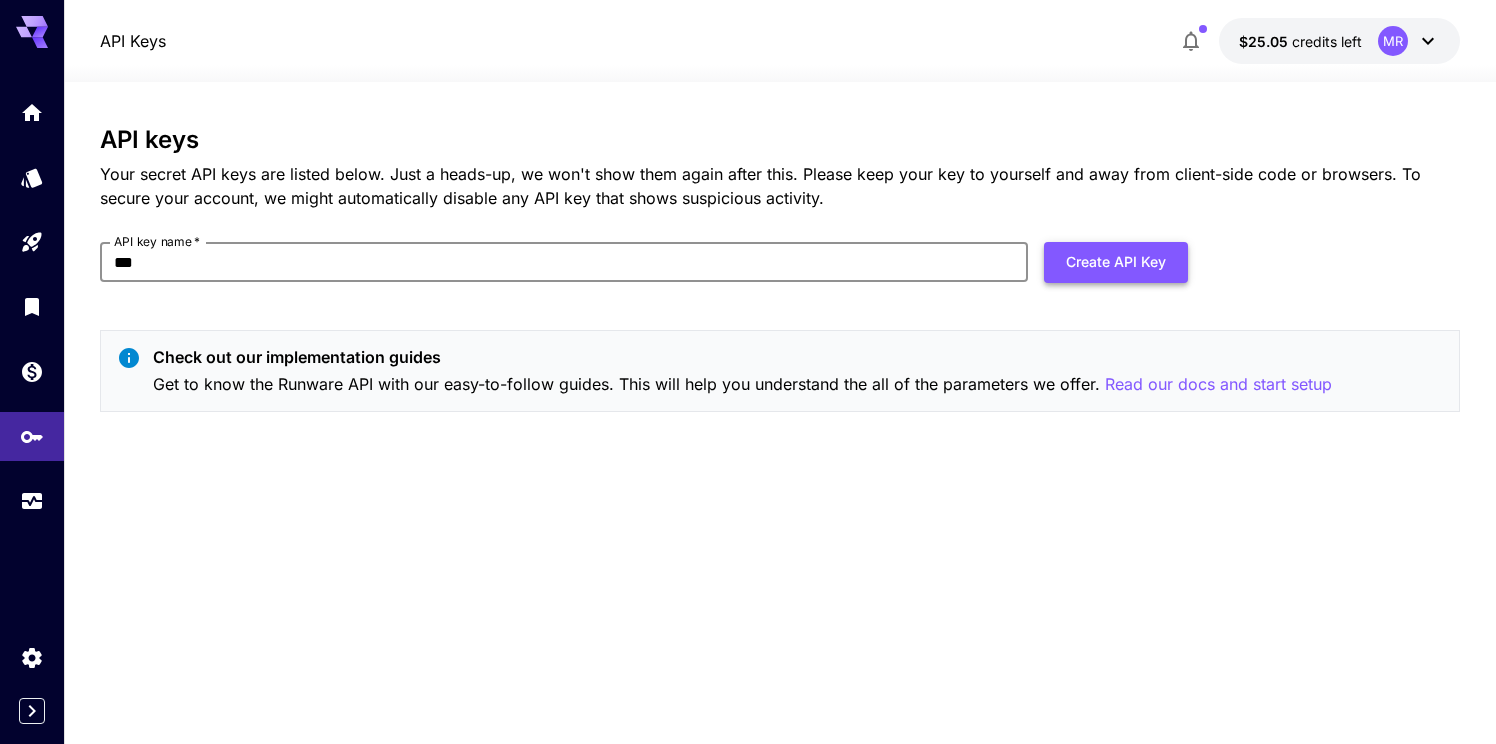 type on "***" 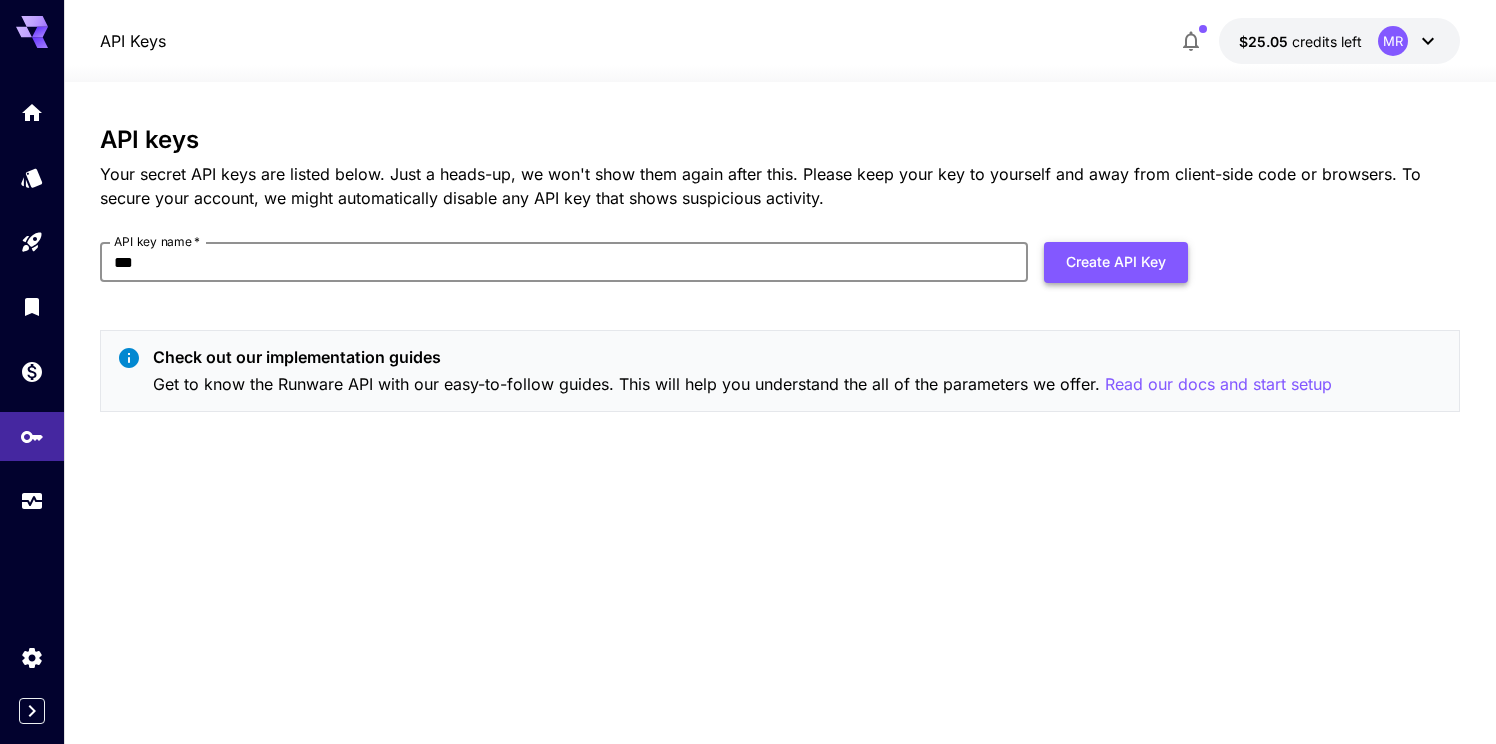 click on "Create API Key" at bounding box center [1116, 262] 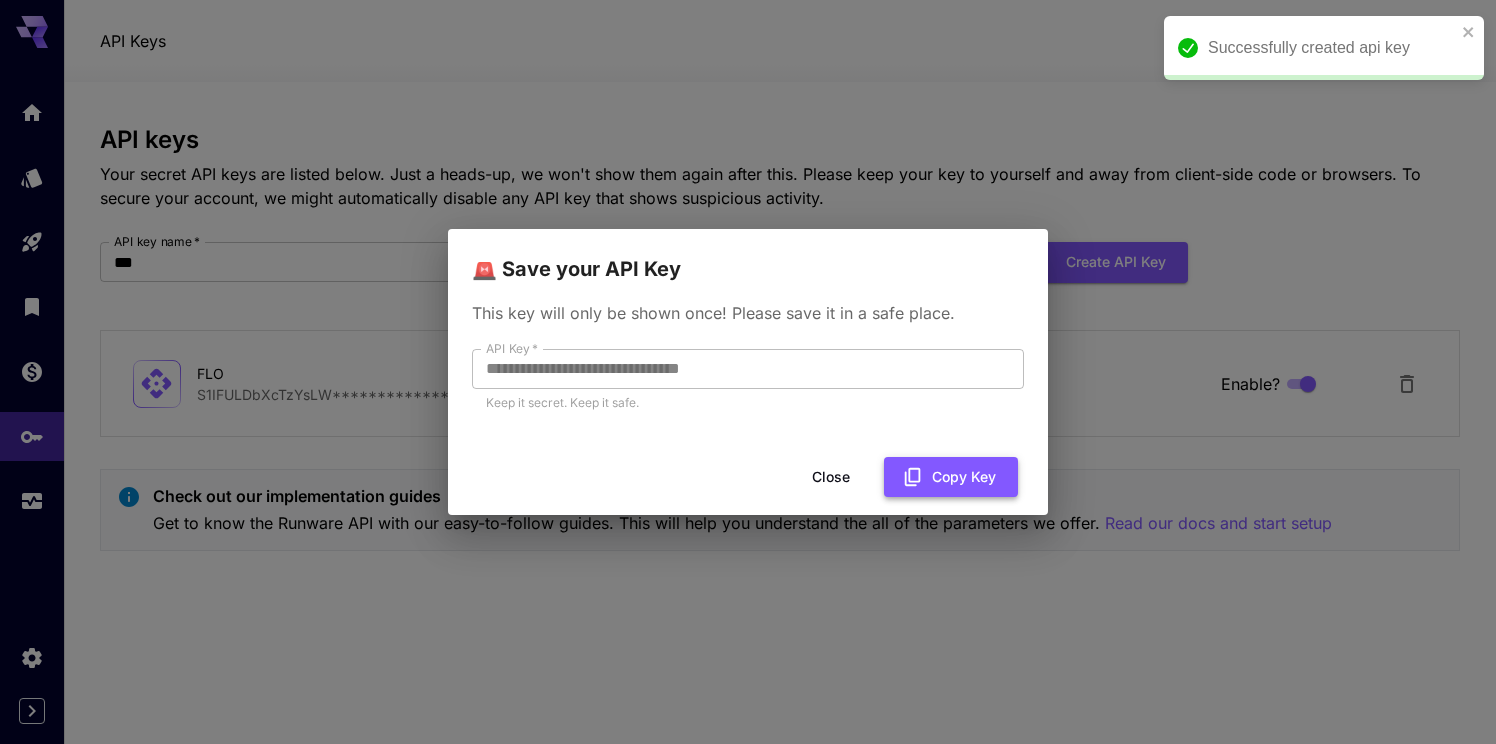 click on "Copy Key" at bounding box center [951, 477] 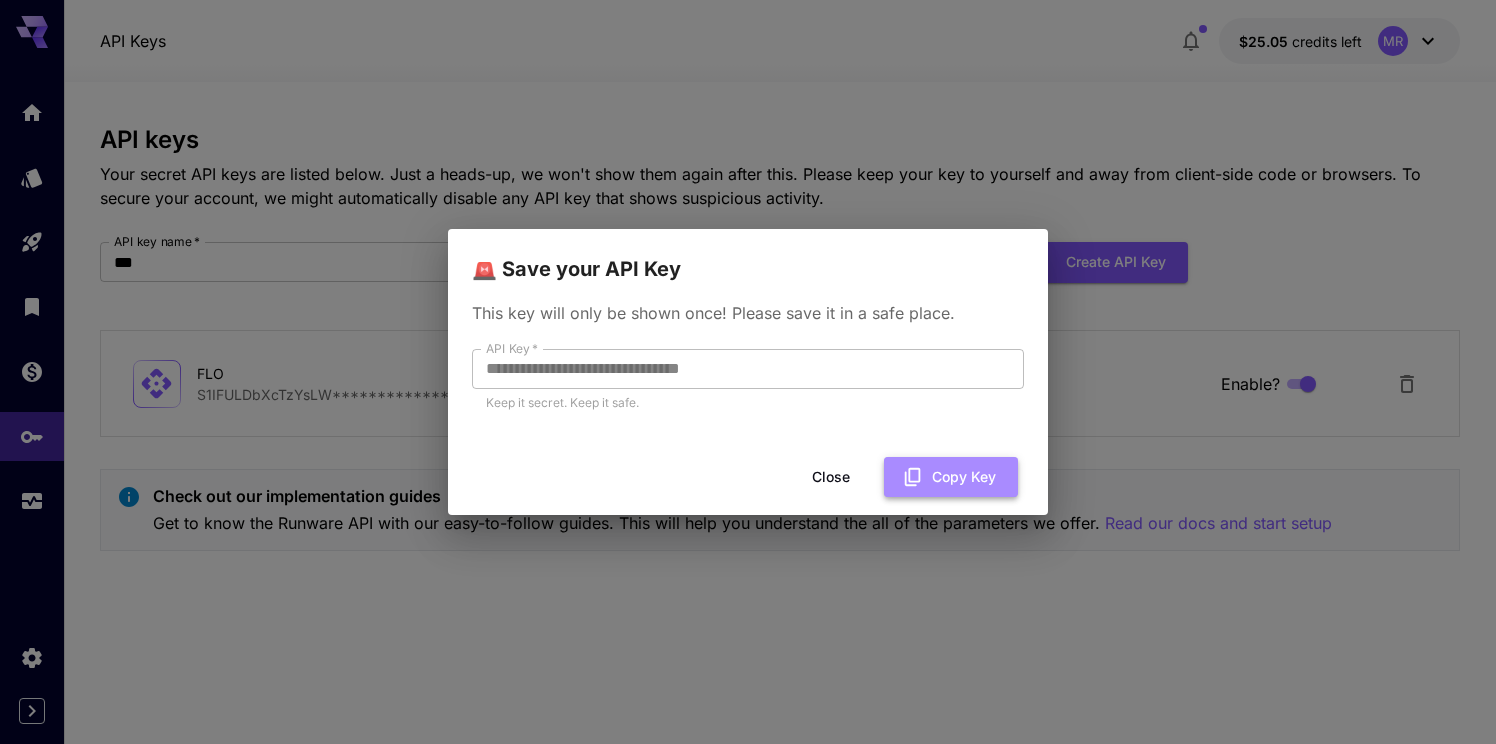 click on "Copy Key" at bounding box center (951, 477) 